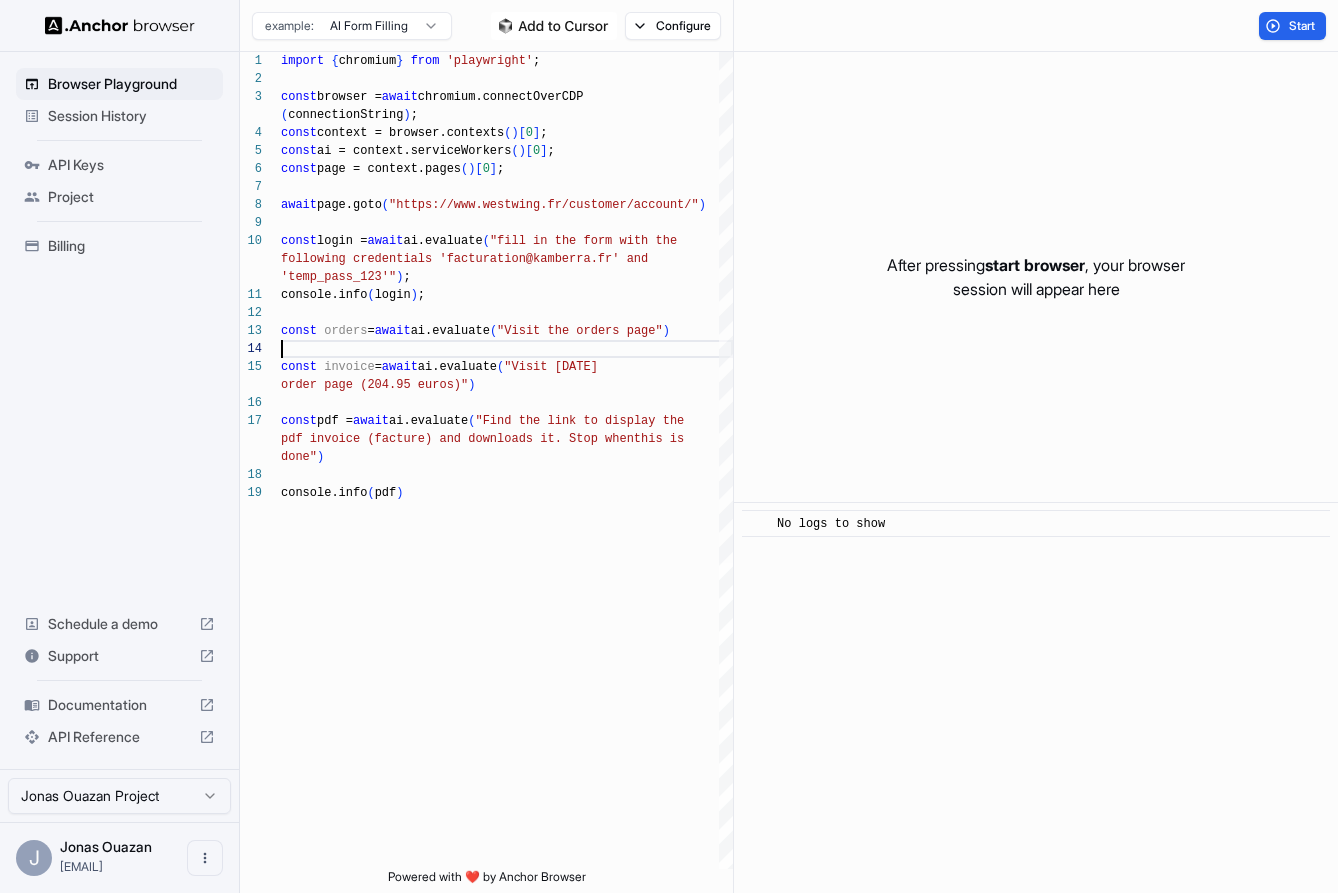 scroll, scrollTop: 0, scrollLeft: 0, axis: both 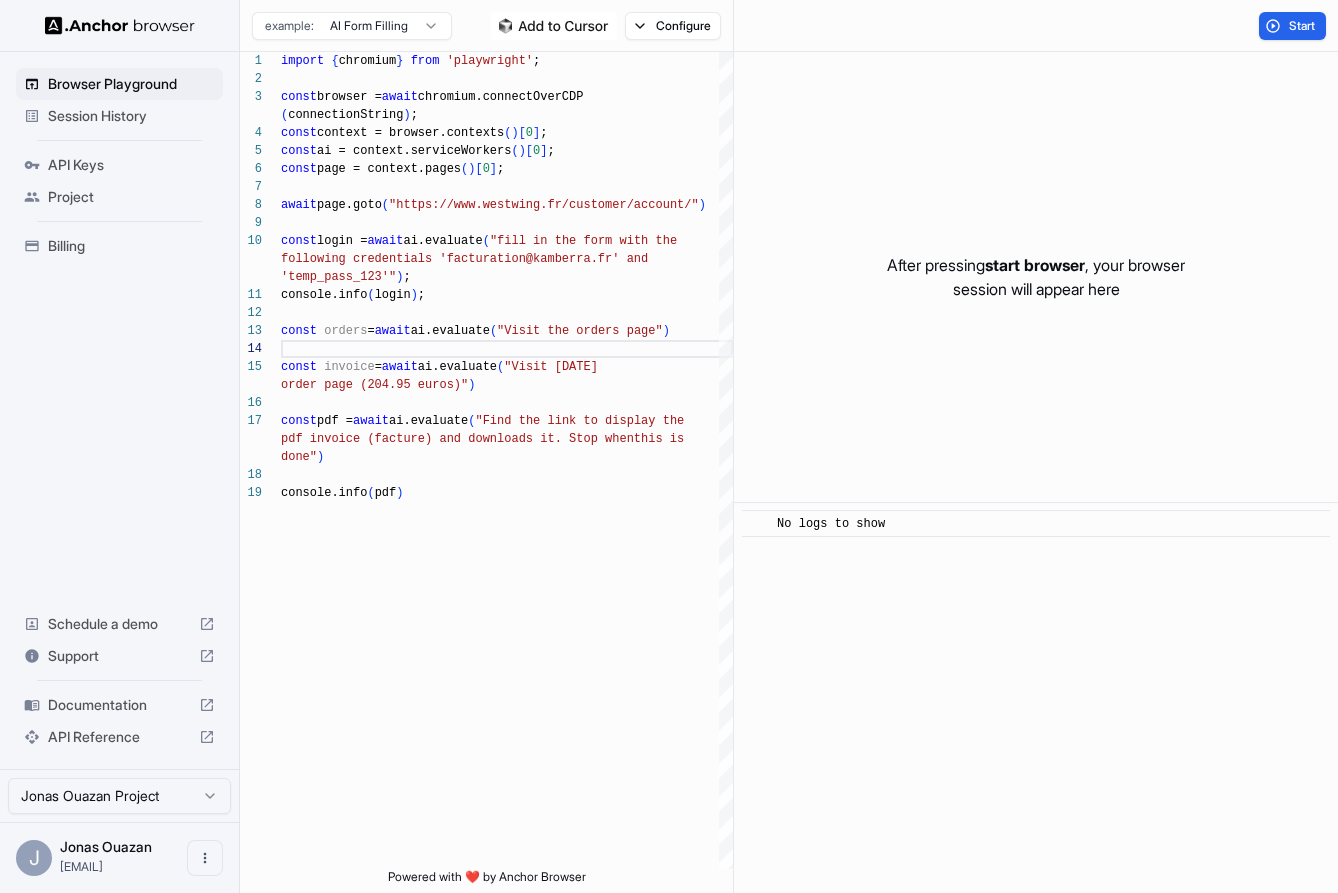 click on "Billing" at bounding box center [131, 246] 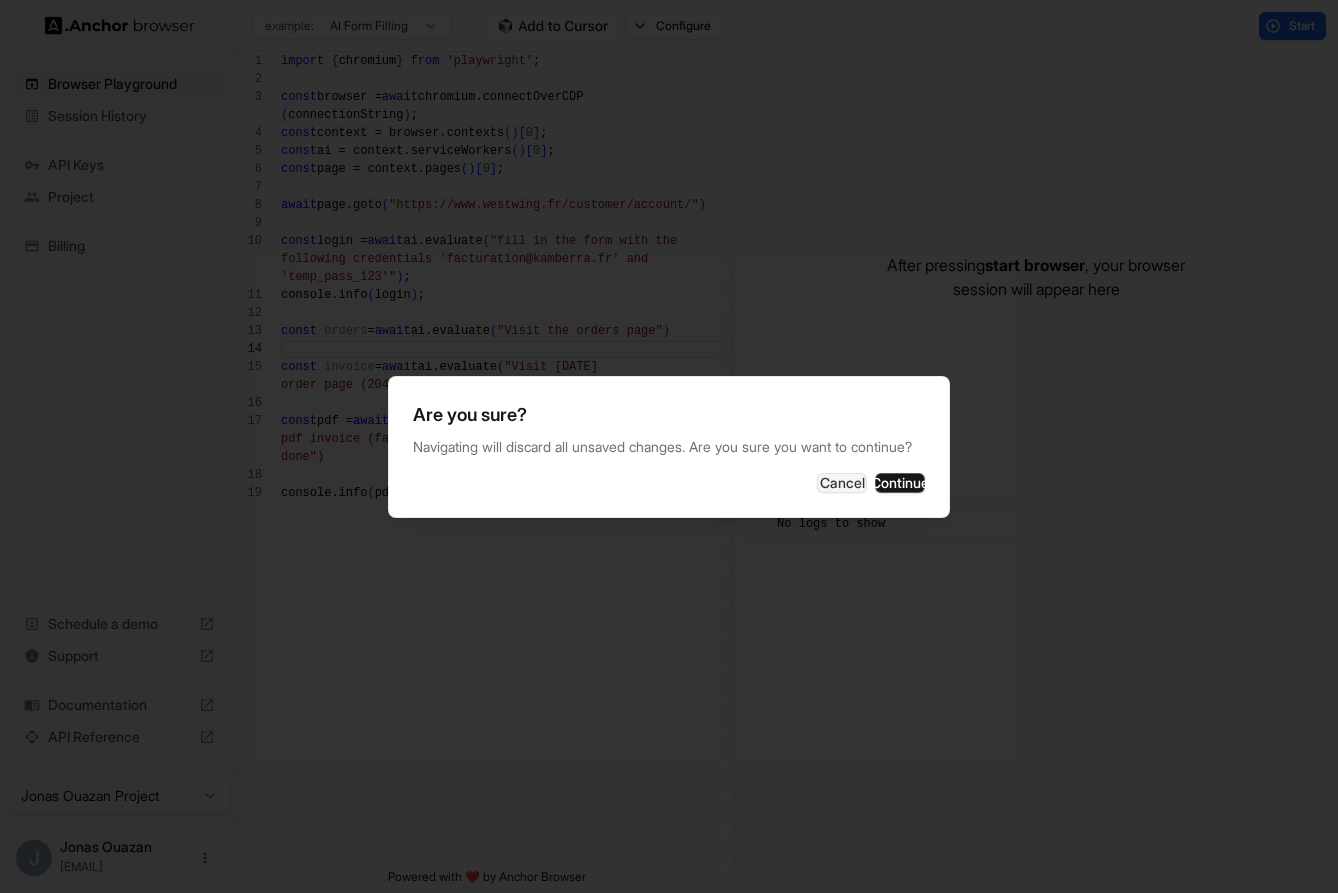 type 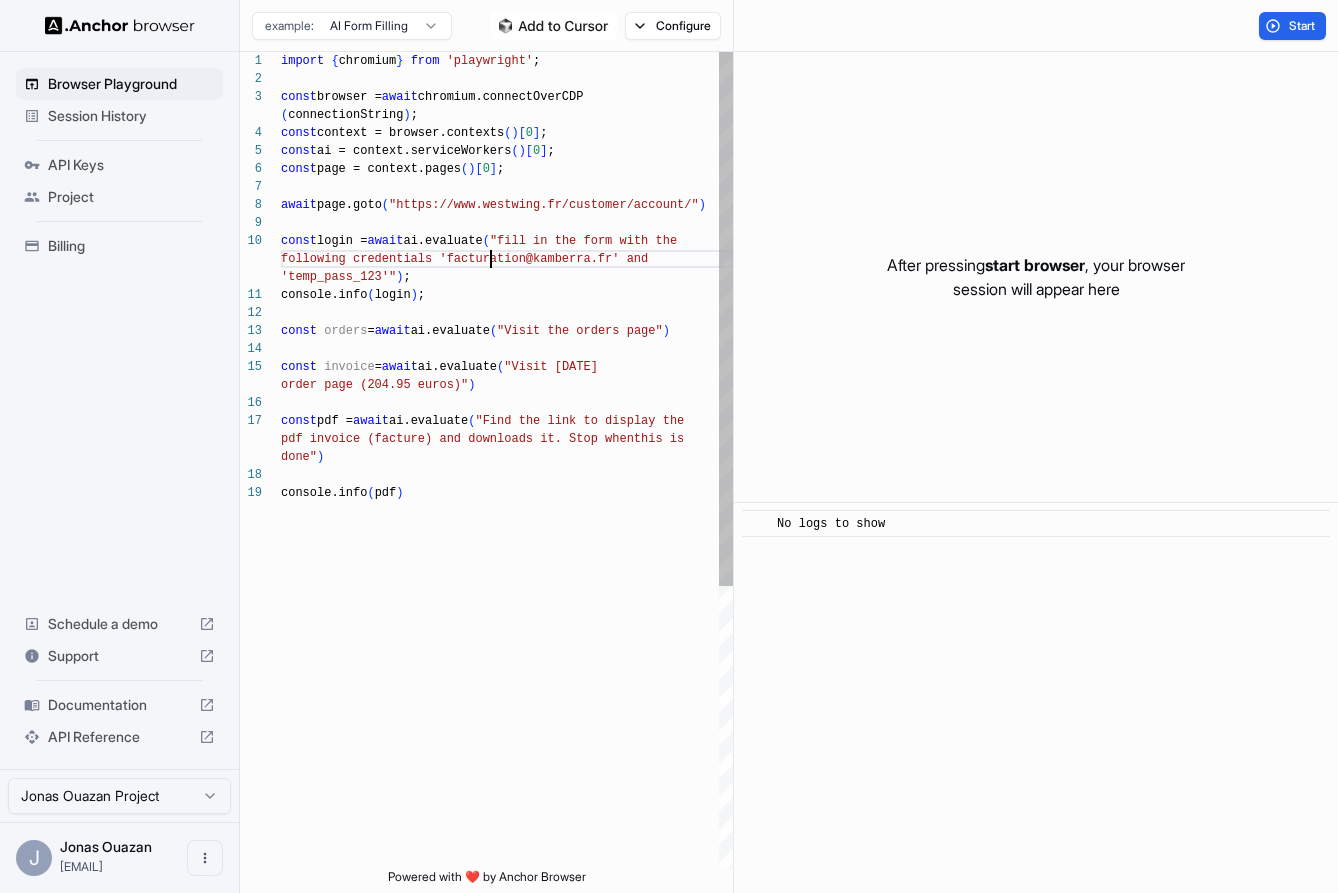 scroll, scrollTop: 18, scrollLeft: 0, axis: vertical 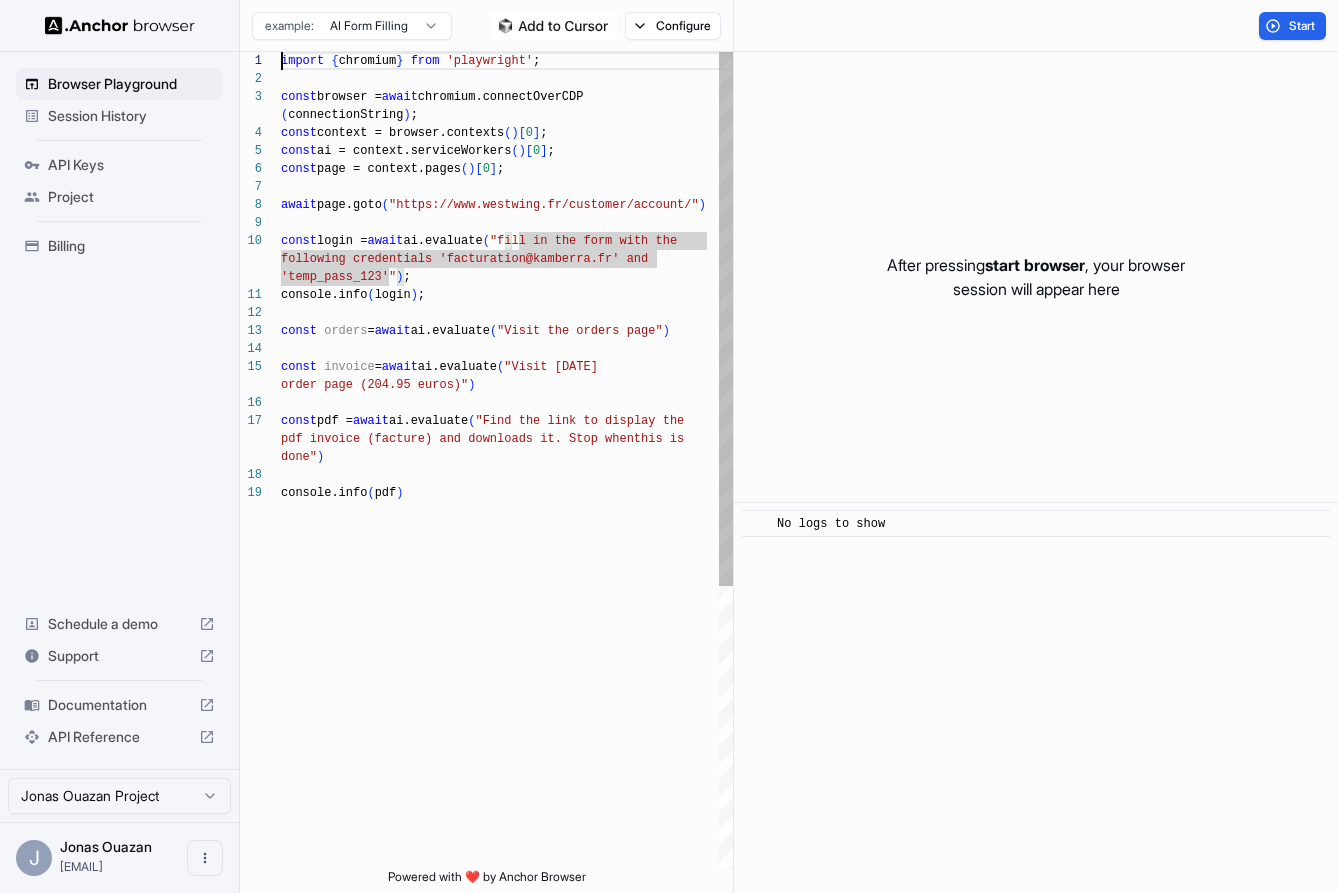 type on "**********" 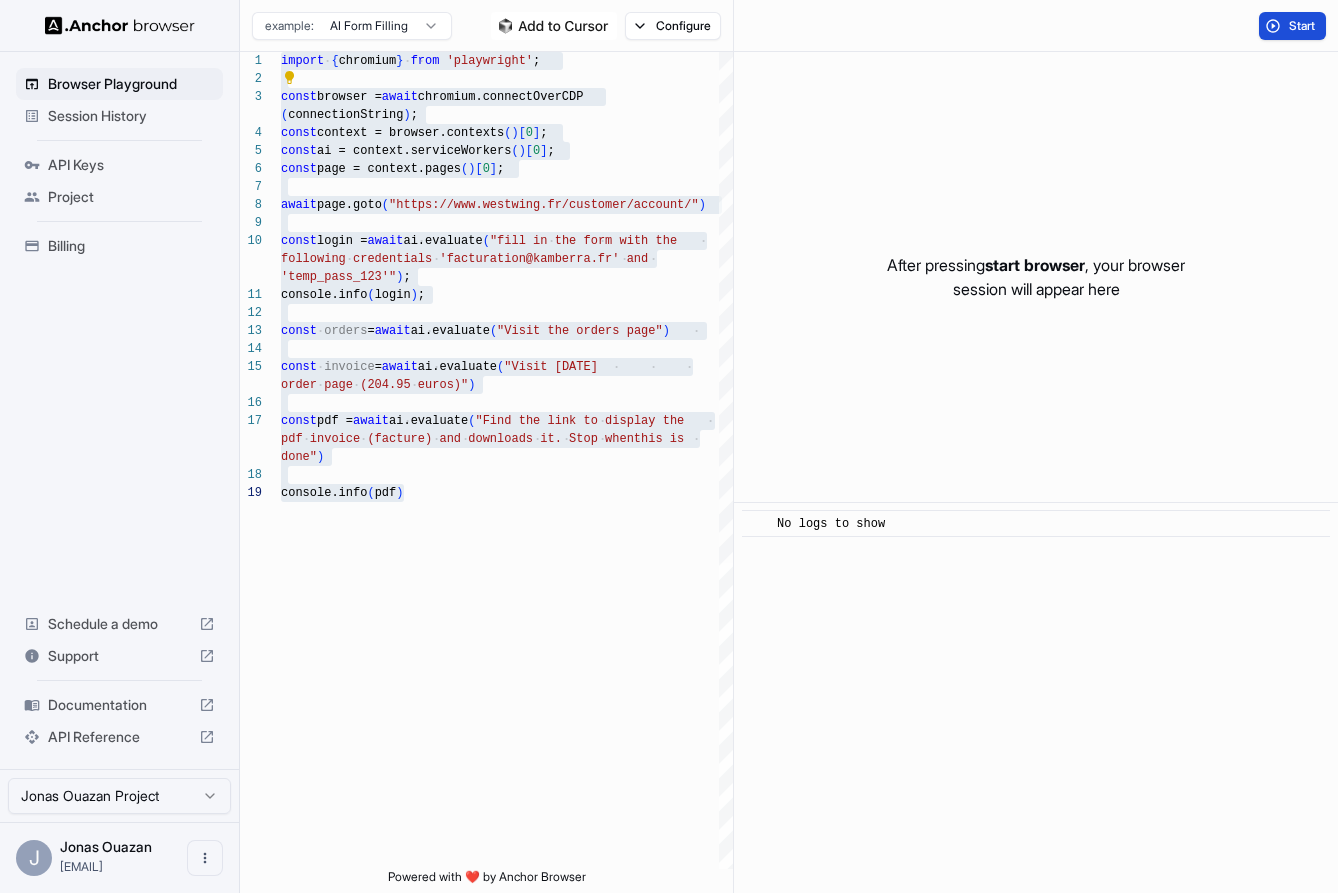 click on "Start" at bounding box center (1292, 26) 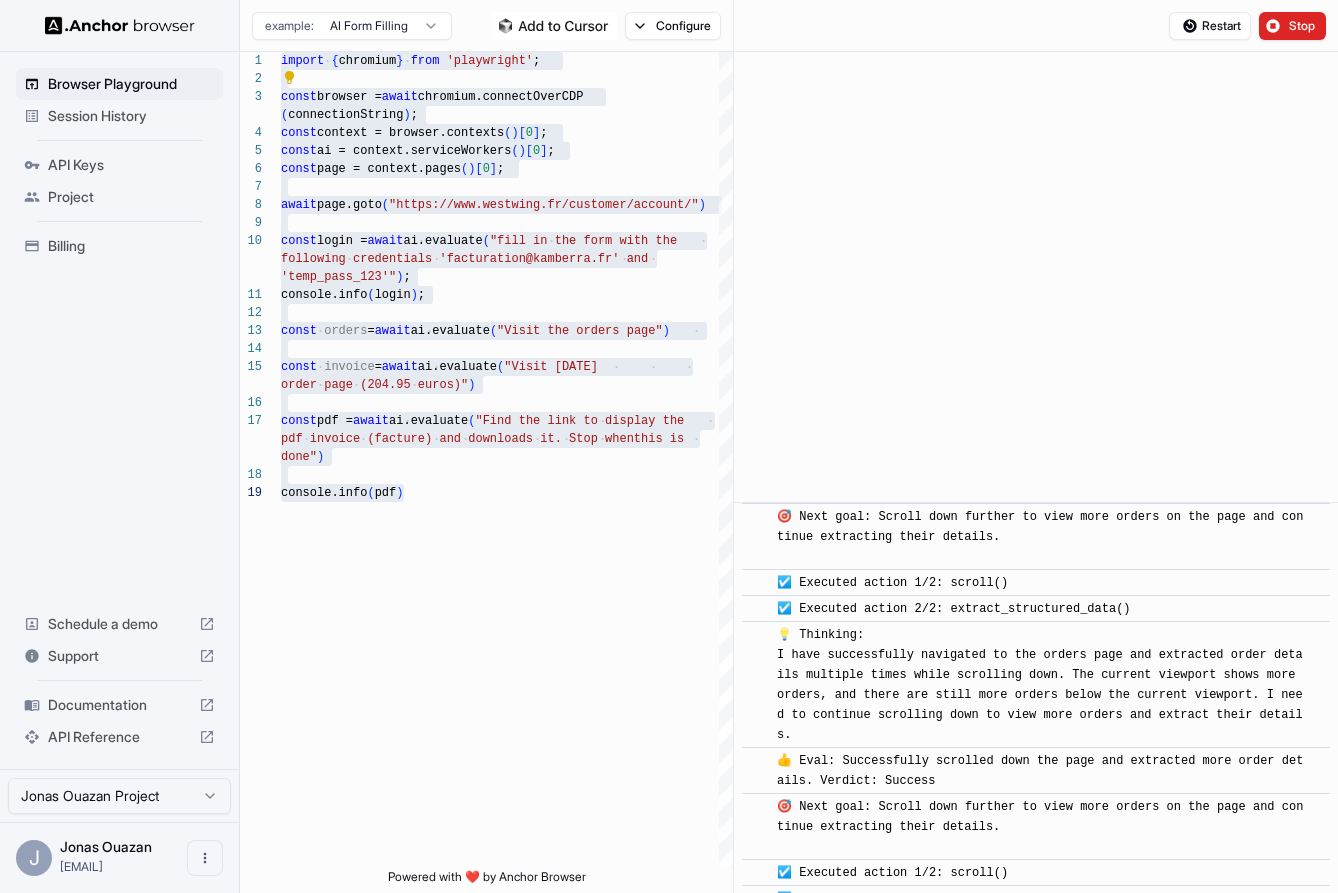 scroll, scrollTop: 2397, scrollLeft: 0, axis: vertical 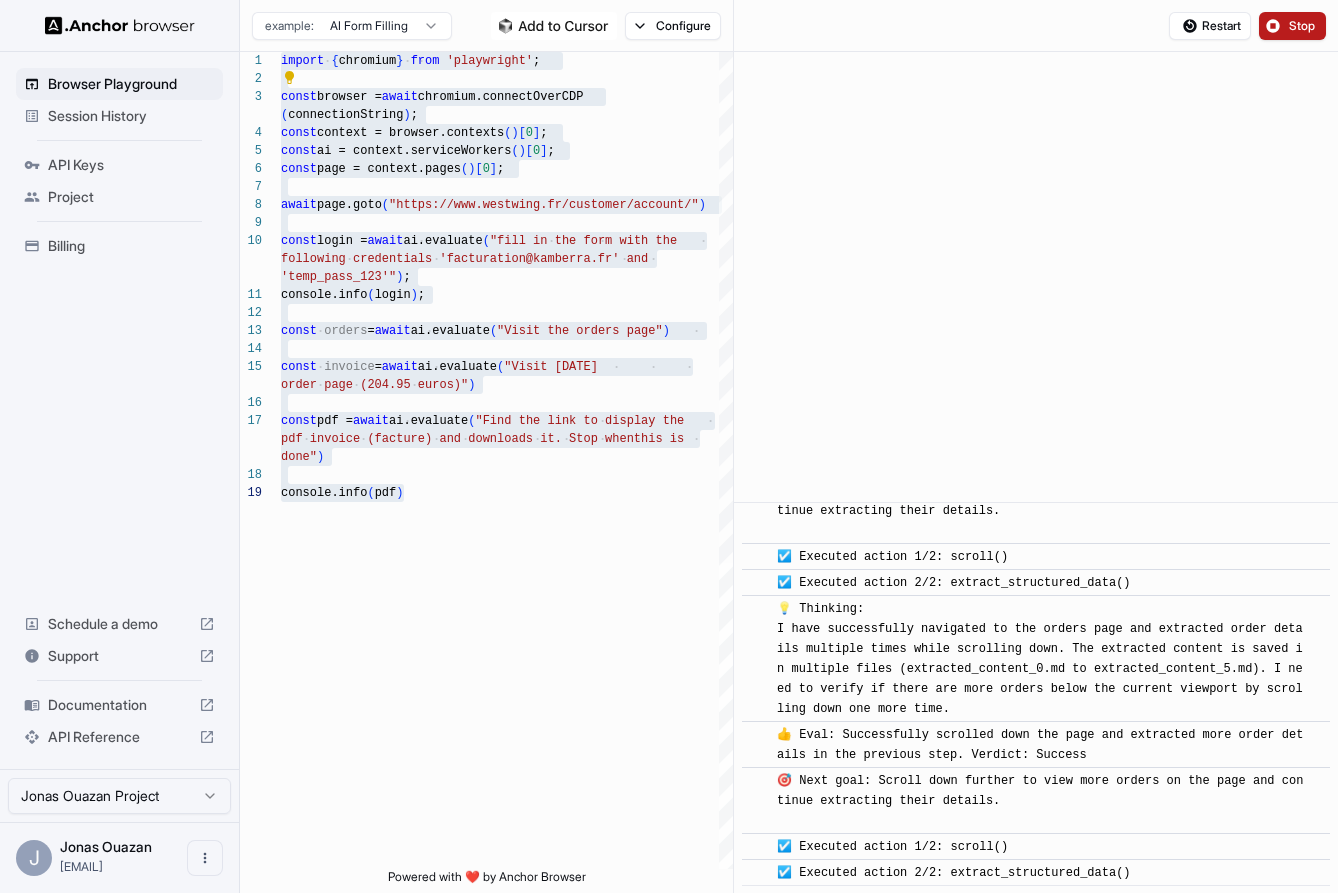 click on "Stop" at bounding box center [1292, 26] 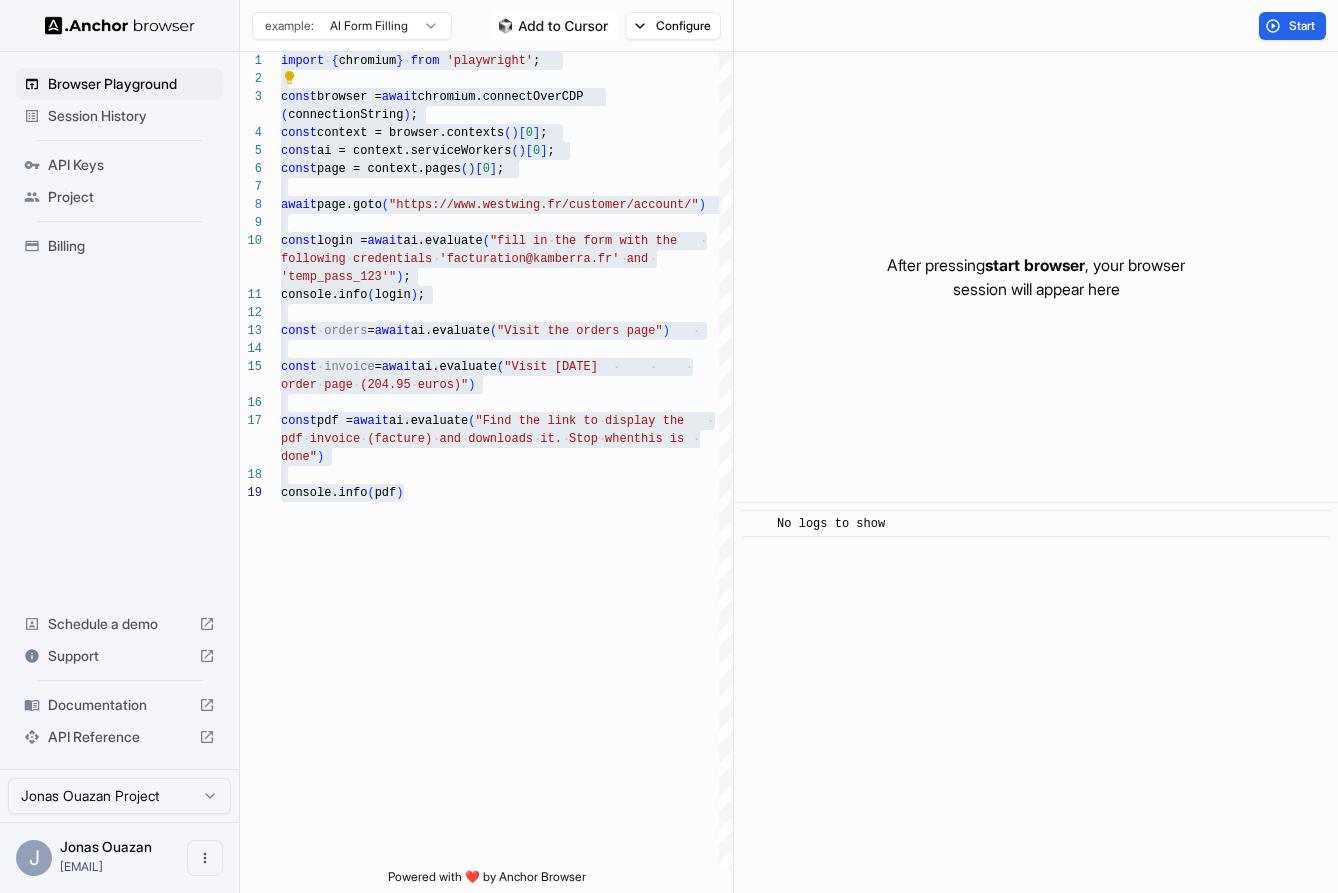 click on "Billing" at bounding box center [131, 246] 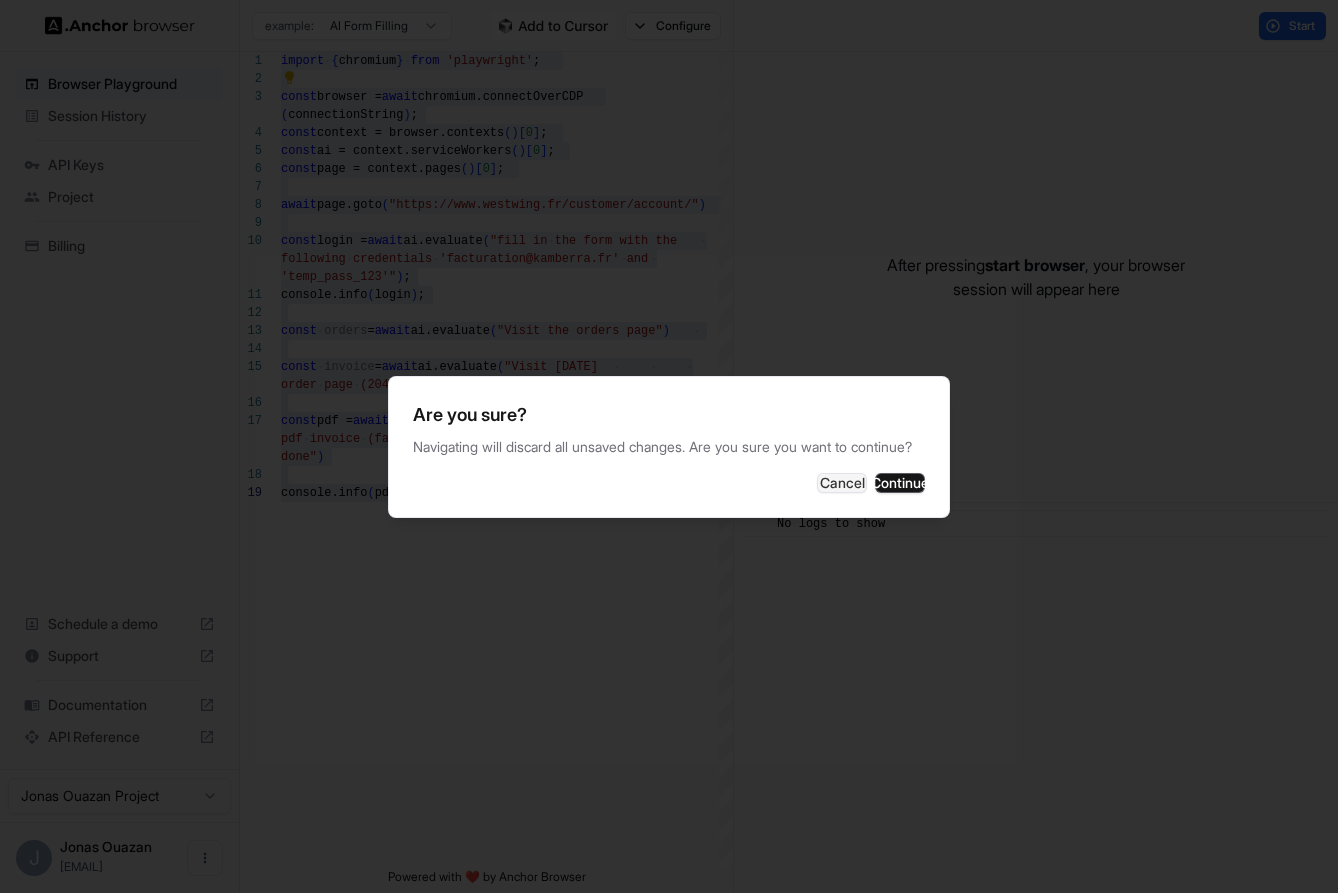 type 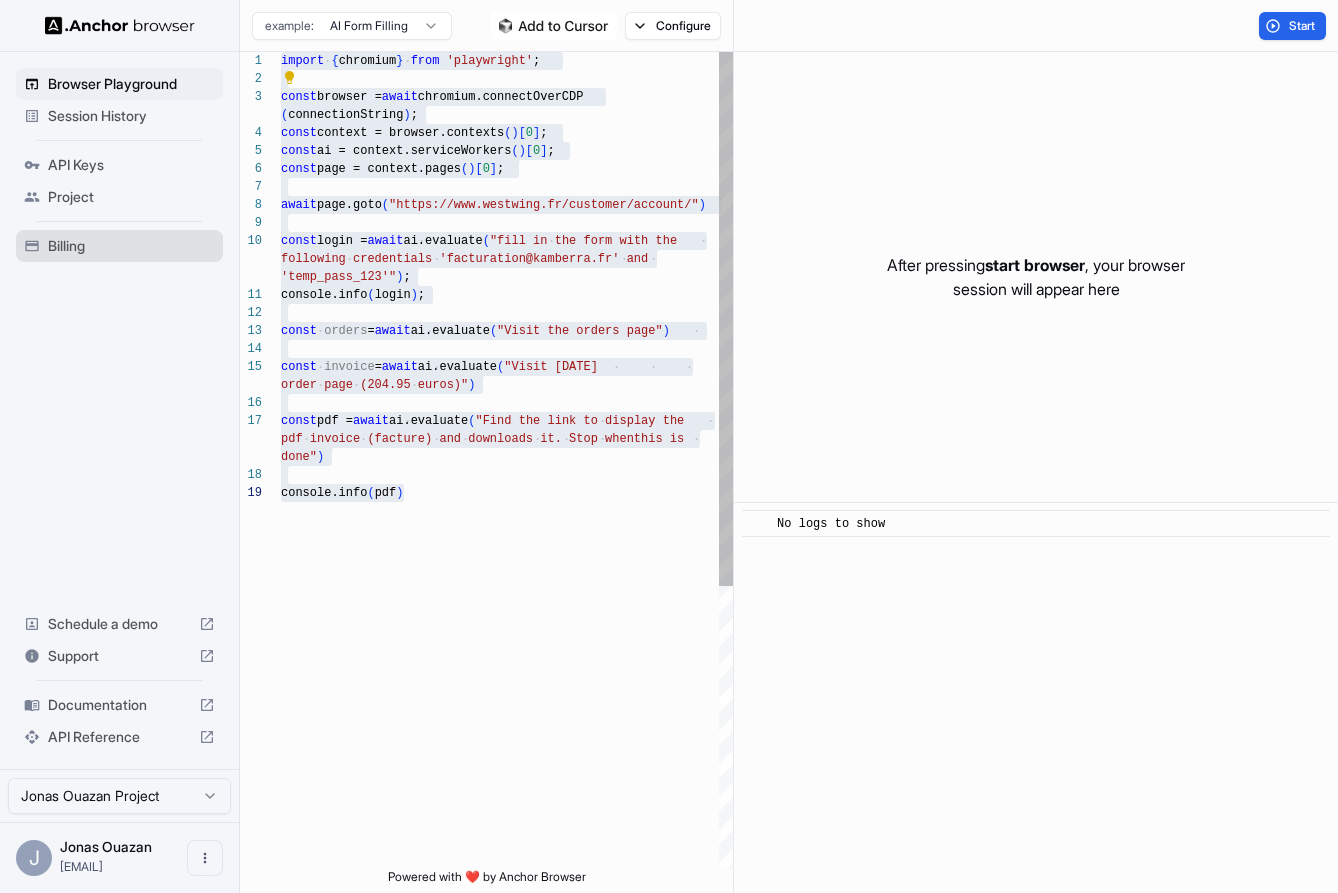 click on "const  context = browser.contexts ( ) [ 0 ] ; const  ai = context.serviceWorkers ( ) [ 0 ] ; const  page = context.pages ( ) [ 0 ] ; await  page.goto ( "https://www.westwing.fr/customer/account/" ) const  login =  await  ai.evaluate ( "fill in the form with the  console.info ( login ) ; ( connectionString ) ; following credentials 'facturation@example.com' an d  'temp_pass_123'" ) ; const   orders  =  await  ai.evaluate ( "Visit the orders page" )   const   invoice  =  await  ai.evaluate ( "Visit March 13th 2025  order page (204.95 euros)" ) const  pdf =  await  ai.evaluate ( "Find the link to display the  pdf invoice (facture) and downloads it. Stop when  this is  done" ) console.info ( pdf ) import   {  chromium  }   from   'playwright' ; const  browser =  await  chromium.connectOverCDP" at bounding box center (507, 676) 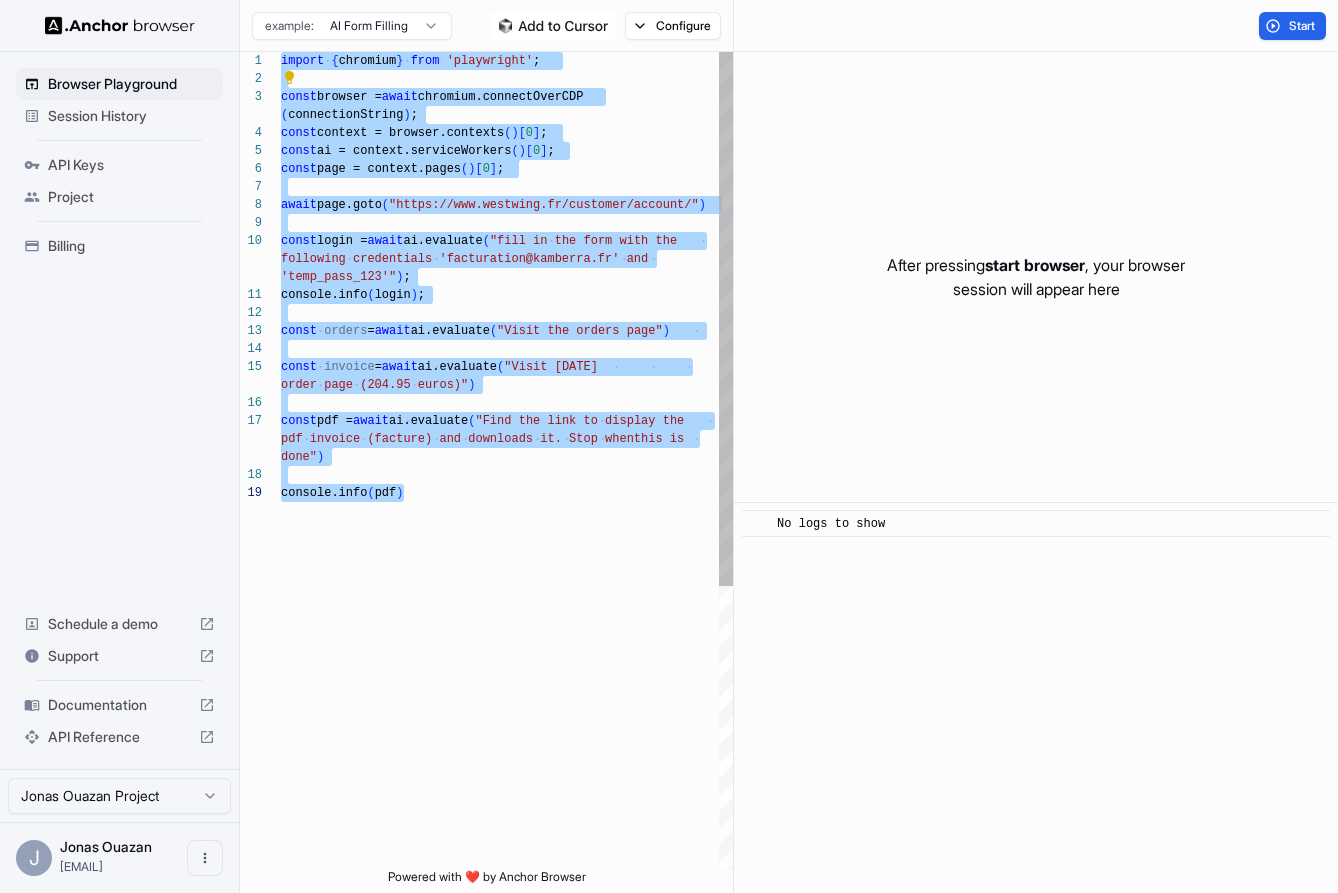 type on "**********" 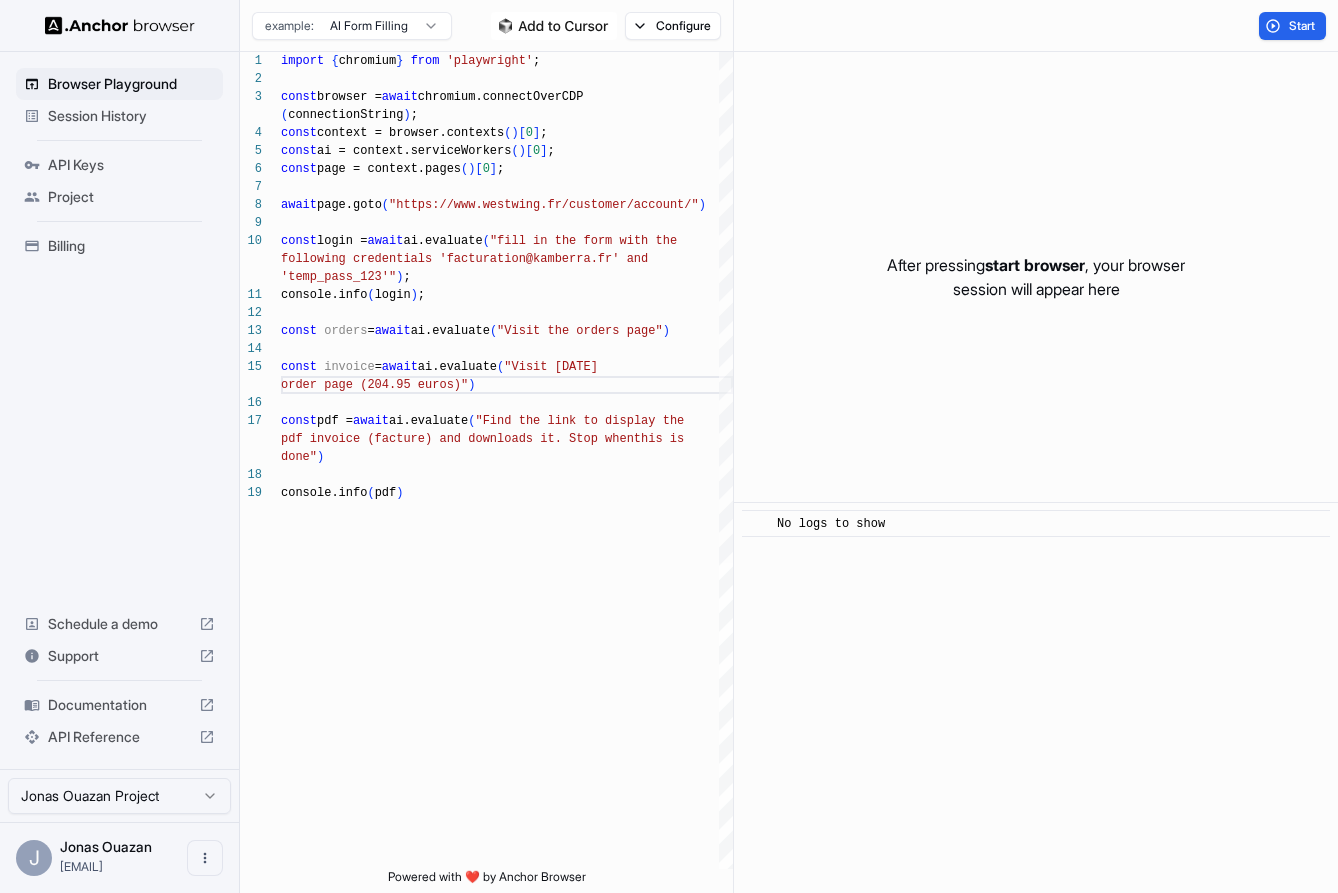 click on "Billing" at bounding box center [131, 246] 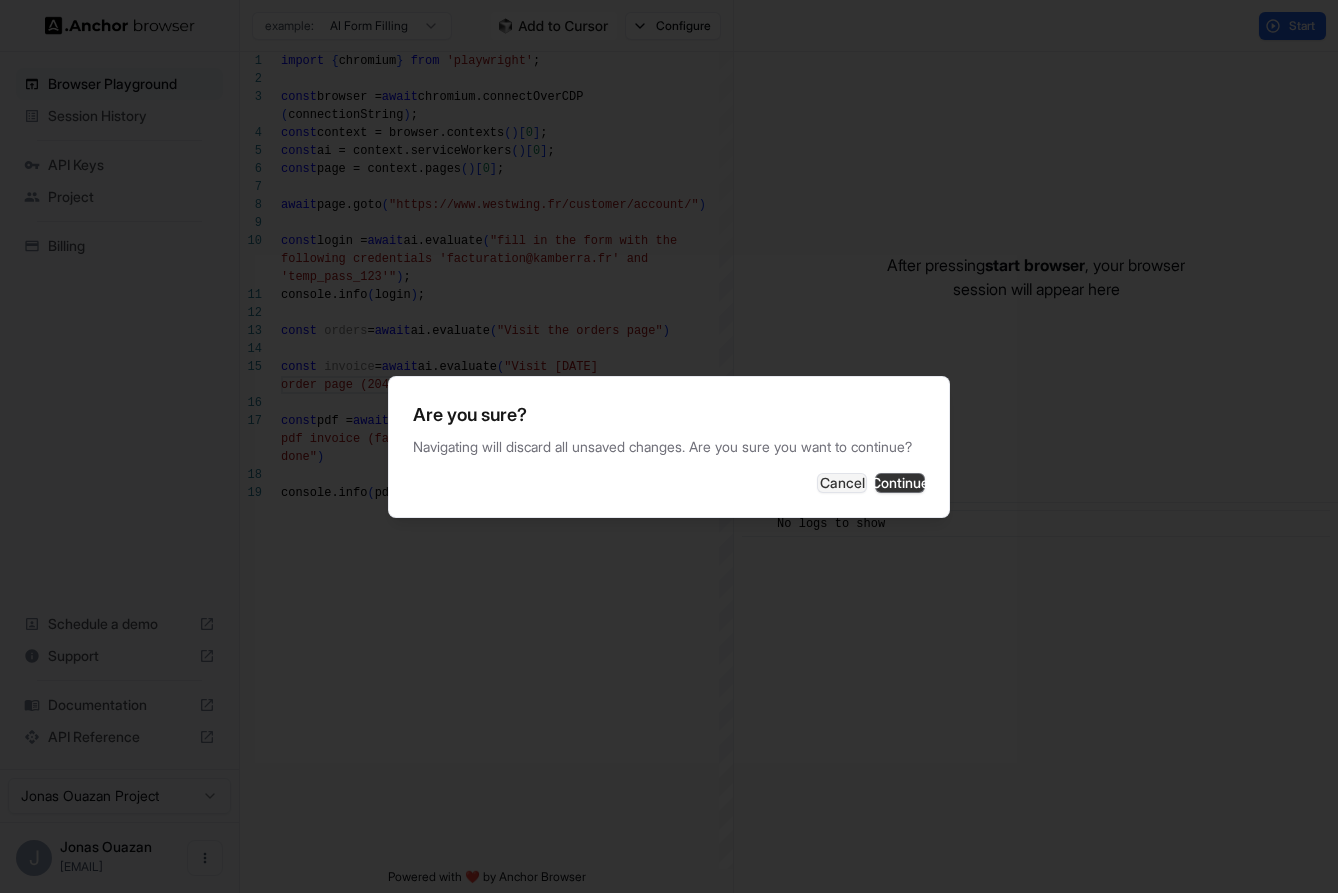 click on "Continue" at bounding box center (900, 483) 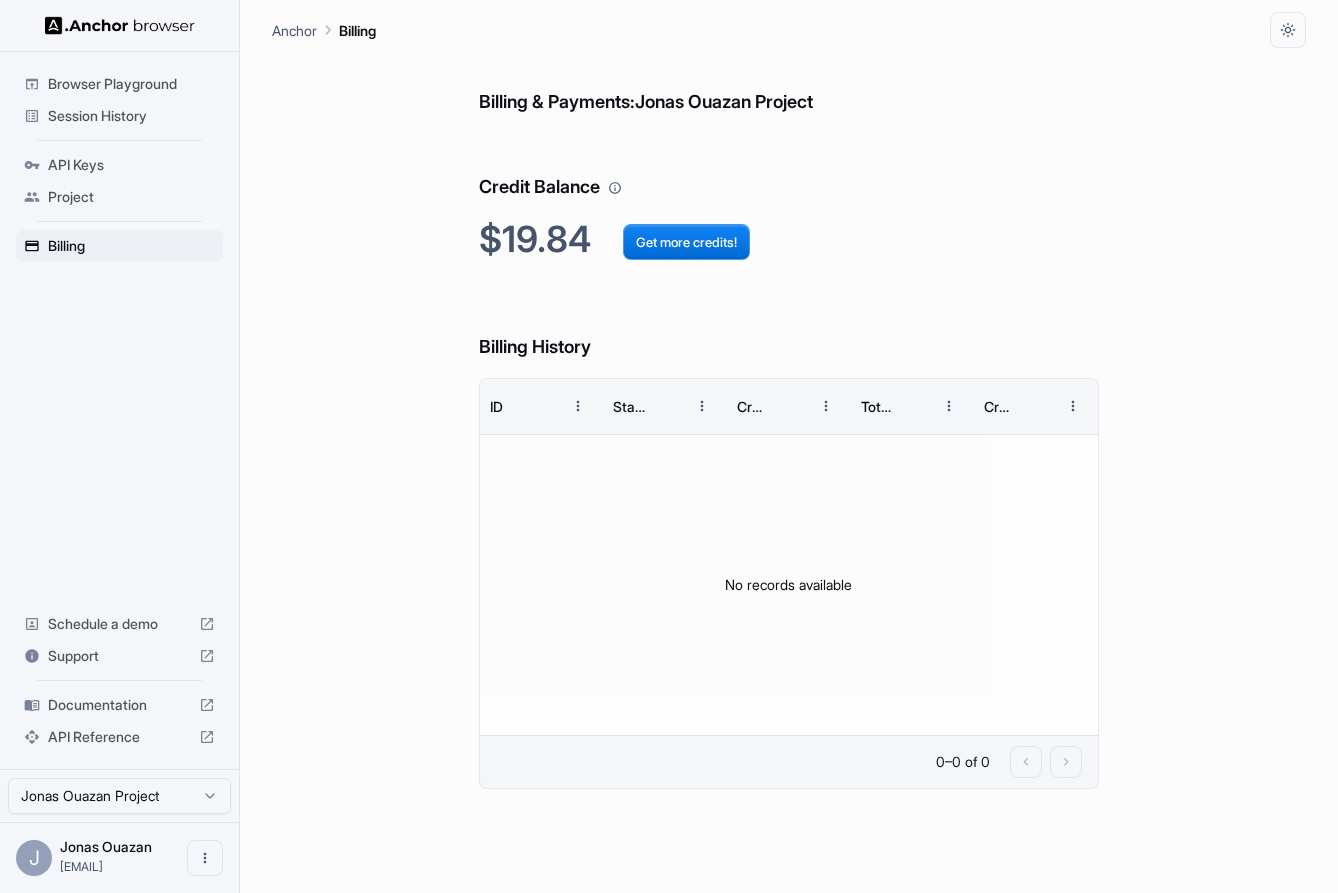 click on "Session History" at bounding box center (131, 116) 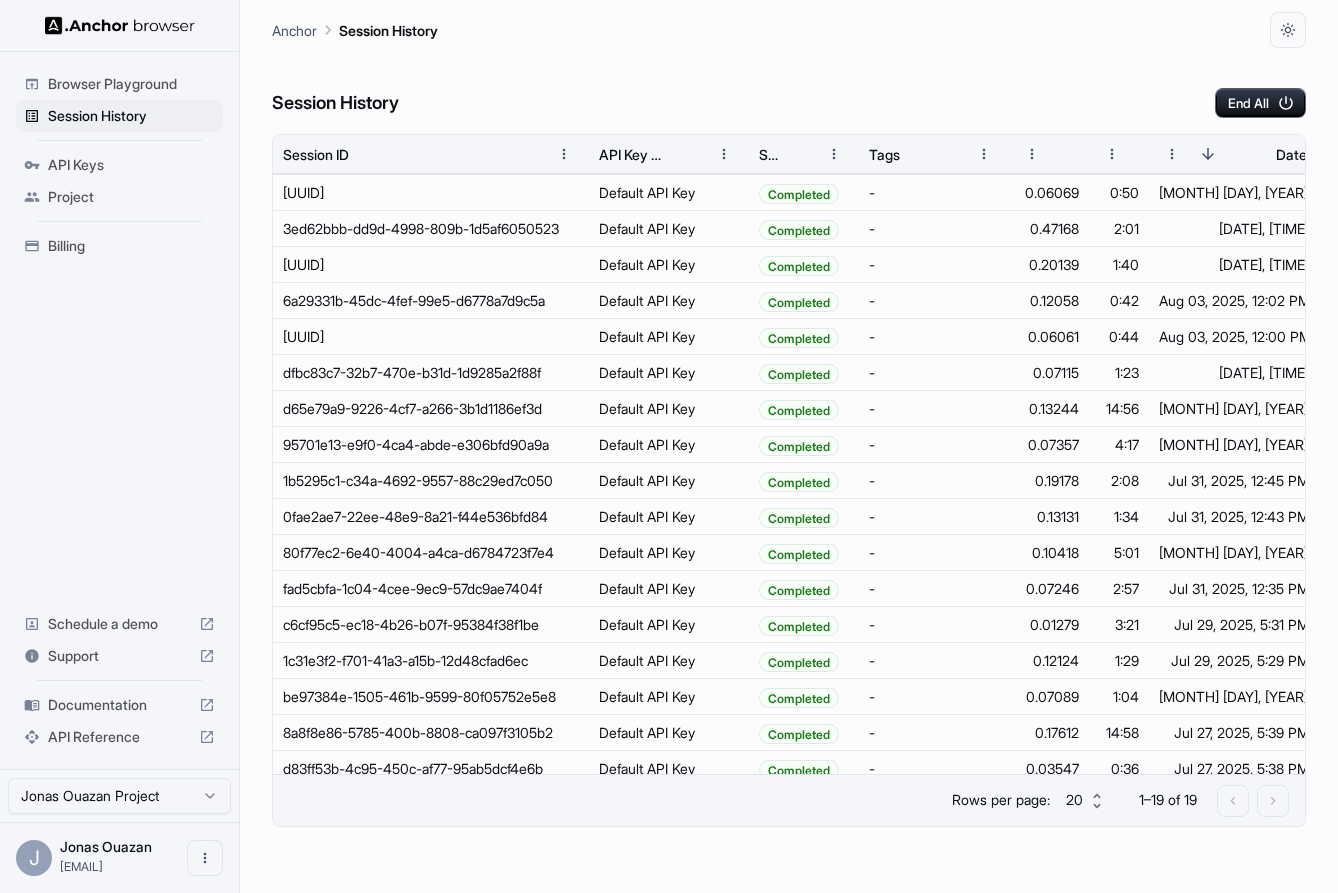 click on "Browser Playground" at bounding box center (131, 84) 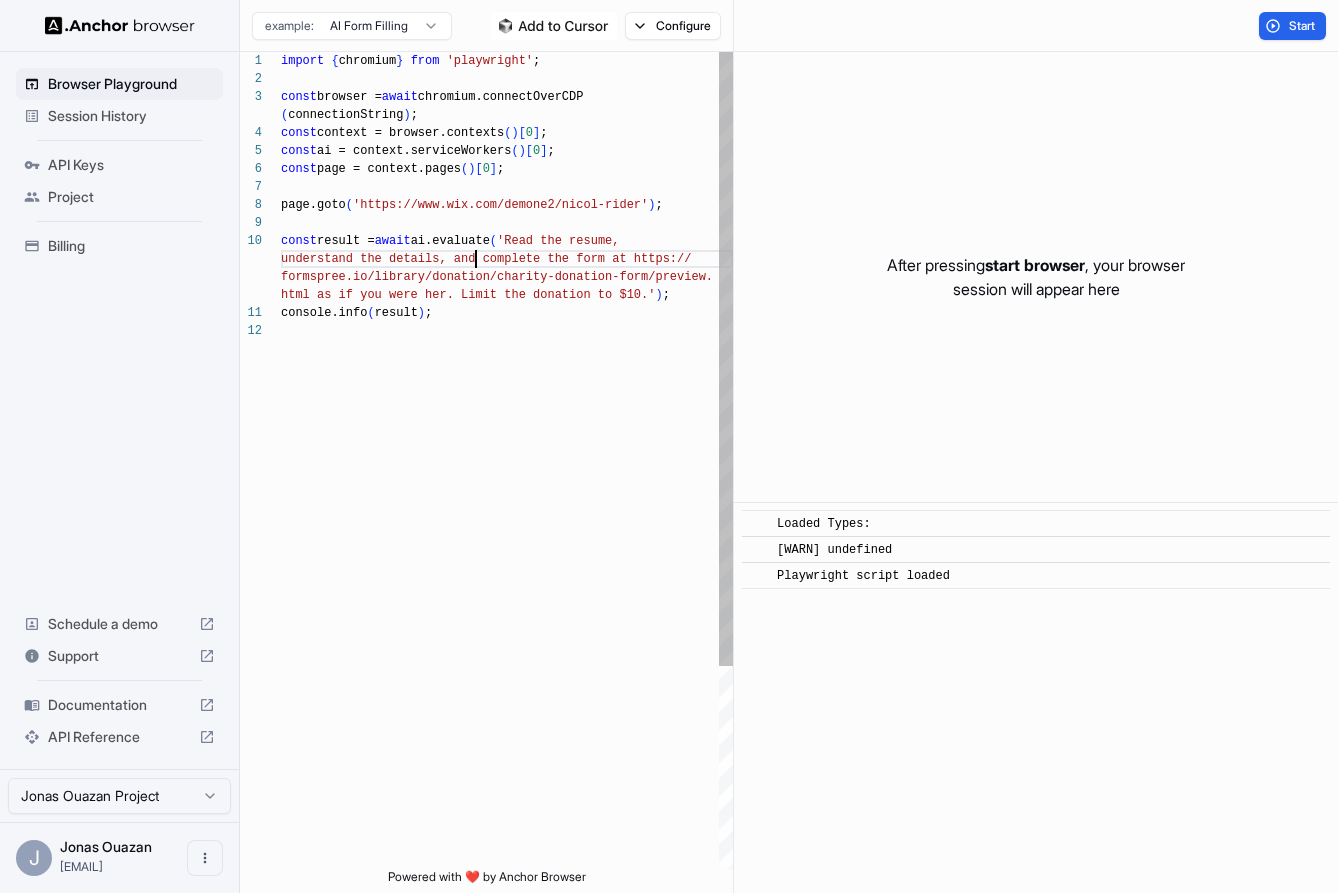 scroll, scrollTop: 18, scrollLeft: 0, axis: vertical 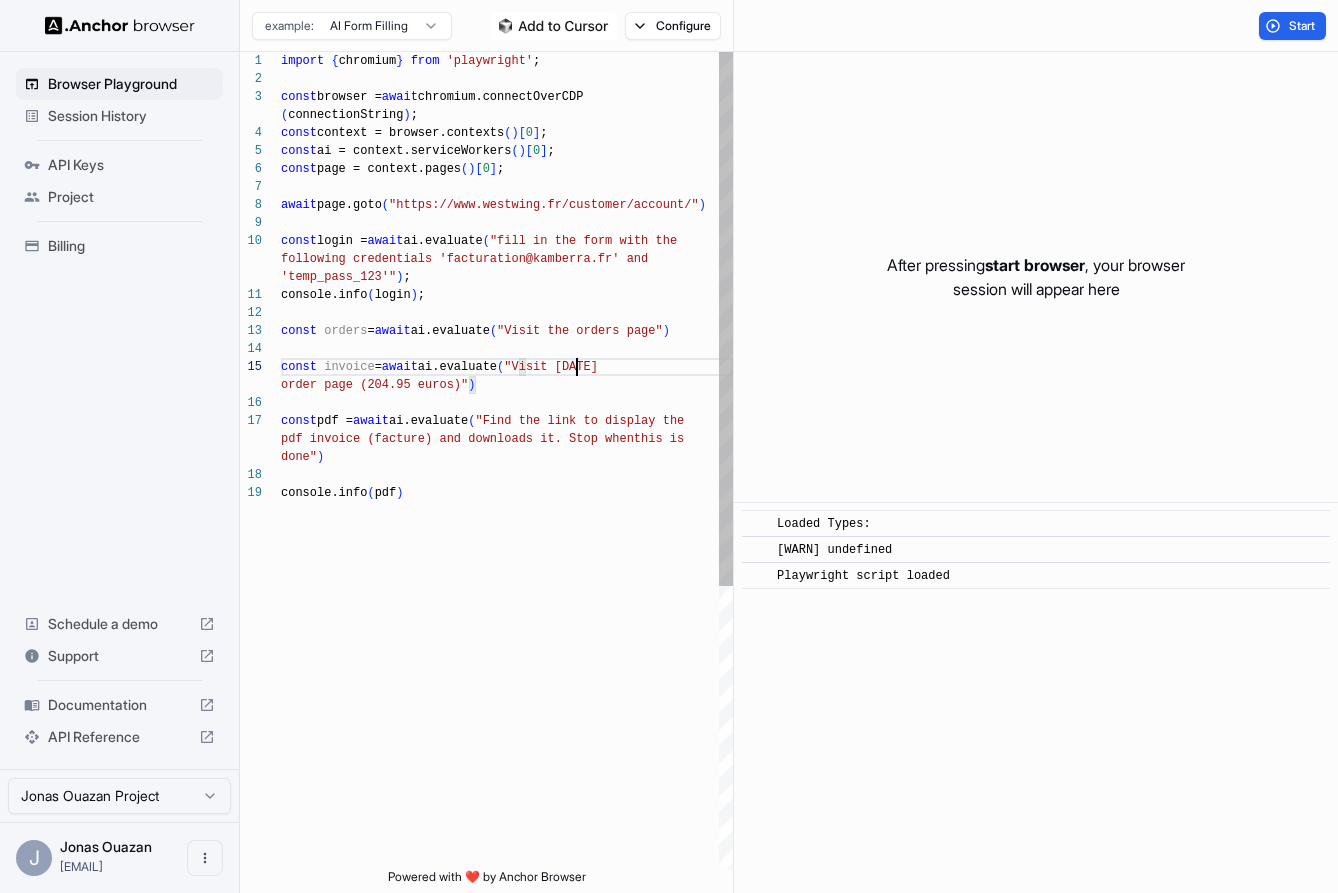 click on "import { chromium } from 'playwright' ; const browser = await chromium.connectOverCDP ( connectionString ) ; const context = browser.contexts ( ) [ 0 ] ; const ai = context.serviceWorkers ( ) [ 0 ] ; const page = context.pages ( ) [ 0 ] ; await page.goto ( "https://www.westwing.fr/customer/account/" ) const login = await ai.evaluate ( "fill in the form with the following credentials 'facturation@kamberra.fr' and 'temp_pass_123'" ) ; console.info ( login ) ; const orders = await ai.evaluate ( "Visit the orders page" ) const invoice = await ai.evaluate ( "Visit [MONTH] [DAY] [YEAR] order page ([PRICE] euros)" ) const pdf = await ai.evaluate ( "Find the link to display the pdf invoice (facture) and downloads it. Stop when this is done" ) console.info ( pdf )" at bounding box center [507, 676] 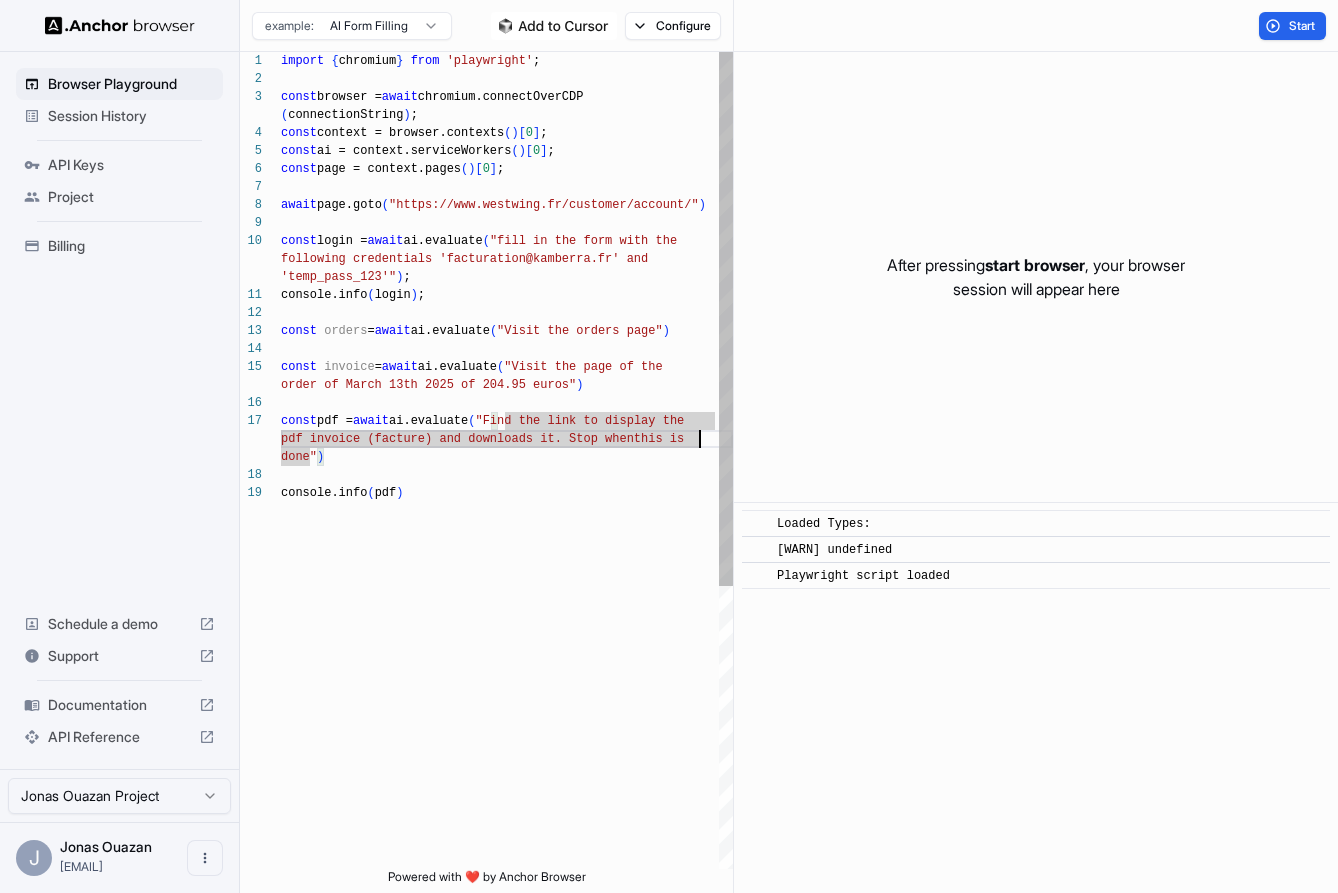 scroll, scrollTop: 54, scrollLeft: 0, axis: vertical 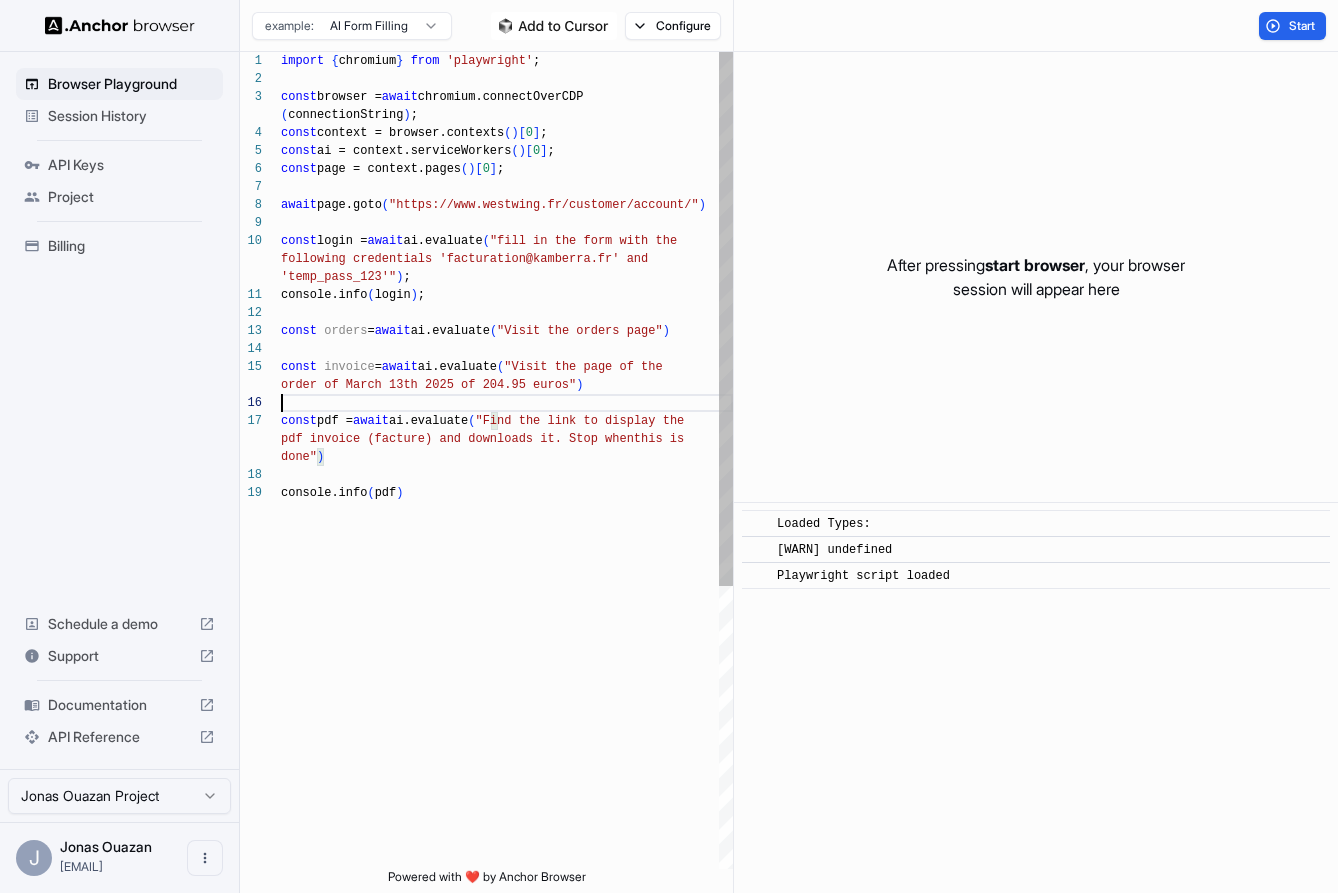 click on "import   {  chromium  }   from   'playwright' ; const  browser =  await  chromium.connectOverCDP ( connectionString ) ; const  context = browser.contexts ( ) [ 0 ] ; const  ai = context.serviceWorkers ( ) [ 0 ] ; const  page = context.pages ( ) [ 0 ] ; await  page.goto ( "https://www.westwing.fr/customer/account/" ) const  login =  await  ai.evaluate ( "fill in the form with the  following credentials 'facturation@example.com' an d  'temp_pass_123'" ) ; console.info ( login ) ; const   orders  =  await  ai.evaluate ( "Visit the orders page" )   const   invoice  =  await  ai.evaluate ( "Visit the page of the  order of March 13th 2025 of 204.95 euros" ) const  pdf =  await  ai.evaluate ( "Find the link to display the  pdf invoice (facture) and downloads it. Stop when  this is  done" ) console.info ( pdf )" at bounding box center (507, 676) 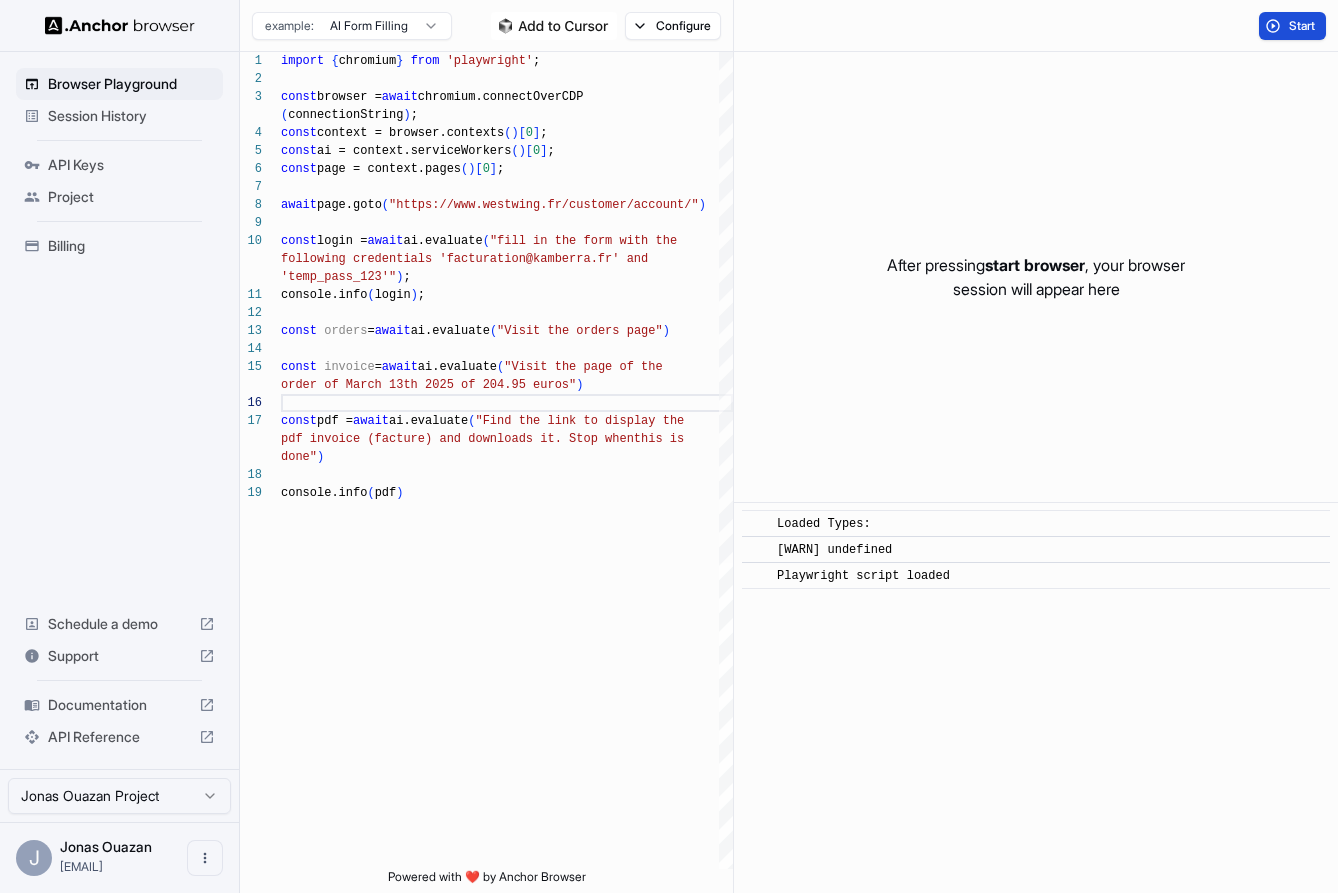 click on "Start" at bounding box center (1303, 26) 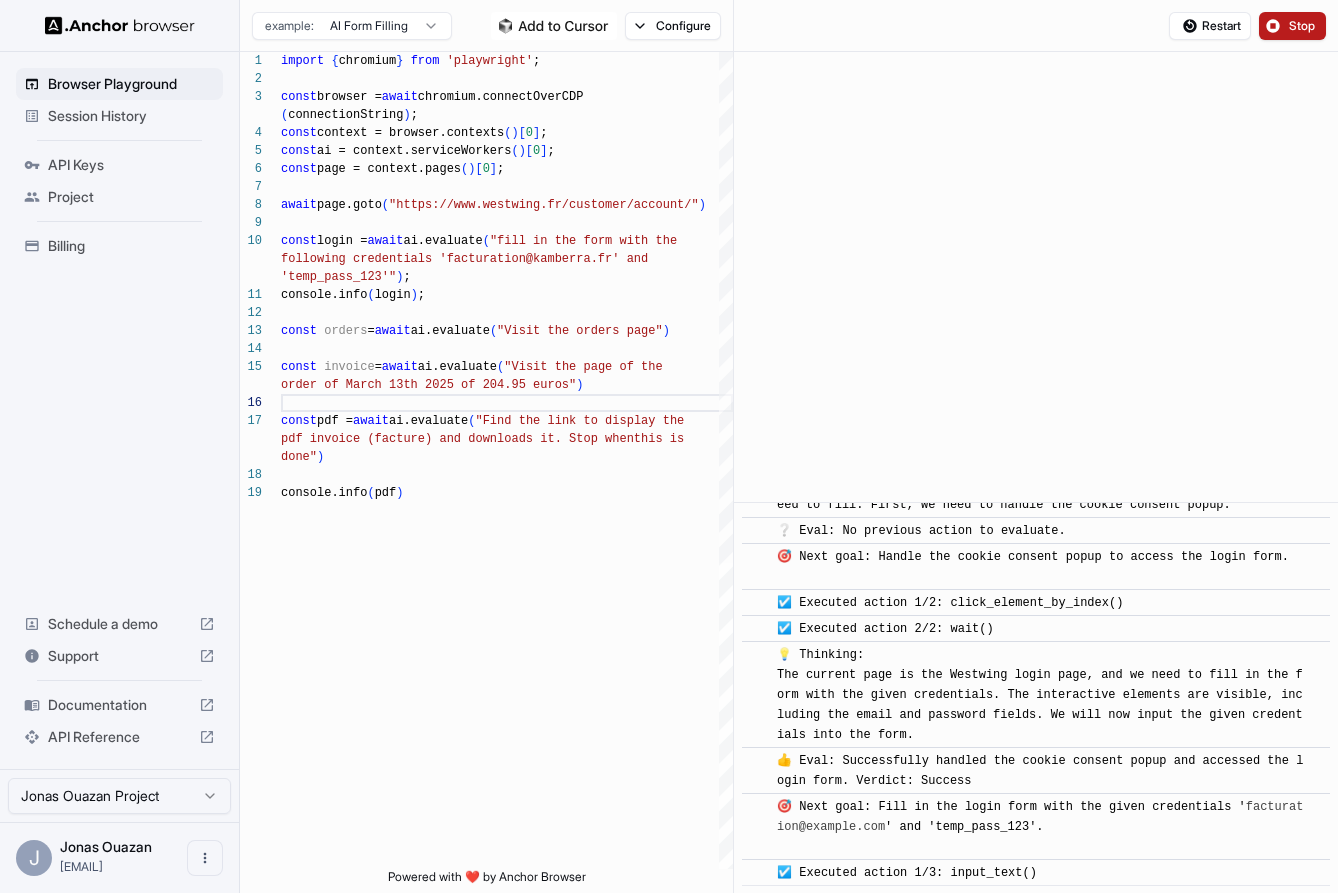 scroll, scrollTop: 177, scrollLeft: 0, axis: vertical 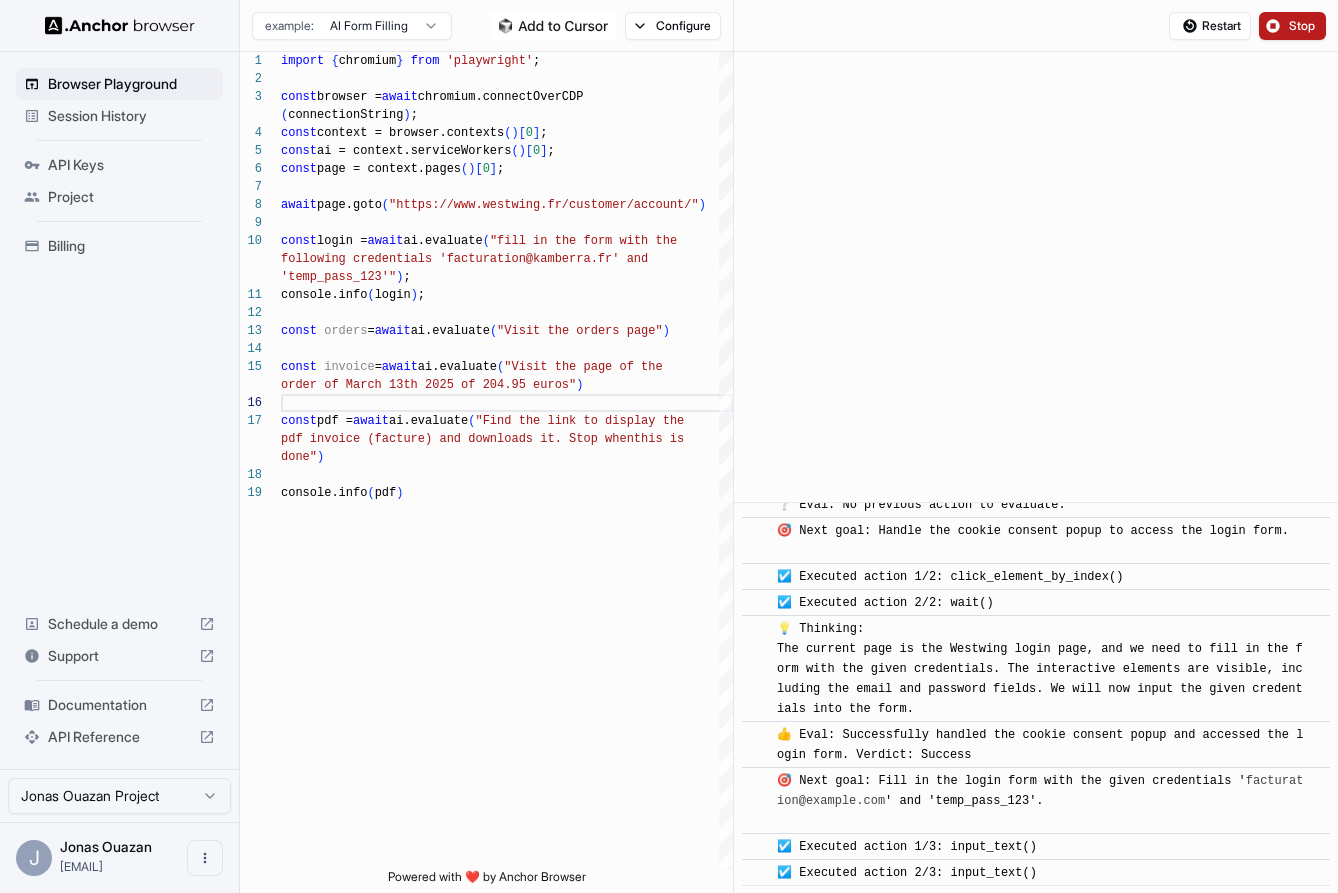 click on "🎯 Next goal: Handle the cookie consent popup to access the login form." at bounding box center (1033, 541) 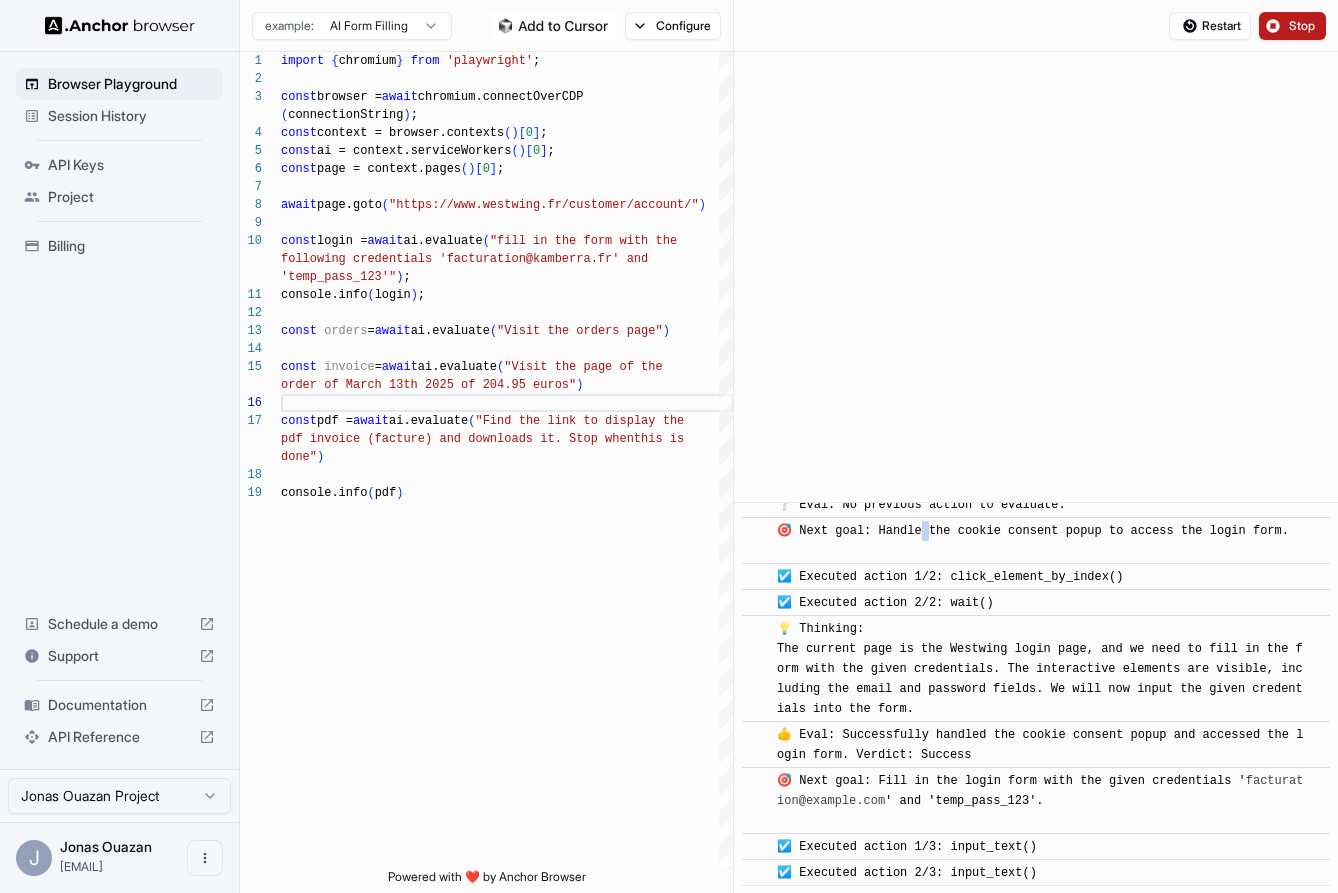 click on "🎯 Next goal: Handle the cookie consent popup to access the login form." at bounding box center [1033, 541] 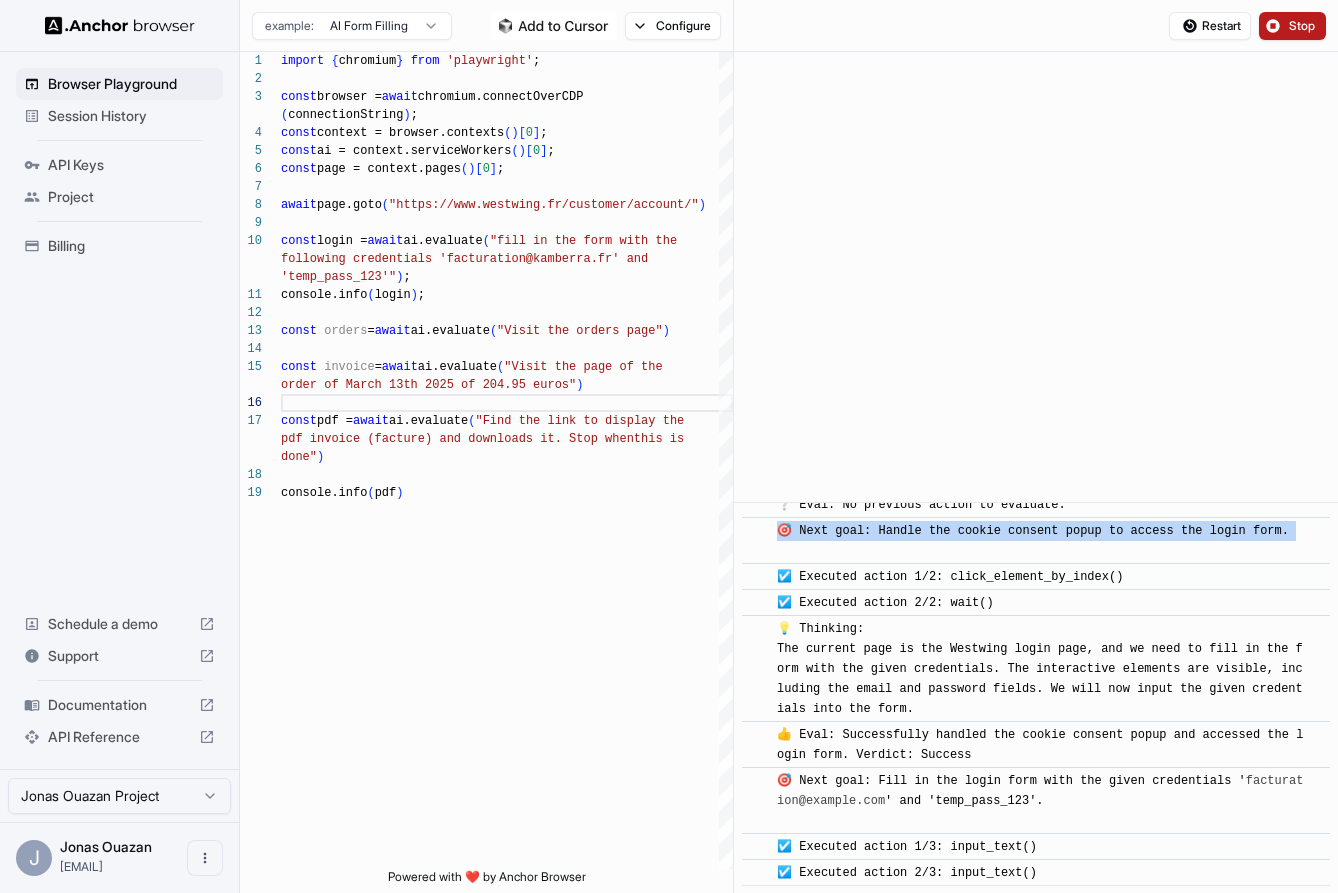click on "🎯 Next goal: Handle the cookie consent popup to access the login form." at bounding box center (1033, 541) 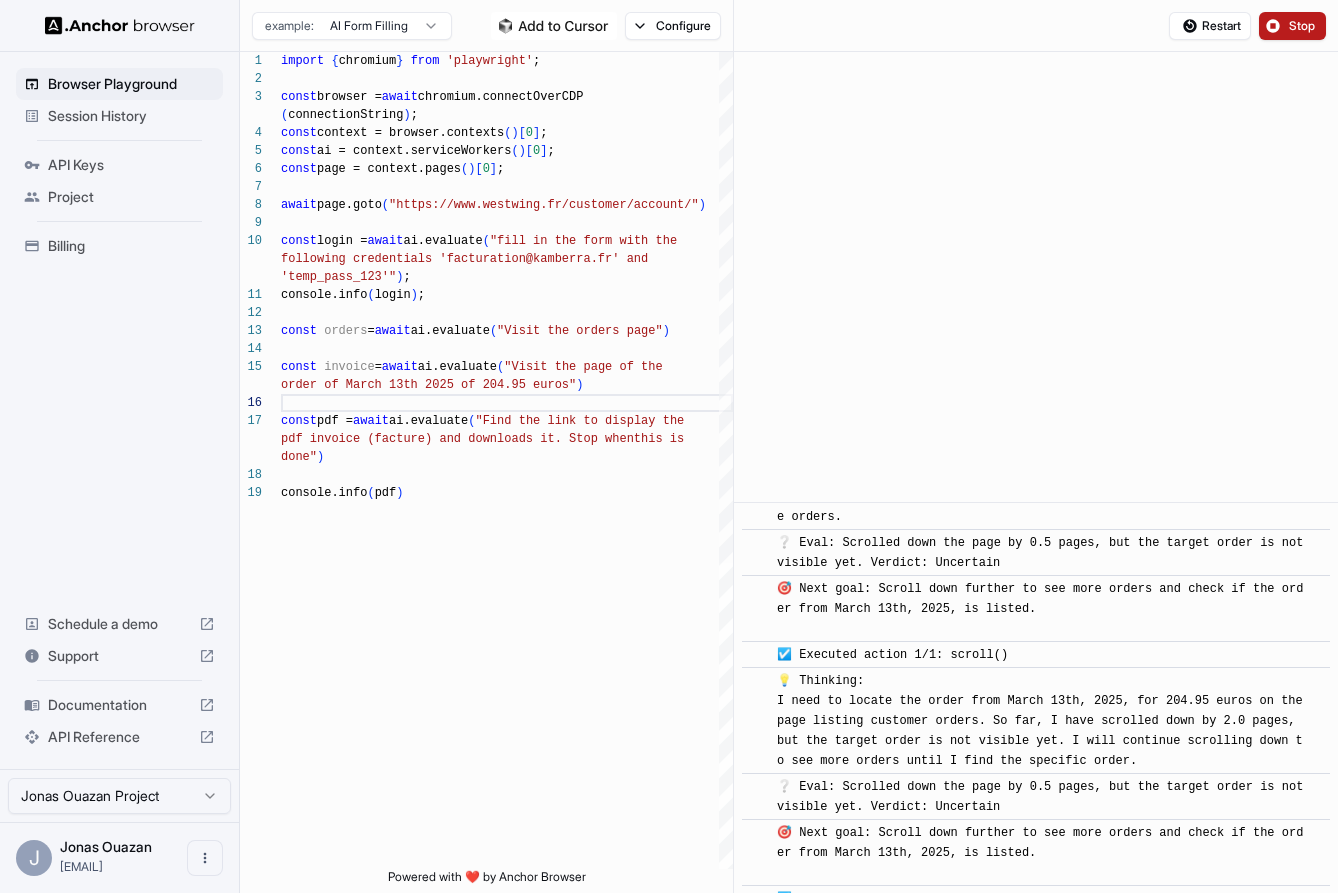scroll, scrollTop: 3875, scrollLeft: 0, axis: vertical 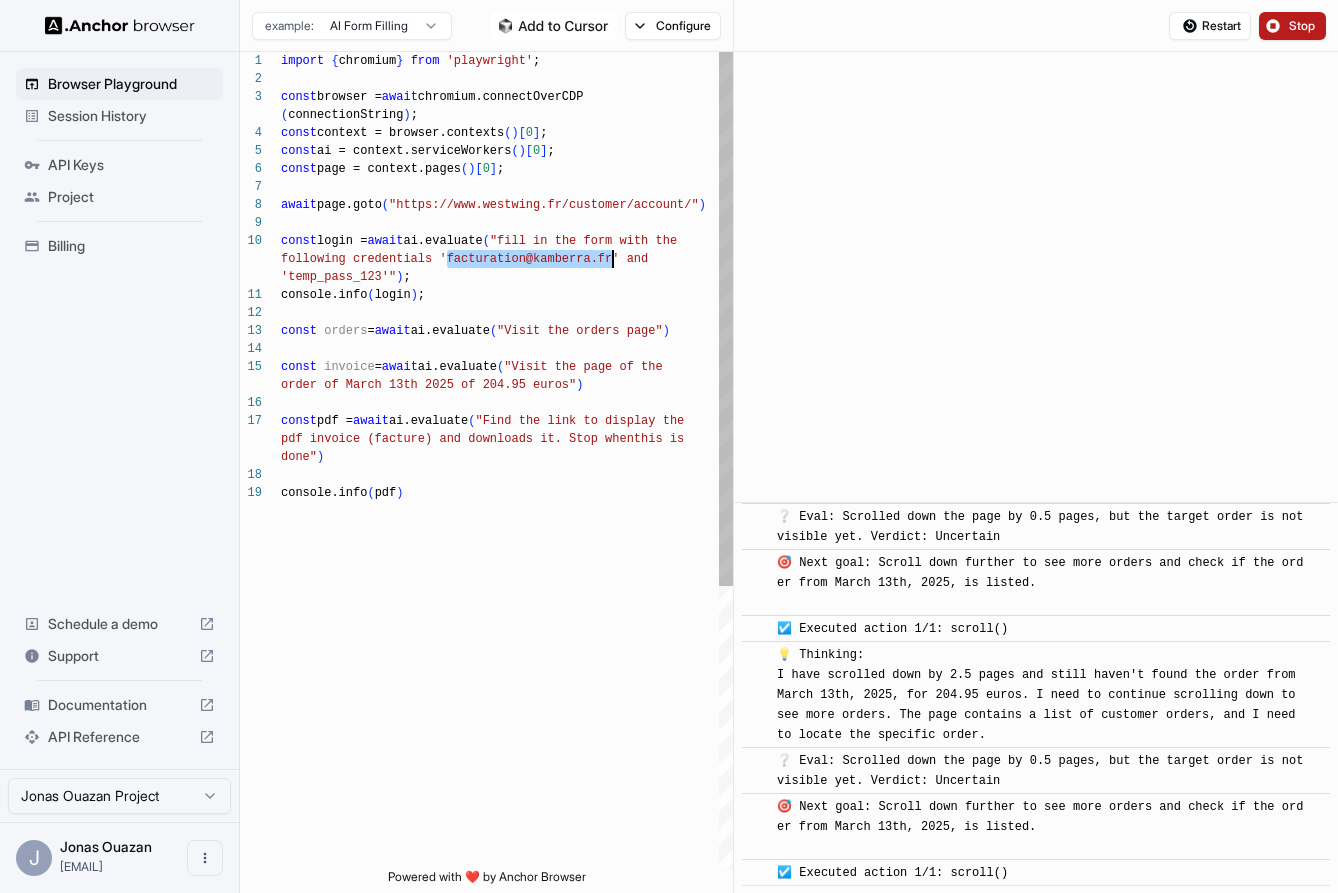 drag, startPoint x: 450, startPoint y: 258, endPoint x: 611, endPoint y: 255, distance: 161.02795 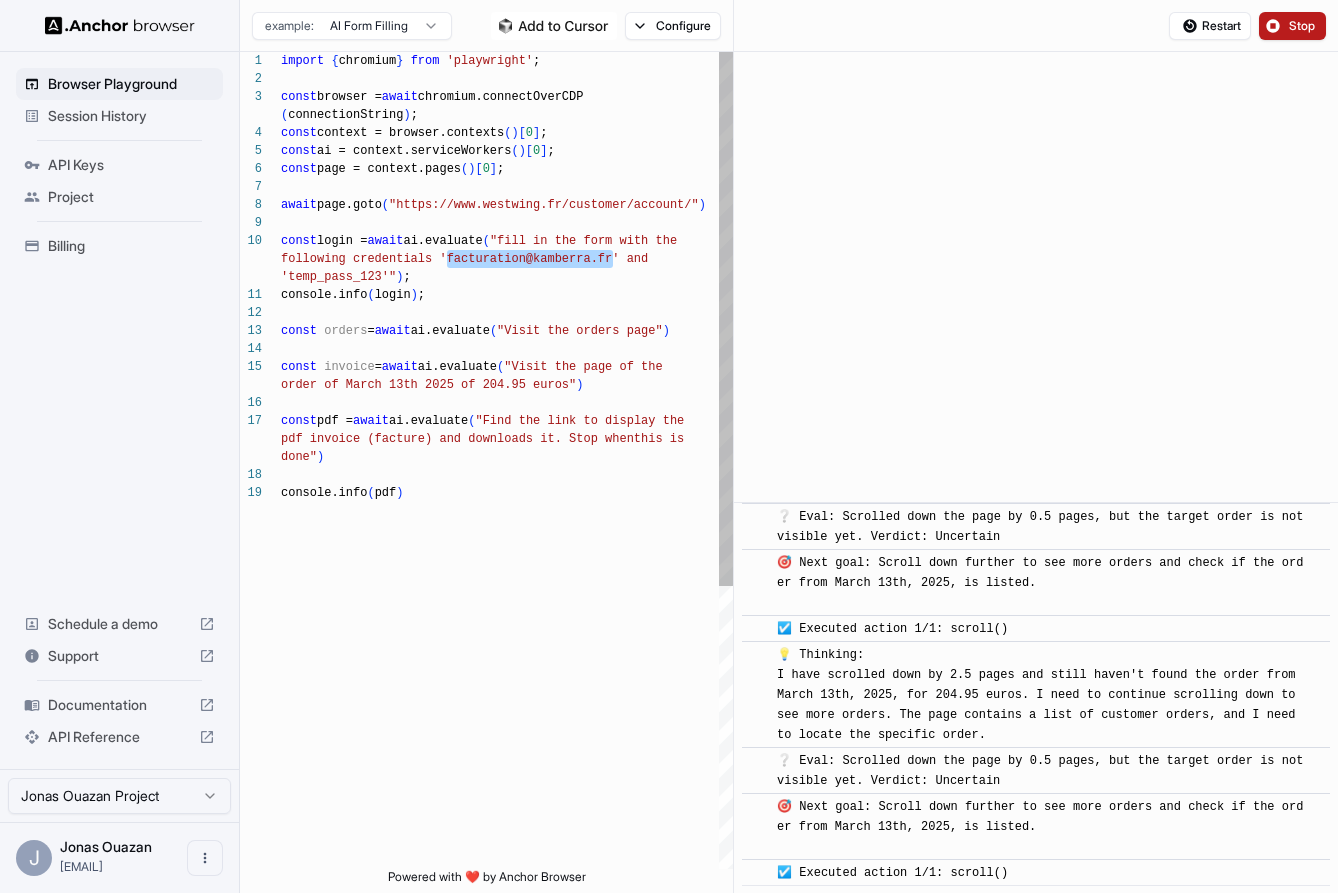scroll, scrollTop: 36, scrollLeft: 0, axis: vertical 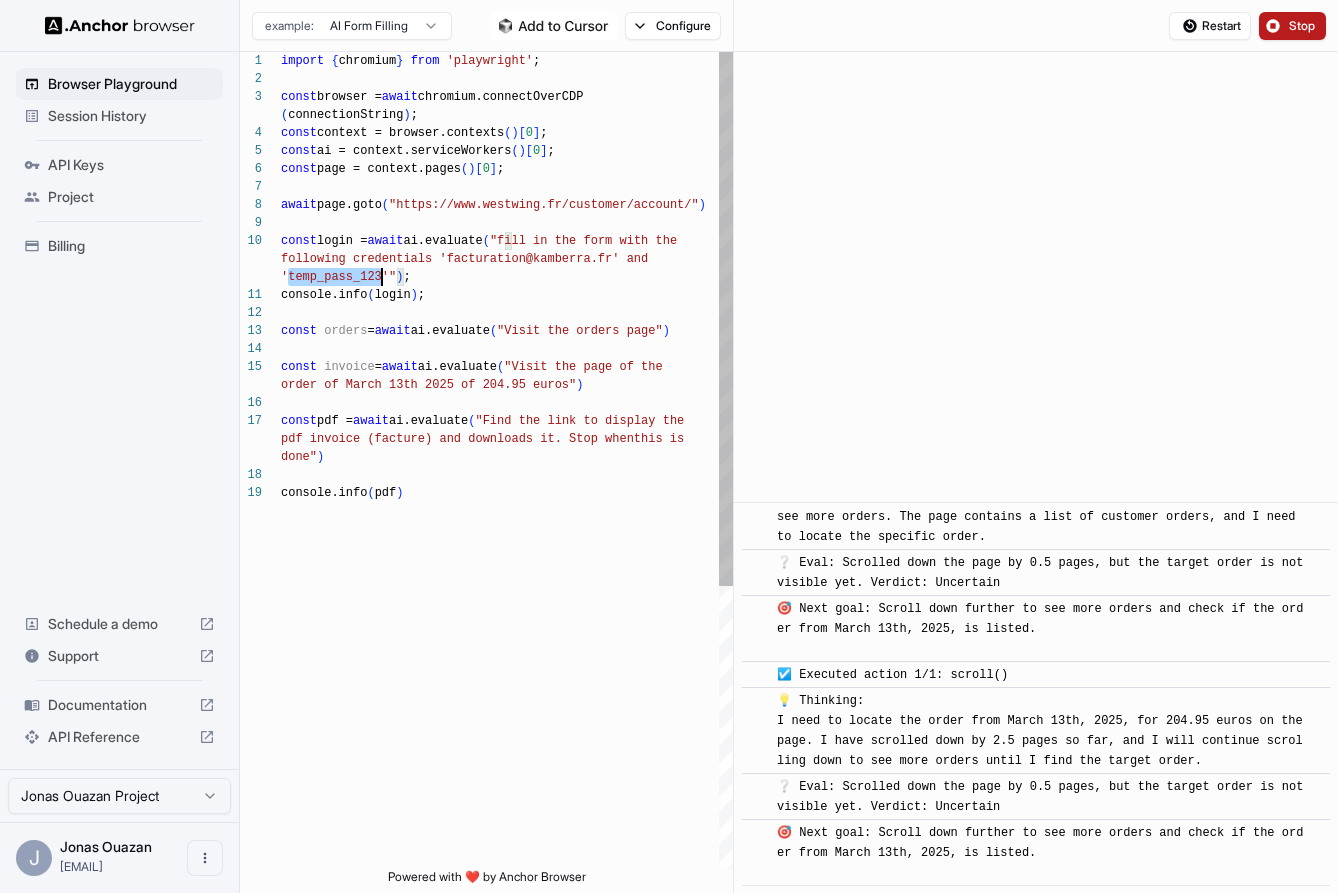 click on "import   {  chromium  }   from   'playwright' ; const  browser =  await  chromium.connectOverCDP ( connectionString ) ; const  context = browser.contexts ( ) [ 0 ] ; const  ai = context.serviceWorkers ( ) [ 0 ] ; const  page = context.pages ( ) [ 0 ] ; await  page.goto ( "https://www.westwing.fr/customer/account/" ) const  login =  await  ai.evaluate ( "fill in the form with the  following credentials 'facturation@example.com' an d  'temp_pass_123'" ) ; console.info ( login ) ; const   orders  =  await  ai.evaluate ( "Visit the orders page" )   const   invoice  =  await  ai.evaluate ( "Visit the page of the  order of March 13th 2025 of 204.95 euros" ) const  pdf =  await  ai.evaluate ( "Find the link to display the  pdf invoice (facture) and downloads it. Stop when  this is  done" ) console.info ( pdf )" at bounding box center (507, 676) 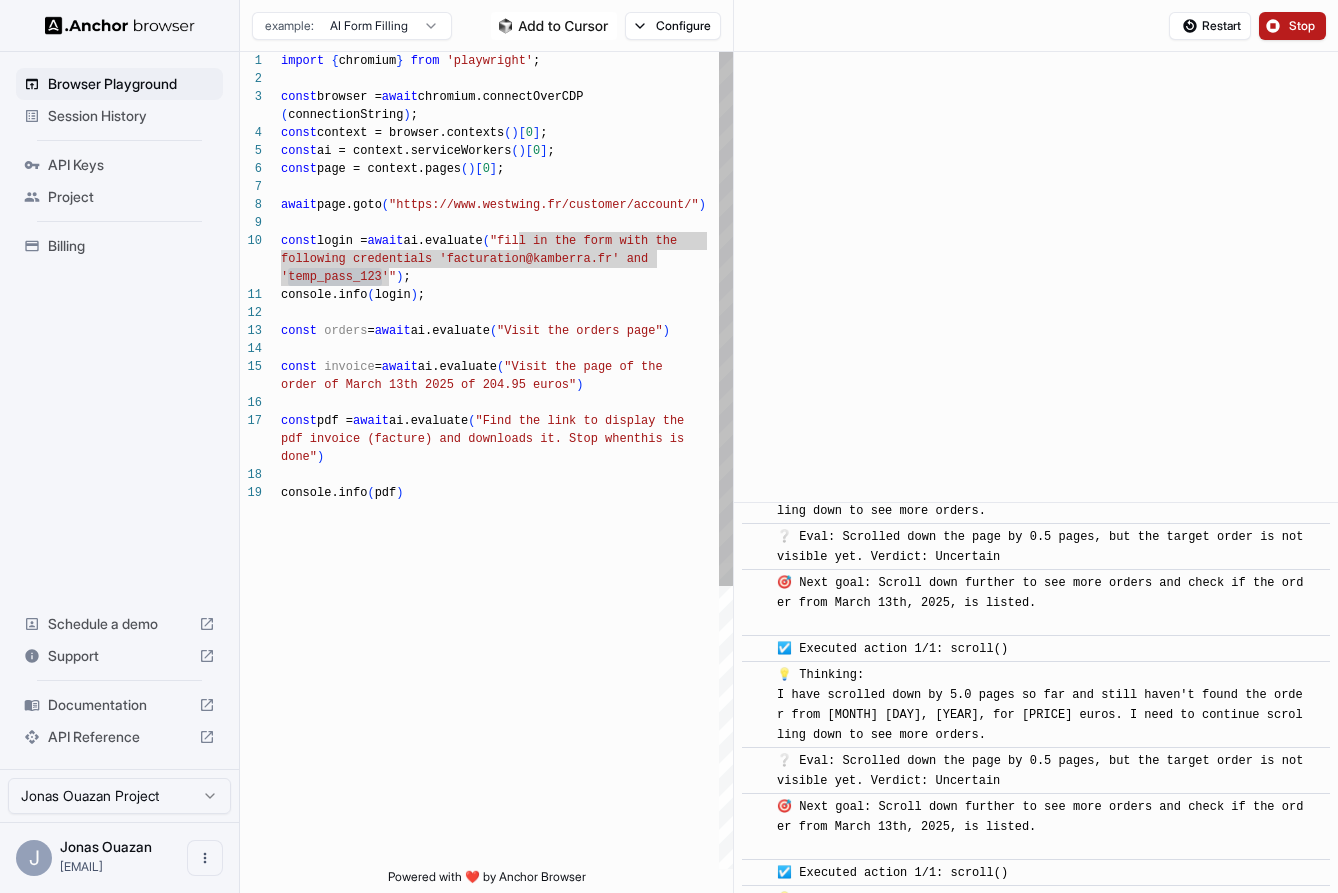 scroll, scrollTop: 5437, scrollLeft: 0, axis: vertical 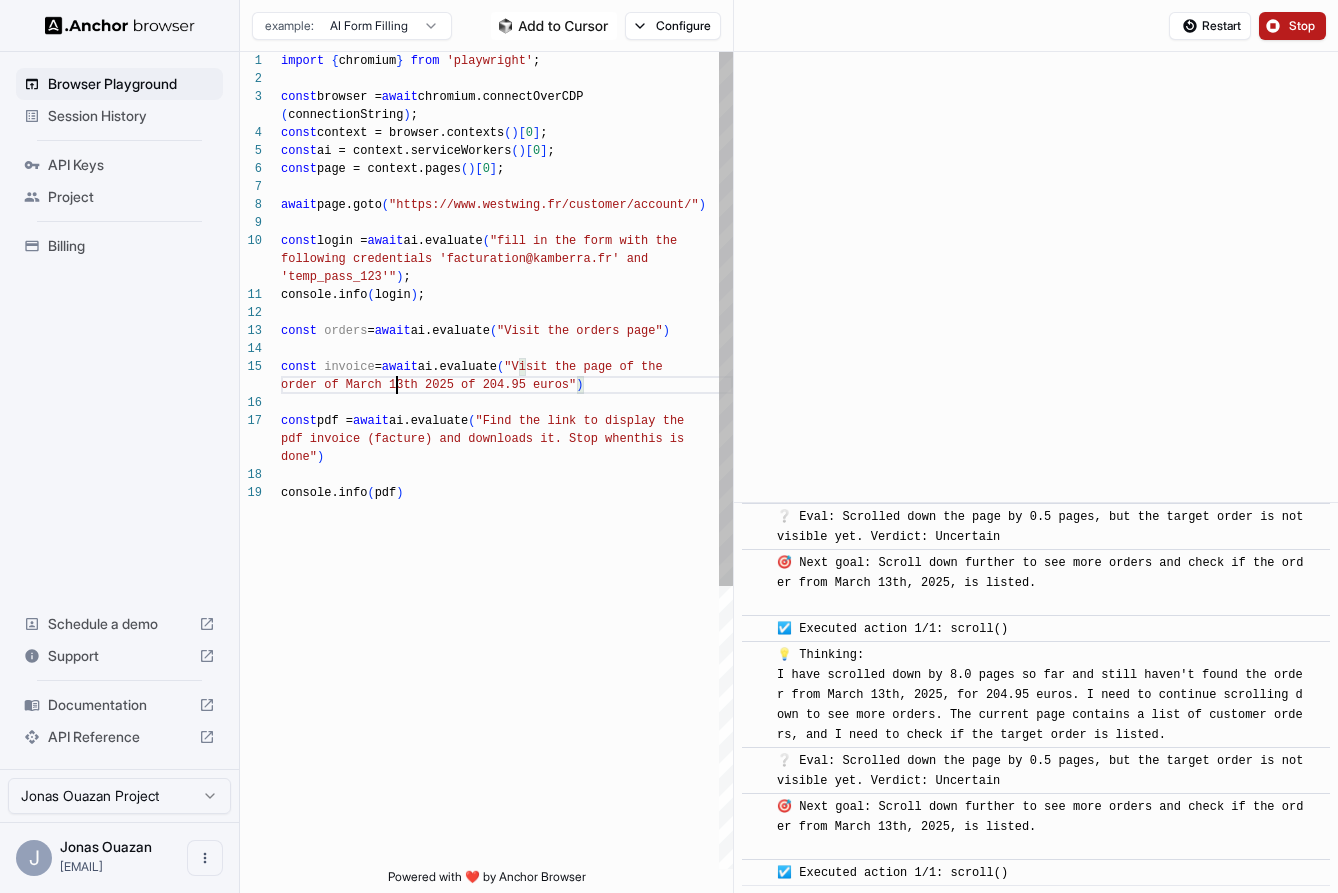 click on "import   {  chromium  }   from   'playwright' ; const  browser =  await  chromium.connectOverCDP ( connectionString ) ; const  context = browser.contexts ( ) [ 0 ] ; const  ai = context.serviceWorkers ( ) [ 0 ] ; const  page = context.pages ( ) [ 0 ] ; await  page.goto ( "https://www.westwing.fr/customer/account/" ) const  login =  await  ai.evaluate ( "fill in the form with the  following credentials 'facturation@example.com' an d  'temp_pass_123'" ) ; console.info ( login ) ; const   orders  =  await  ai.evaluate ( "Visit the orders page" )   const   invoice  =  await  ai.evaluate ( "Visit the page of the  order of March 13th 2025 of 204.95 euros" ) const  pdf =  await  ai.evaluate ( "Find the link to display the  pdf invoice (facture) and downloads it. Stop when  this is  done" ) console.info ( pdf )" at bounding box center (507, 676) 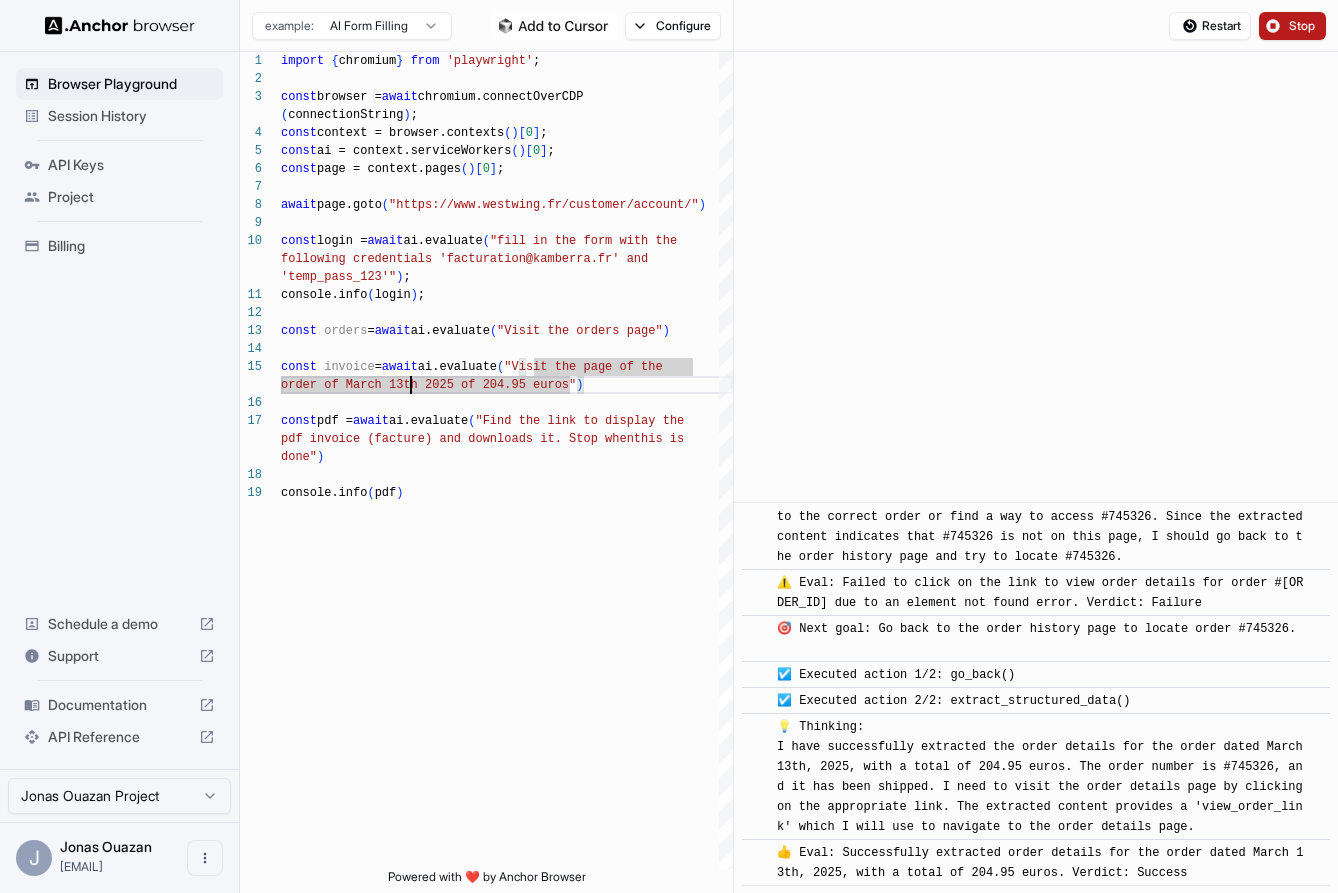scroll, scrollTop: 8741, scrollLeft: 0, axis: vertical 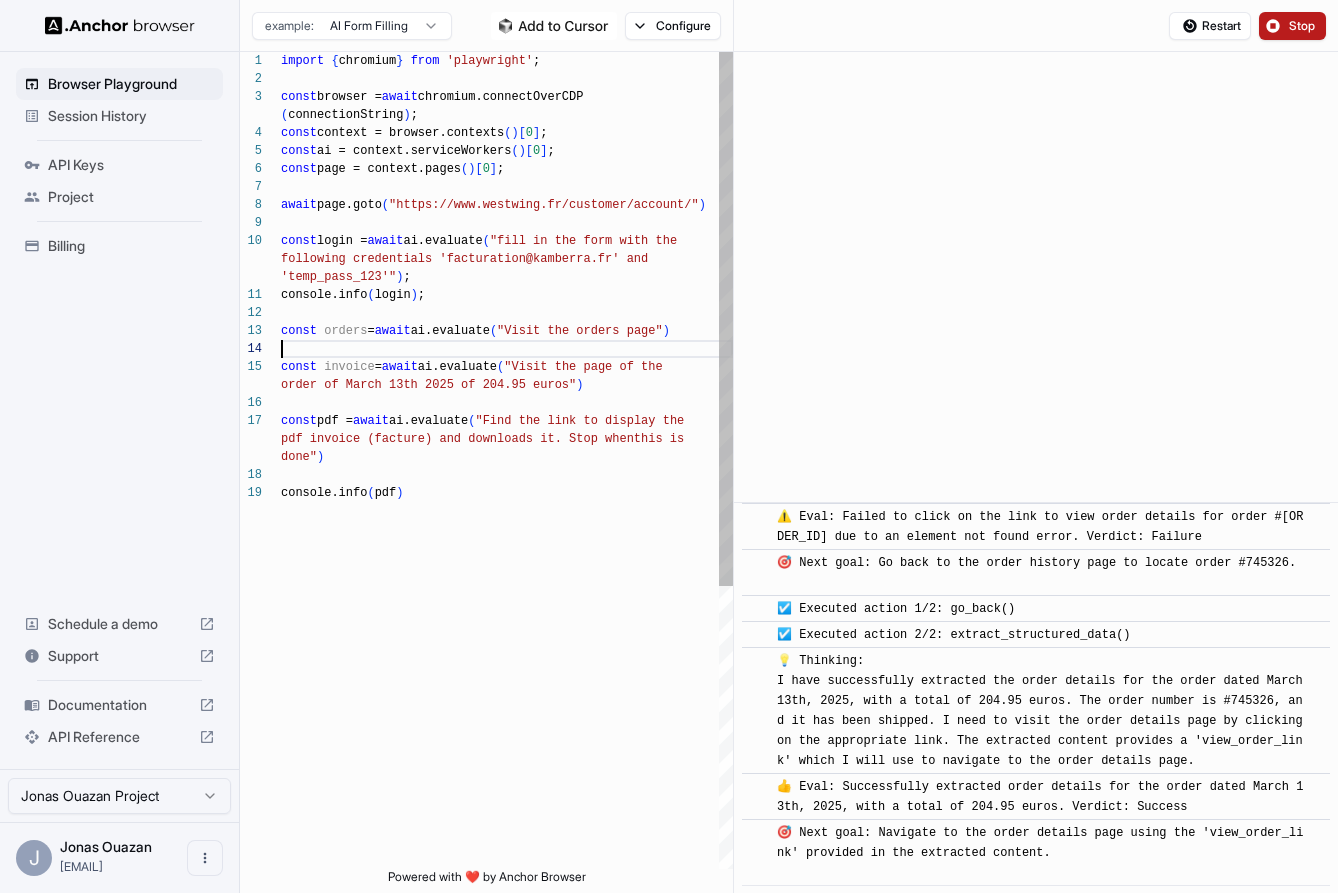 click on "import   {  chromium  }   from   'playwright' ; const  browser =  await  chromium.connectOverCDP ( connectionString ) ; const  context = browser.contexts ( ) [ 0 ] ; const  ai = context.serviceWorkers ( ) [ 0 ] ; const  page = context.pages ( ) [ 0 ] ; await  page.goto ( "https://www.westwing.fr/customer/account/" ) const  login =  await  ai.evaluate ( "fill in the form with the  following credentials 'facturation@example.com' an d  'temp_pass_123'" ) ; console.info ( login ) ; const   orders  =  await  ai.evaluate ( "Visit the orders page" )   const   invoice  =  await  ai.evaluate ( "Visit the page of the  order of March 13th 2025 of 204.95 euros" ) const  pdf =  await  ai.evaluate ( "Find the link to display the  pdf invoice (facture) and downloads it. Stop when  this is  done" ) console.info ( pdf )" at bounding box center [507, 676] 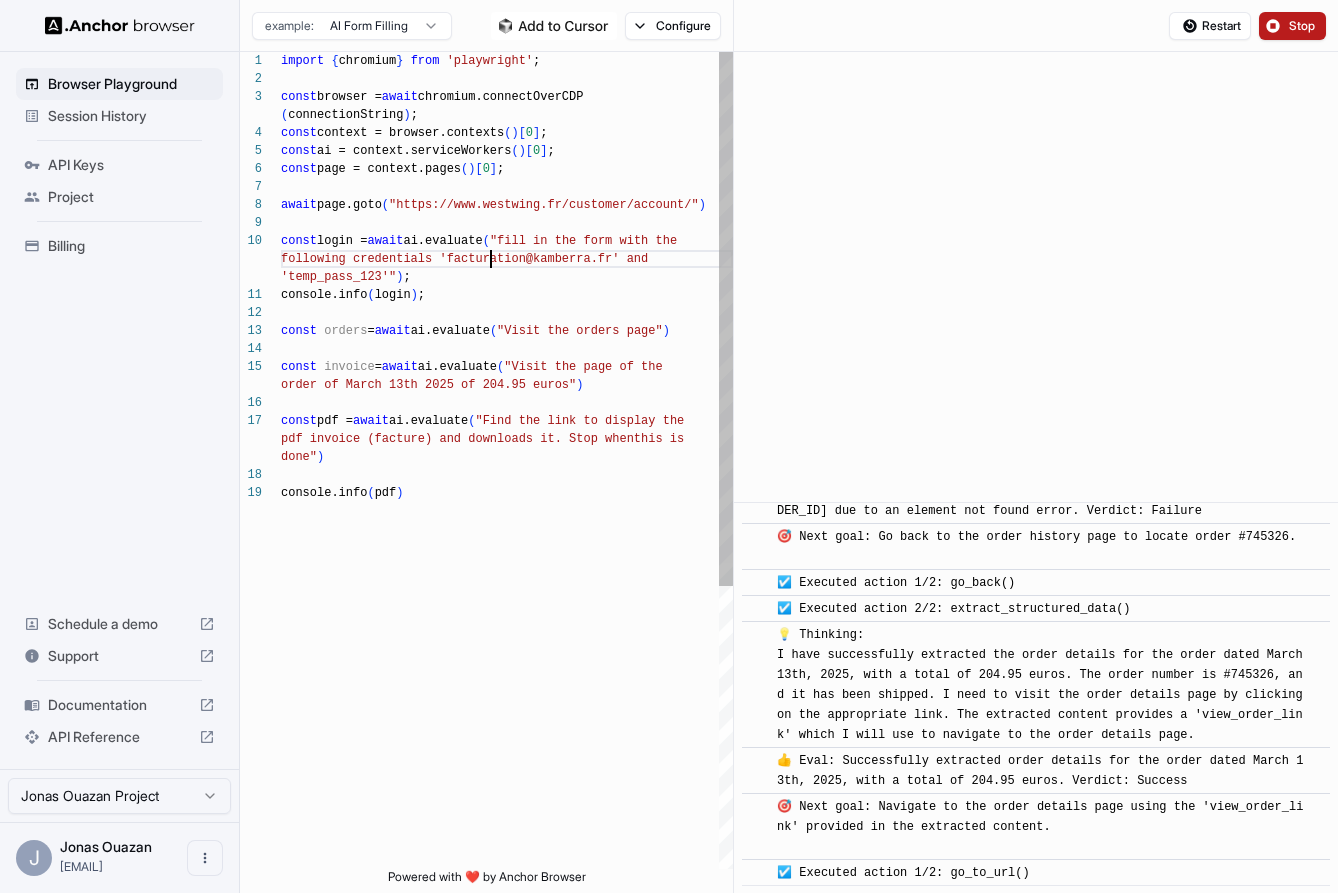 scroll, scrollTop: 18, scrollLeft: 0, axis: vertical 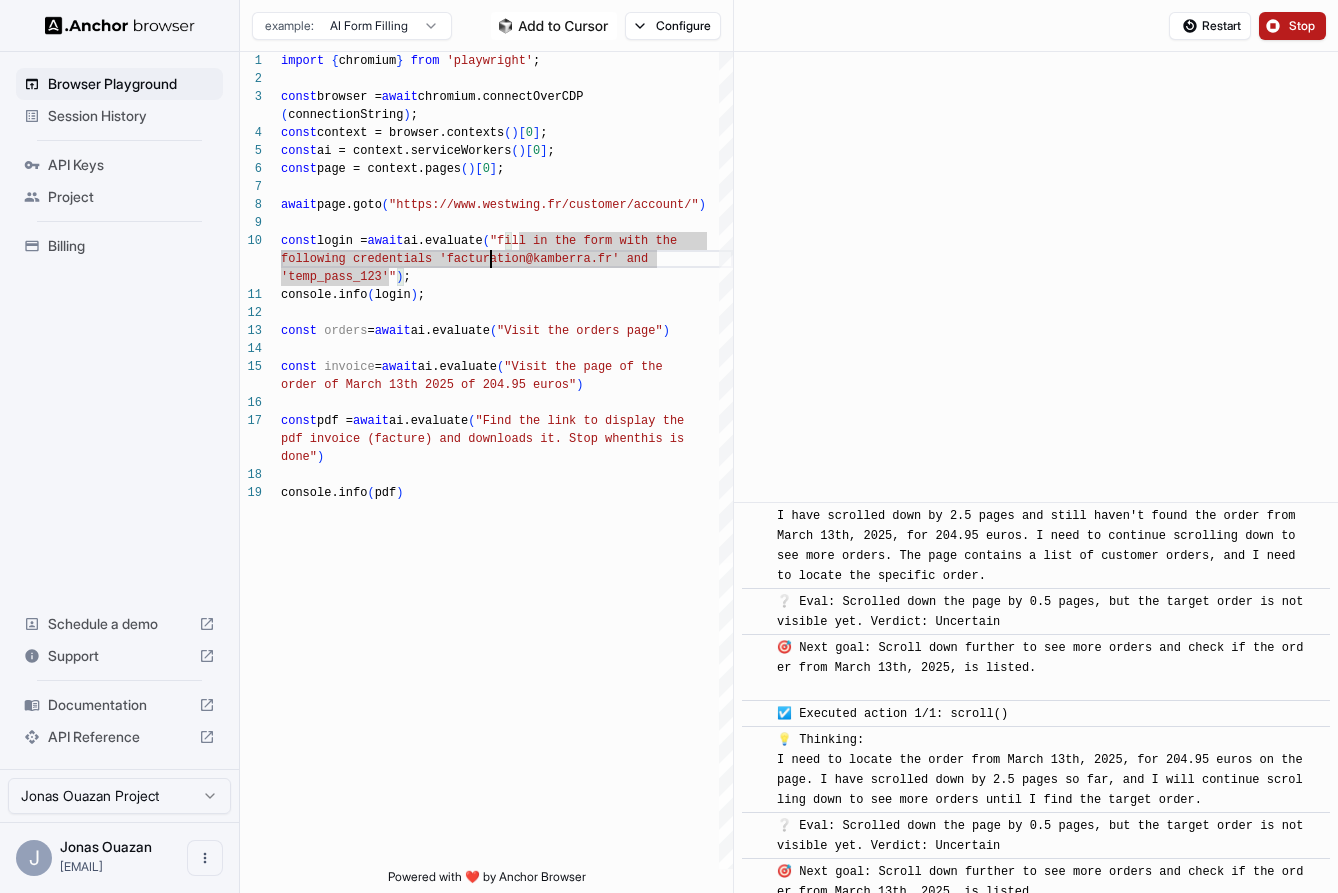 click on "❔ Eval: Scrolled down the page by 0.5 pages, but the target order is not visible yet. Verdict: Uncertain" at bounding box center (1044, 836) 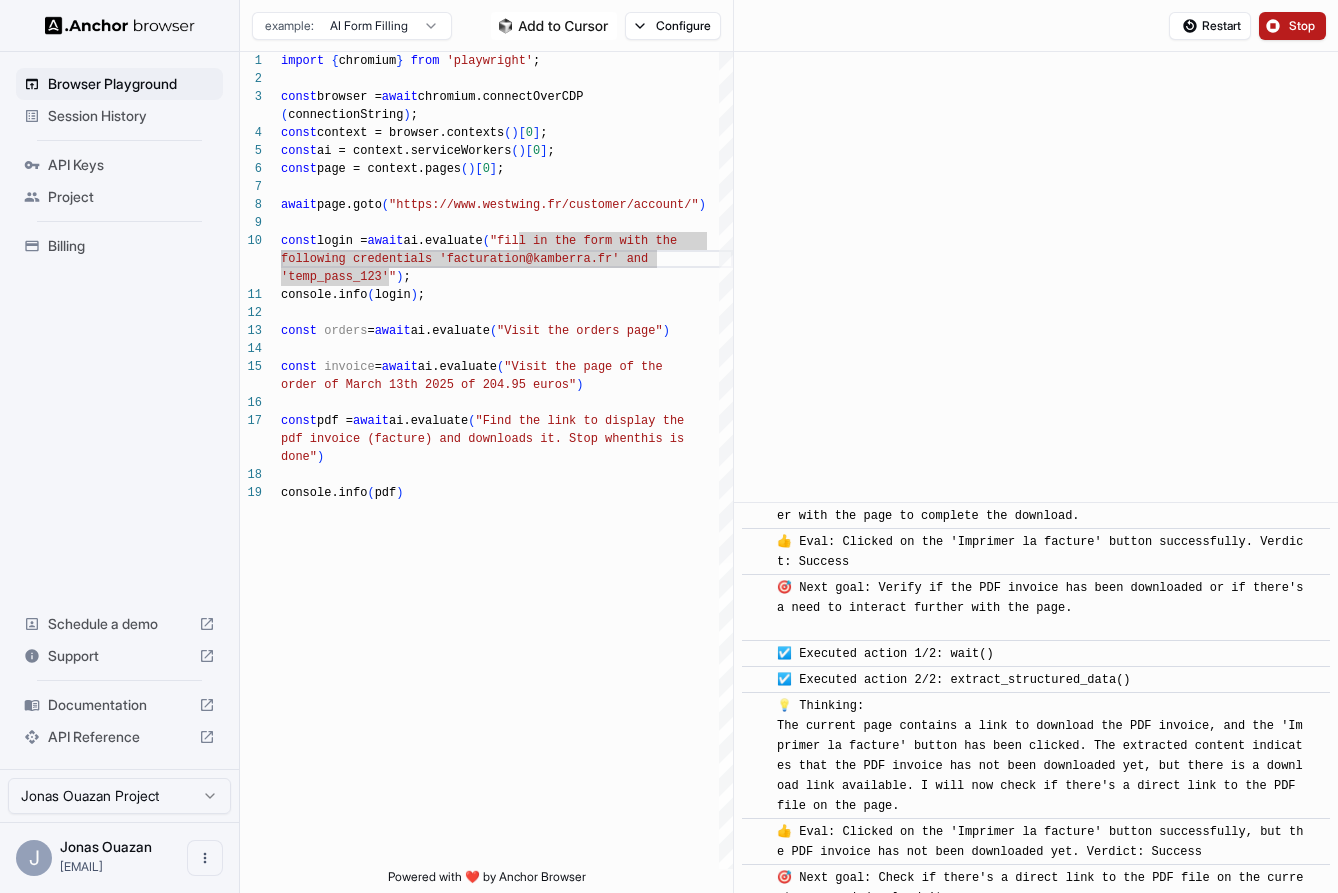 scroll, scrollTop: 11923, scrollLeft: 0, axis: vertical 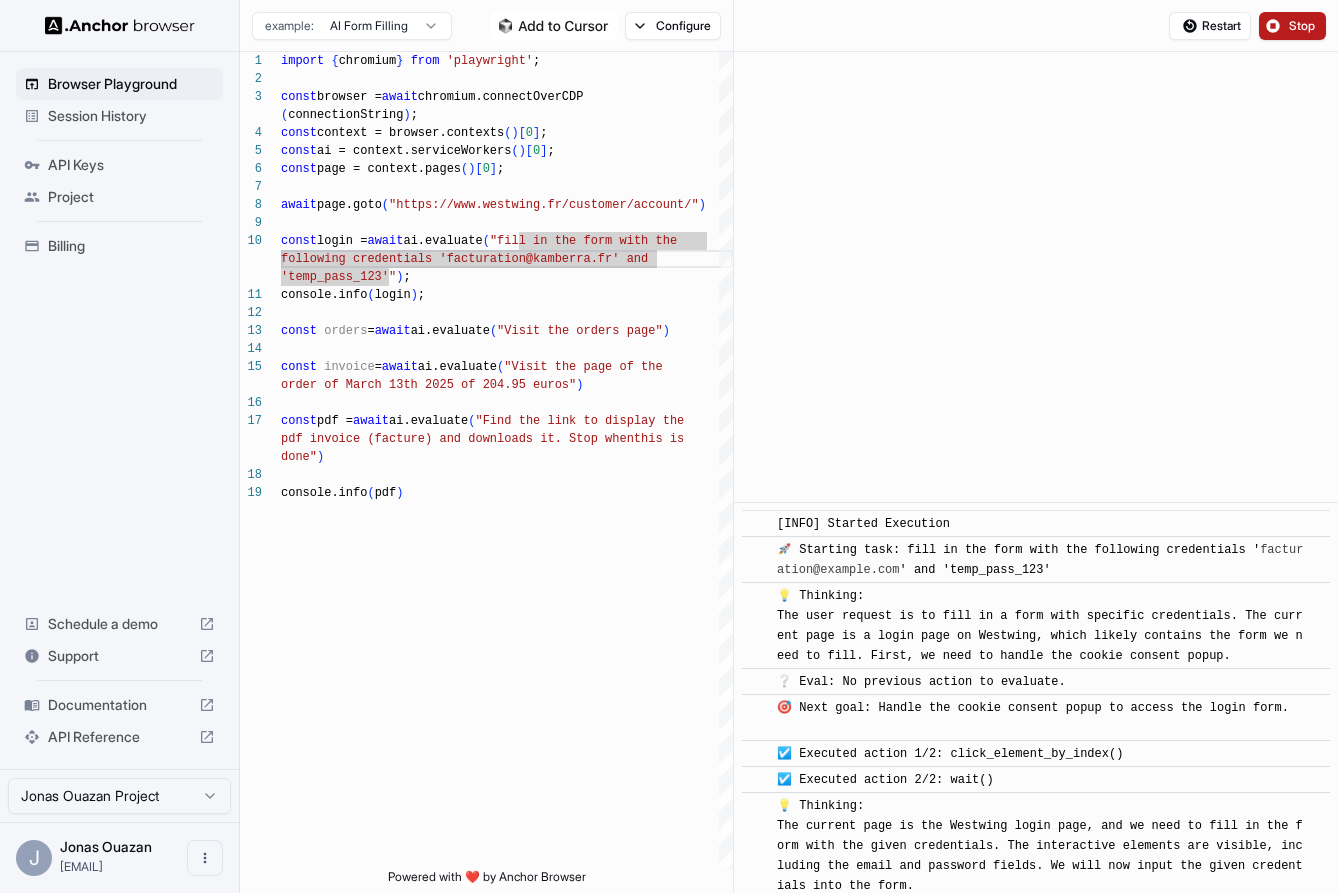 drag, startPoint x: 977, startPoint y: 870, endPoint x: 733, endPoint y: 503, distance: 440.70966 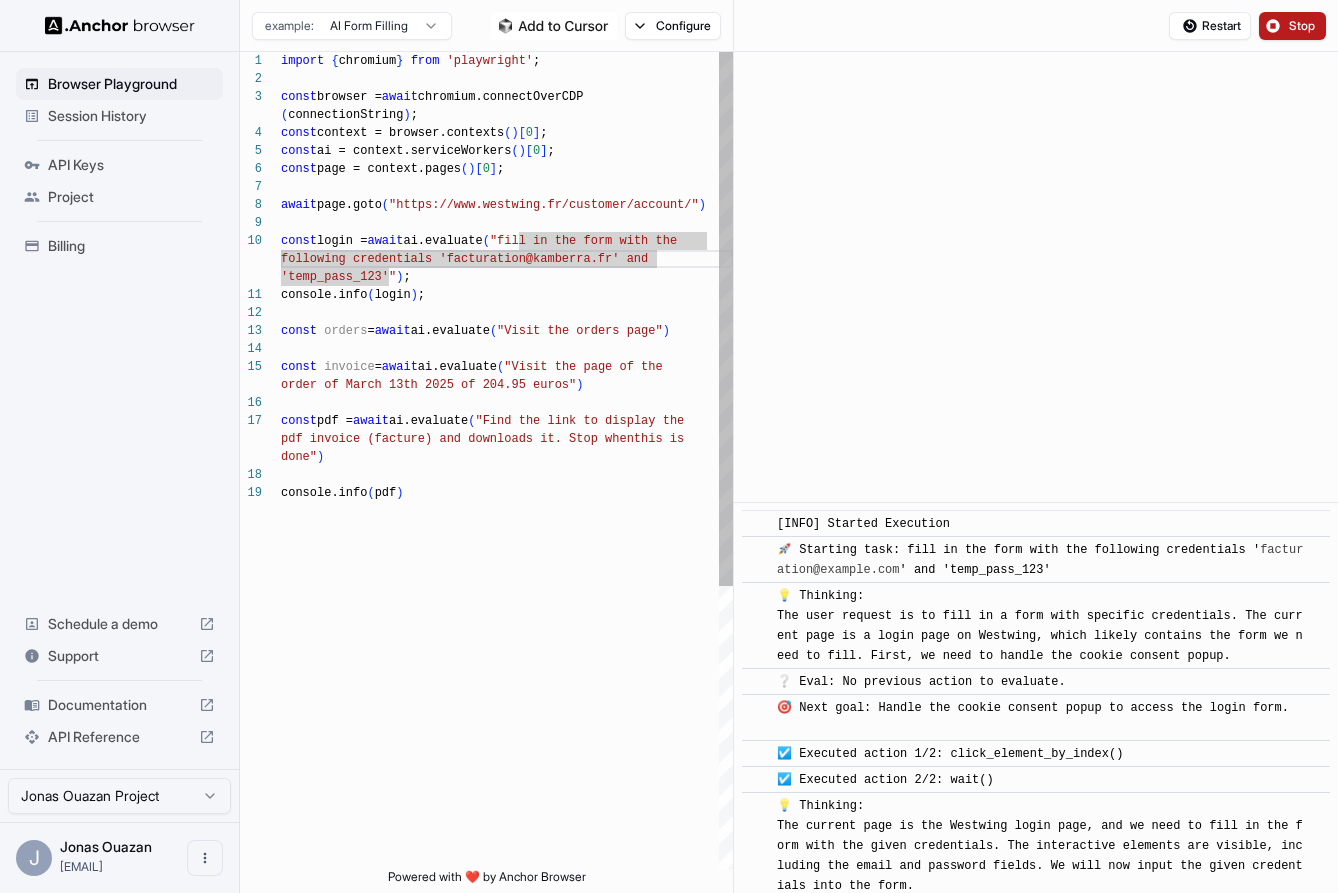 scroll, scrollTop: 72, scrollLeft: 0, axis: vertical 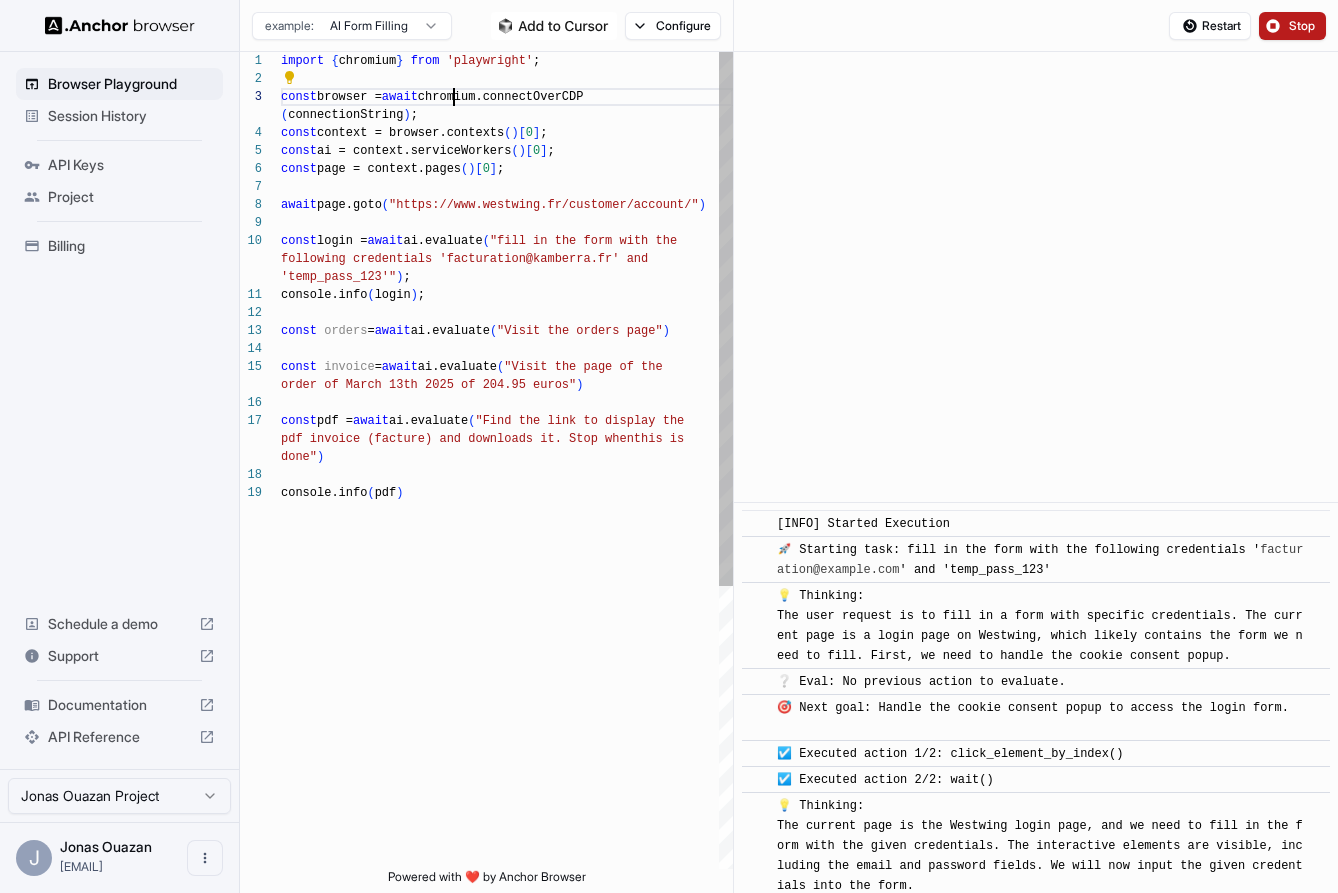 drag, startPoint x: 606, startPoint y: 489, endPoint x: 454, endPoint y: 92, distance: 425.10352 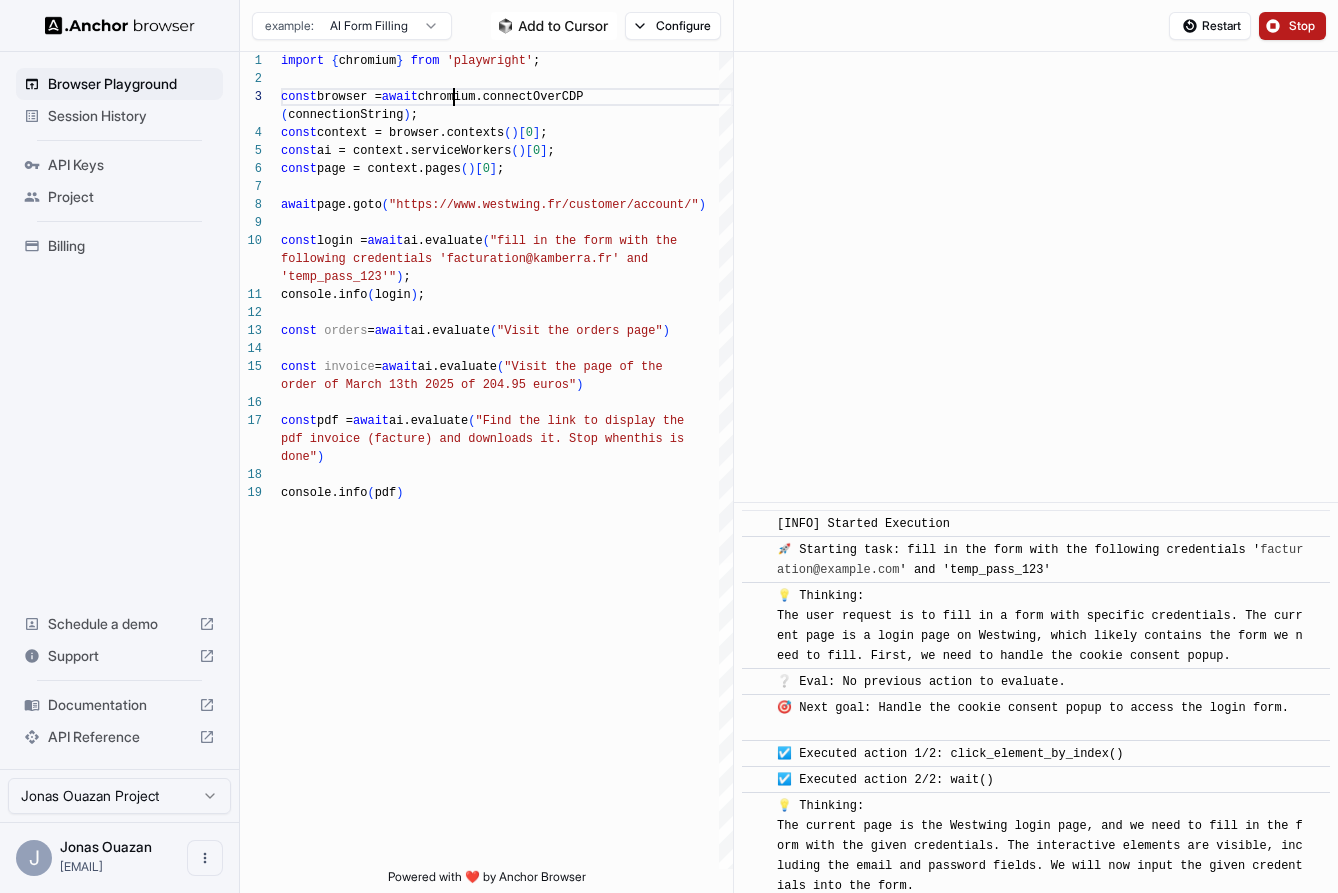 click on "example:  AI Form Filling" at bounding box center [352, 24] 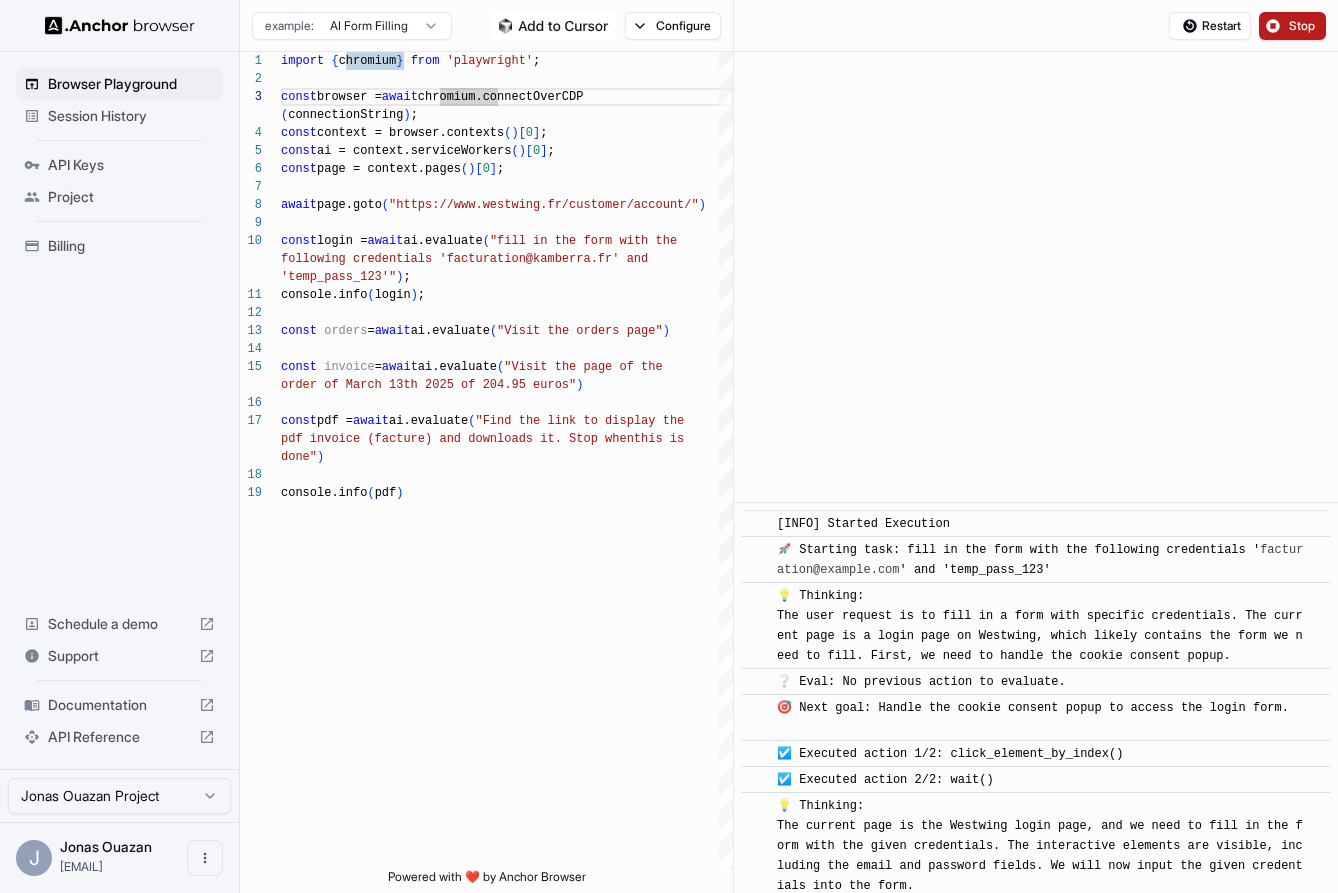 click on "Browser Playground Session History API Keys Project Billing Schedule a demo Support Documentation API Reference [FIRST] [LAST] Project J [FIRST] [LAST] [EMAIL] Browser Playground example: AI Form Filling Configure Restart Stop 1 2 3 4 5 6 7 8 9 10 11 12 13 14 15 16 17 18 19 import { chromium } from 'playwright'; const browser = await chromium.connectOverCDP ( connectionString ); const context = browser.contexts()[0]; const ai = context.serviceWorkers()[0]; const page = context.pages()[0]; await page.goto("https://www.westwing.fr/customer/account/") const login = await ai.evaluate("fill in the form with the following credentials '[EMAIL]' an d 'temp_pass_123'"); console.info(login); const orders = await ai.evaluate("Visit the orders page") const invoice = await ai.evaluate("Visit the page of the order of [MONTH] [DAY] [YEAR] of [PRICE] euros") const pdf = ("" at bounding box center [669, 446] 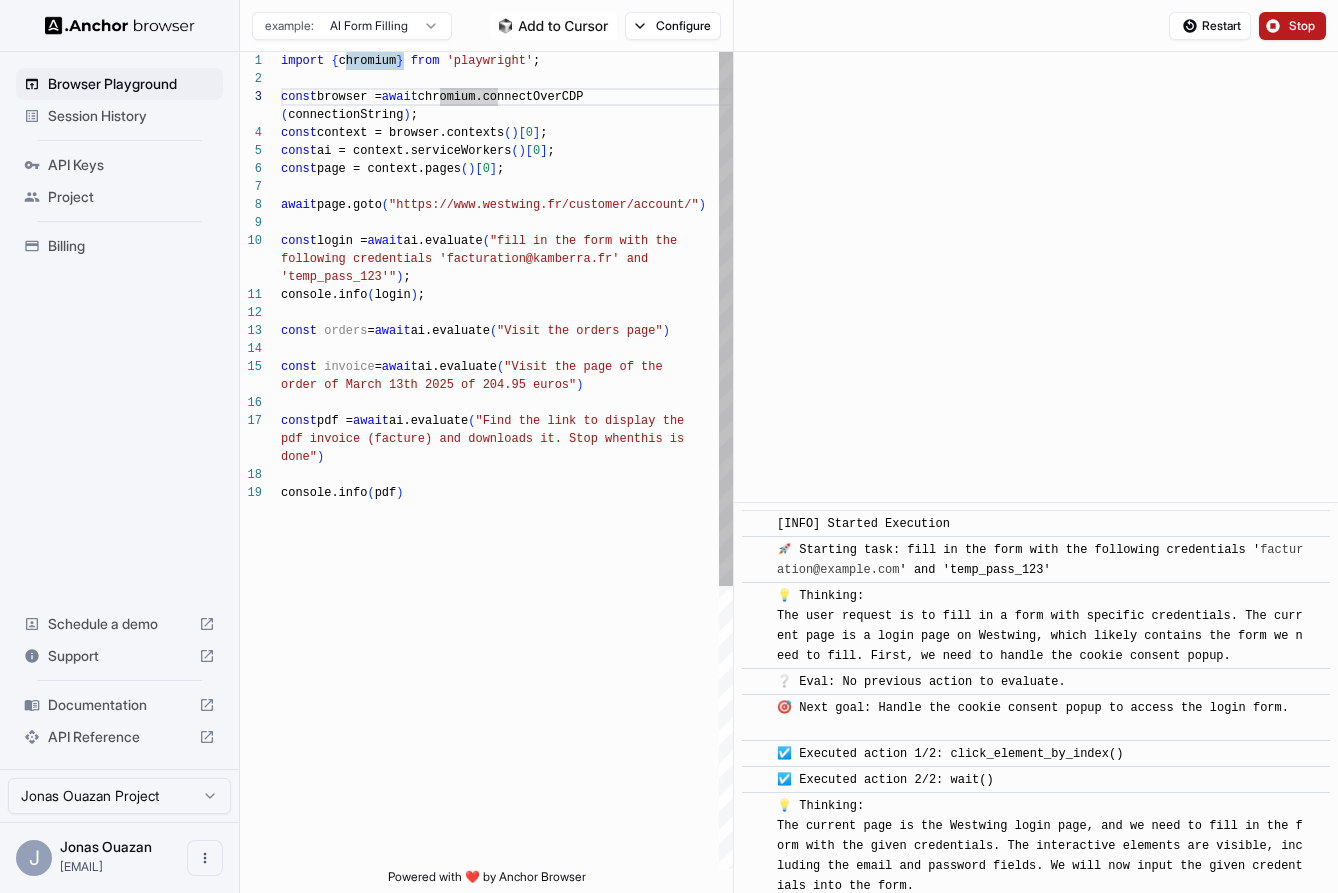 click on "Browser Playground Session History API Keys Project Billing Schedule a demo Support Documentation API Reference [FIRST] [LAST] Project J [FIRST] [LAST] [EMAIL] Browser Playground example: AI Form Filling Configure Restart Stop 1 2 3 4 5 6 7 8 9 10 11 12 13 14 15 16 17 18 19 import { chromium } from 'playwright'; const browser = await chromium.connectOverCDP ( connectionString ); const context = browser.contexts()[0]; const ai = context.serviceWorkers()[0]; const page = context.pages()[0]; await page.goto("https://www.westwing.fr/customer/account/") const login = await ai.evaluate("fill in the form with the following credentials '[EMAIL]' an d 'temp_pass_123'"); console.info(login); const orders = await ai.evaluate("Visit the orders page") const invoice = await ai.evaluate("Visit the page of the order of [MONTH] [DAY] [YEAR] of [PRICE] euros") const pdf = ("" at bounding box center (669, 446) 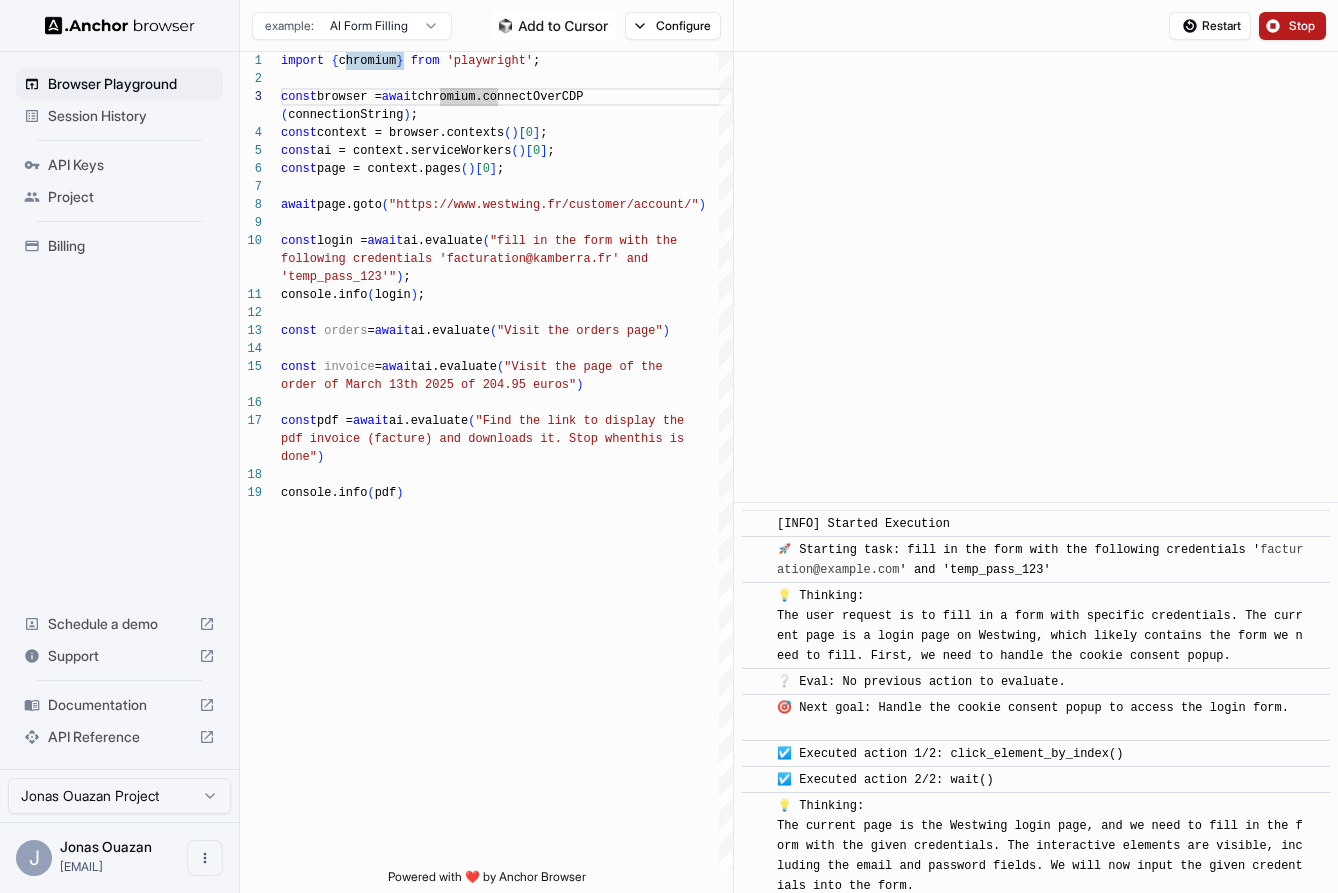 click on "[INFO] Started Execution" at bounding box center [863, 524] 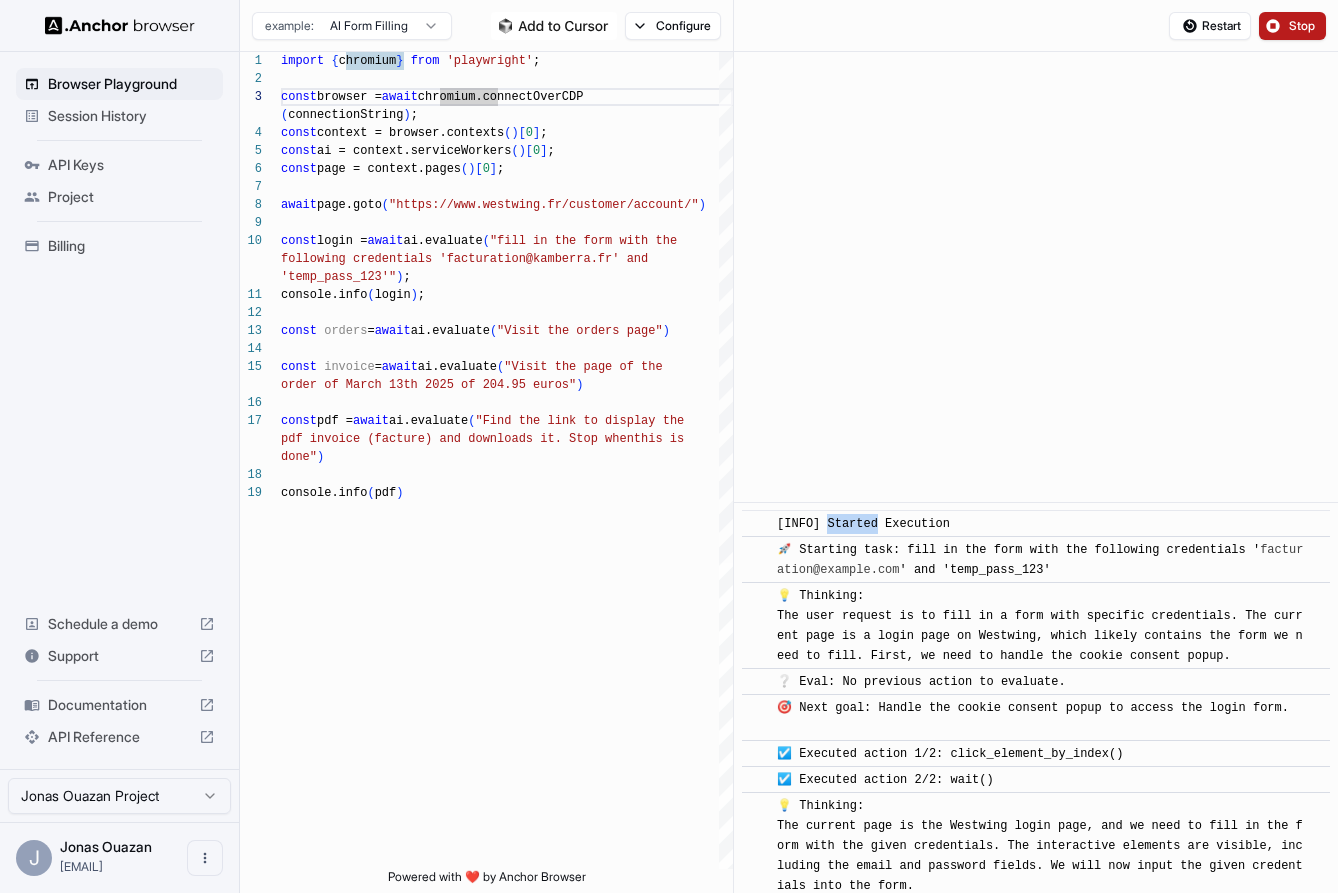 click on "[INFO] Started Execution" at bounding box center (863, 524) 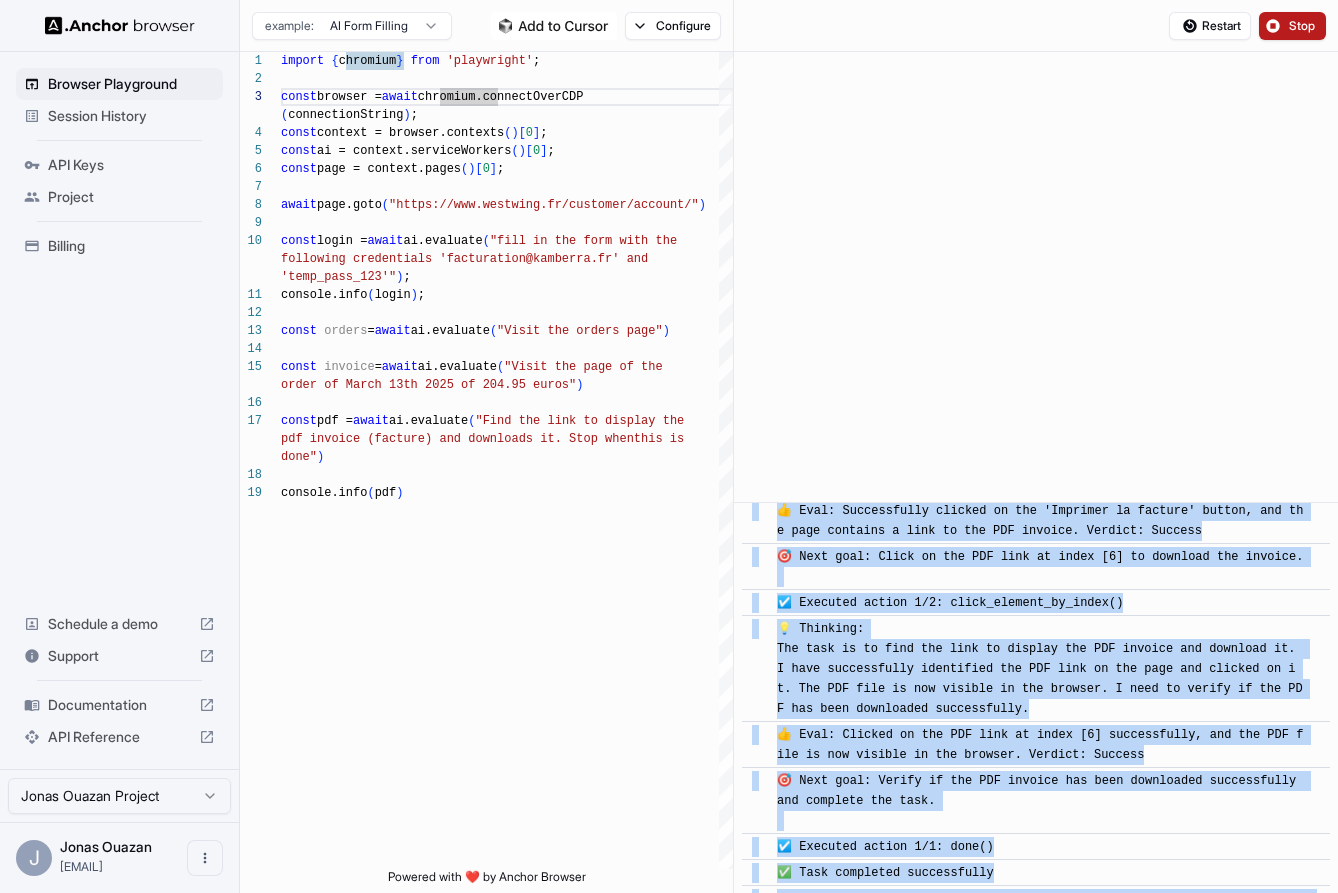 scroll, scrollTop: 11923, scrollLeft: 0, axis: vertical 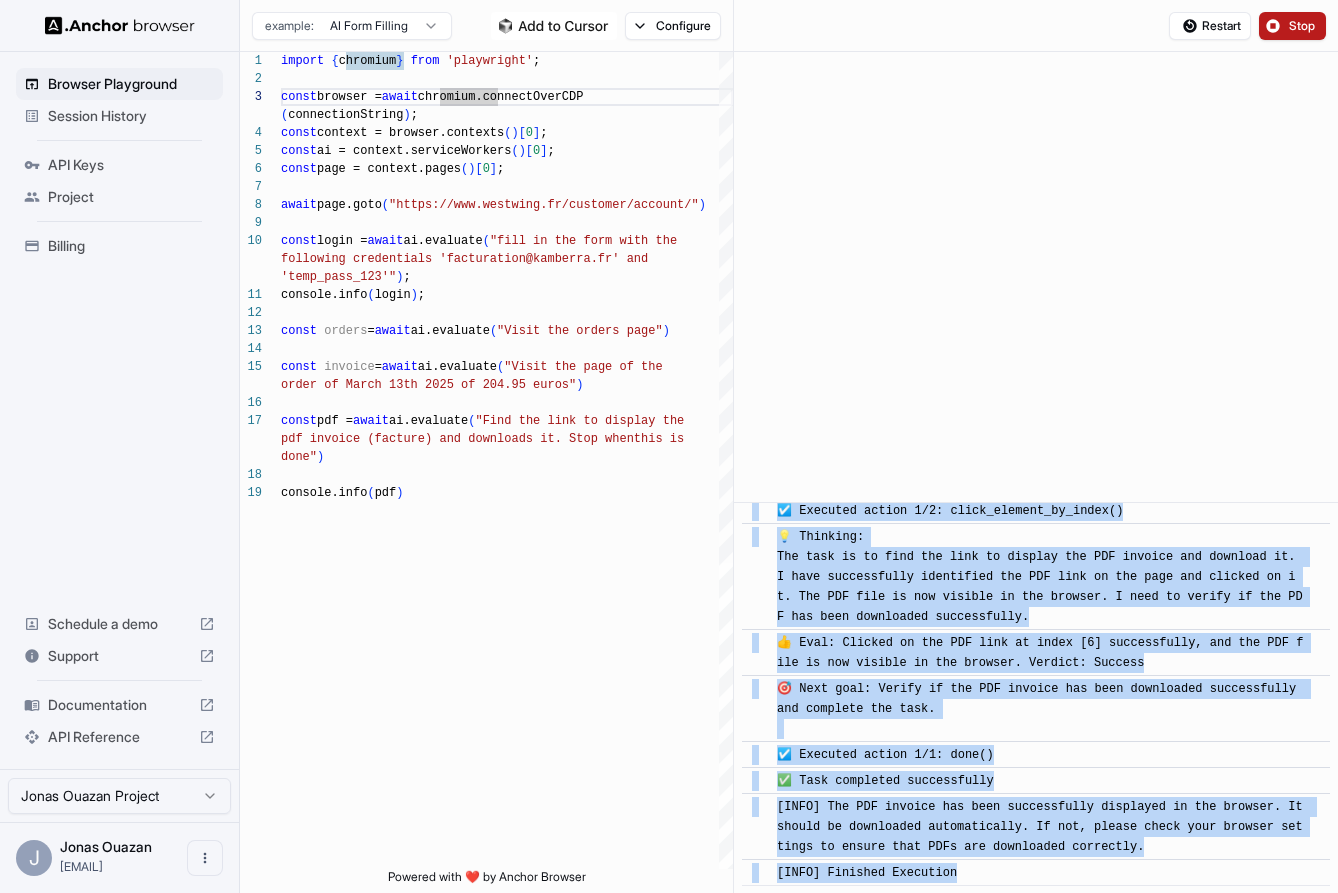 drag, startPoint x: 868, startPoint y: 518, endPoint x: 1121, endPoint y: 867, distance: 431.05685 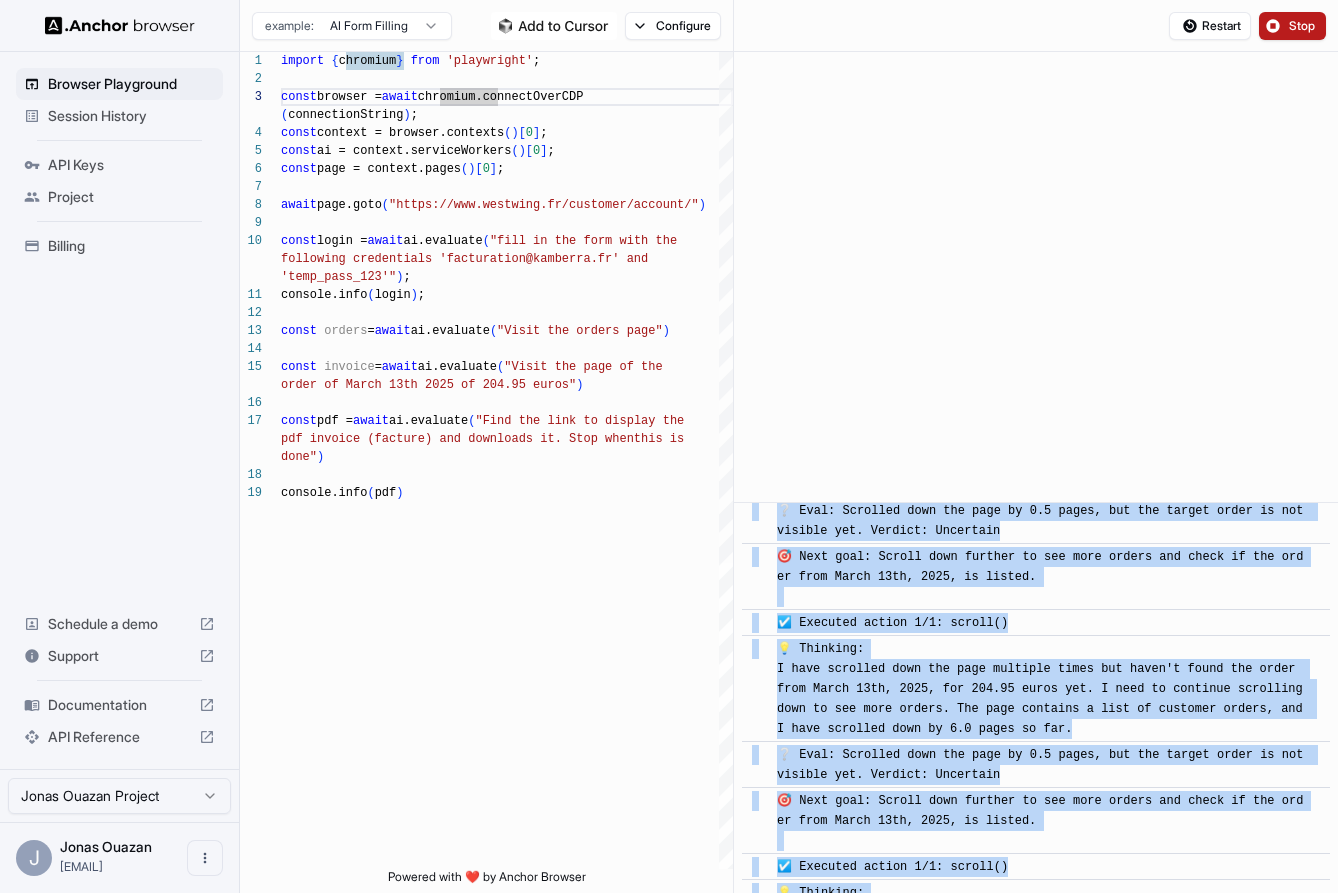scroll, scrollTop: 5640, scrollLeft: 0, axis: vertical 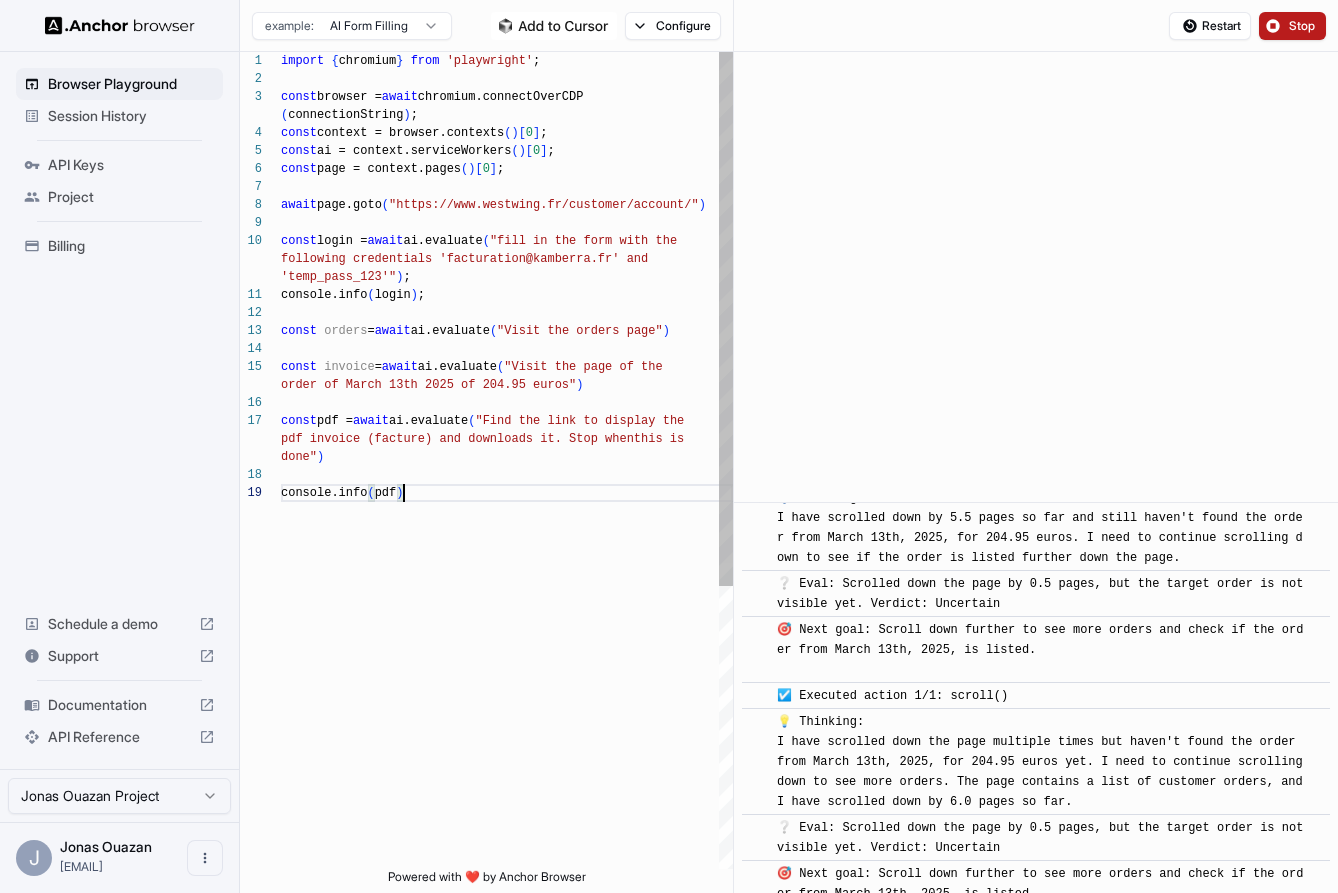 click on "import   {  chromium  }   from   'playwright' ; const  browser =  await  chromium.connectOverCDP ( connectionString ) ; const  context = browser.contexts ( ) [ 0 ] ; const  ai = context.serviceWorkers ( ) [ 0 ] ; const  page = context.pages ( ) [ 0 ] ; await  page.goto ( "https://www.westwing.fr/customer/account/" ) const  login =  await  ai.evaluate ( "fill in the form with the  following credentials 'facturation@example.com' an d  'temp_pass_123'" ) ; console.info ( login ) ; const   orders  =  await  ai.evaluate ( "Visit the orders page" )   const   invoice  =  await  ai.evaluate ( "Visit the page of the  order of March 13th 2025 of 204.95 euros" ) const  pdf =  await  ai.evaluate ( "Find the link to display the  pdf invoice (facture) and downloads it. Stop when  this is  done" ) console.info ( pdf )" at bounding box center [507, 676] 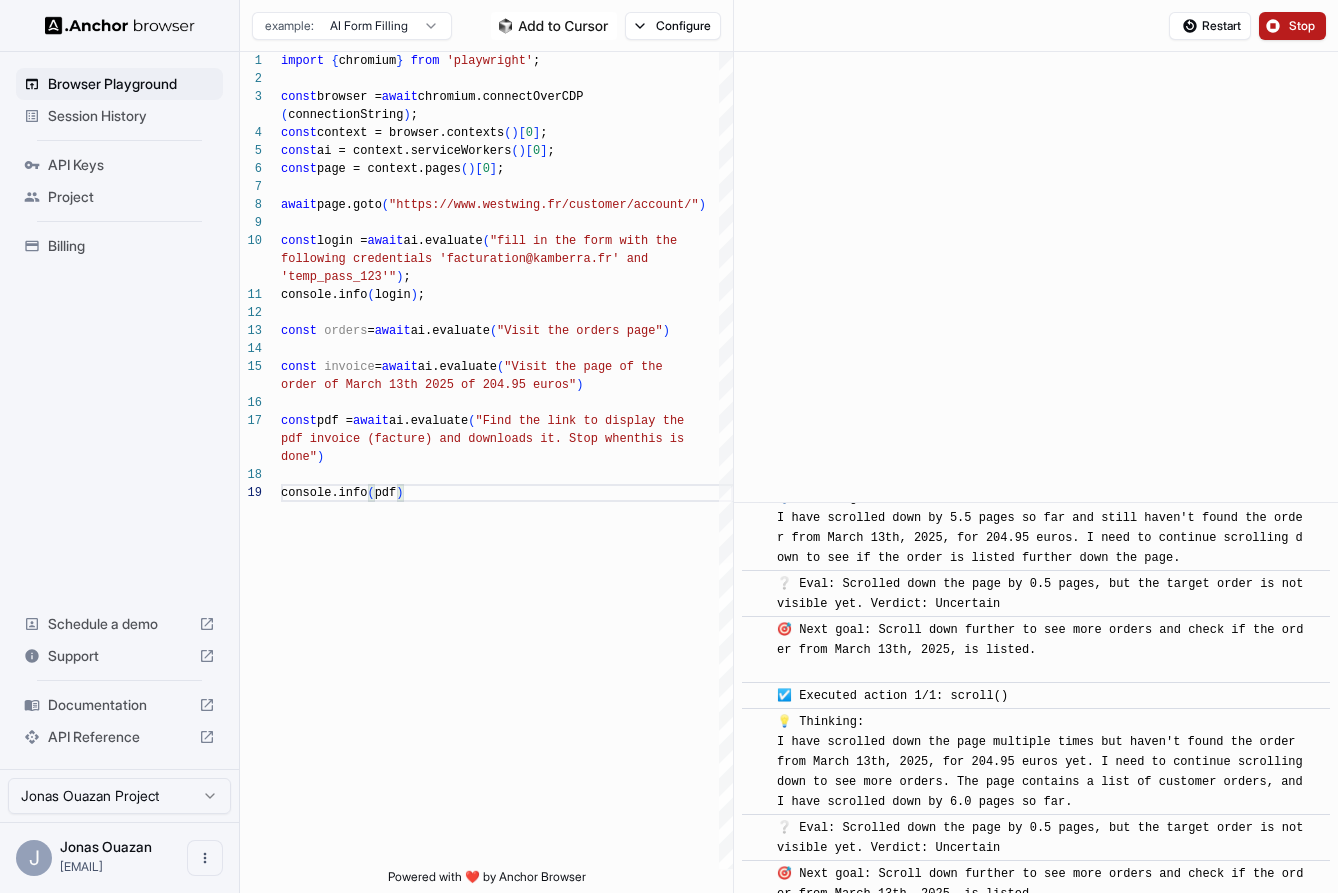 click on "Browser Playground Session History API Keys Project Billing Schedule a demo Support Documentation API Reference [FIRST] [LAST] Project J [FIRST] [LAST] [EMAIL] Browser Playground example: AI Form Filling Configure Restart Stop 1 2 3 4 5 6 7 8 9 10 11 12 13 14 15 16 17 18 19 import { chromium } from 'playwright'; const browser = await chromium.connectOverCDP ( connectionString ); const context = browser.contexts()[0]; const ai = context.serviceWorkers()[0]; const page = context.pages()[0]; await page.goto("https://www.westwing.fr/customer/account/") const login = await ai.evaluate("fill in the form with the following credentials '[EMAIL]' an d 'temp_pass_123'"); console.info(login); const orders = await ai.evaluate("Visit the orders page") const invoice = await ai.evaluate("Visit the page of the order of [MONTH] [DAY] [YEAR] of [PRICE] euros") const pdf = ("" at bounding box center (669, 446) 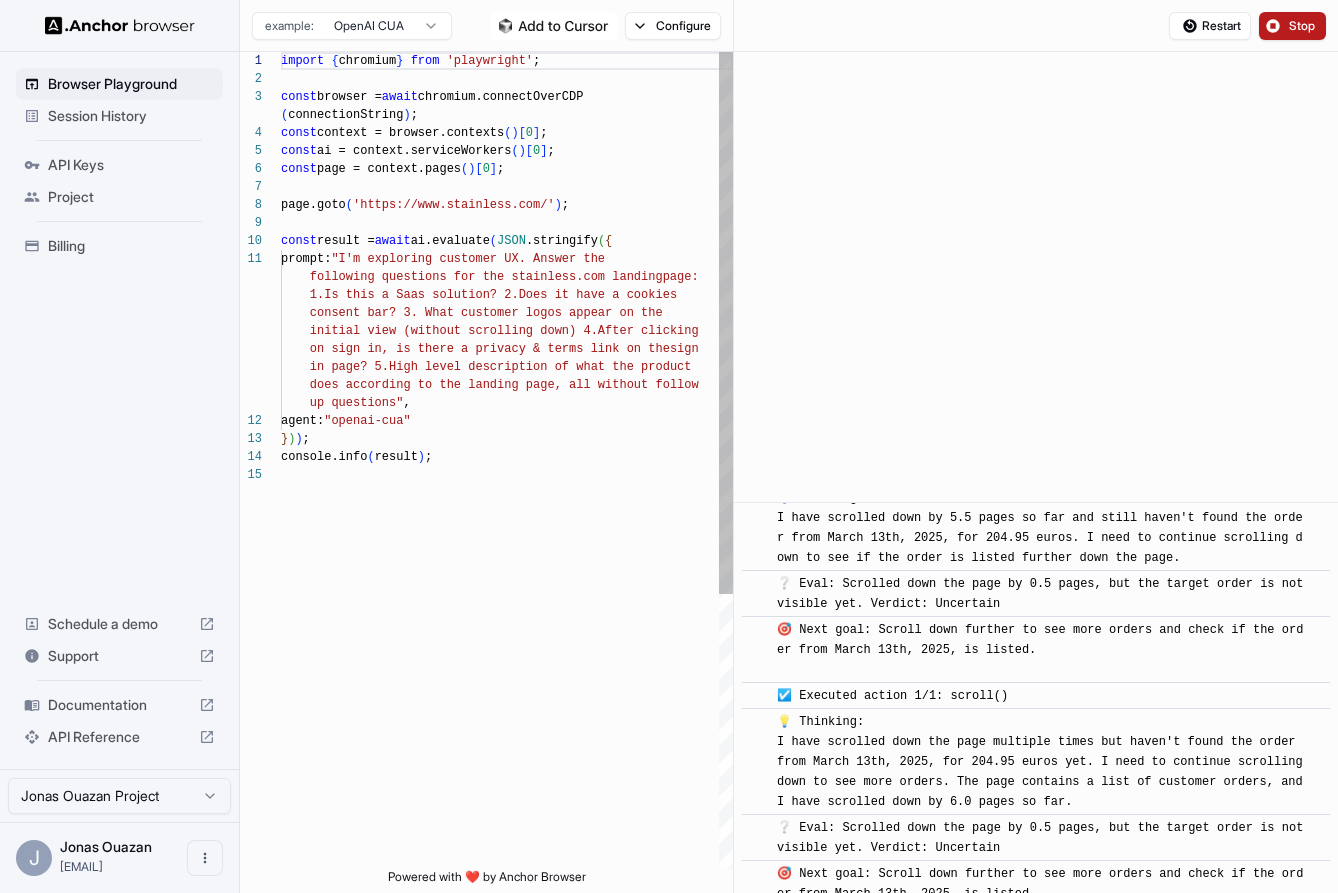 scroll, scrollTop: 0, scrollLeft: 0, axis: both 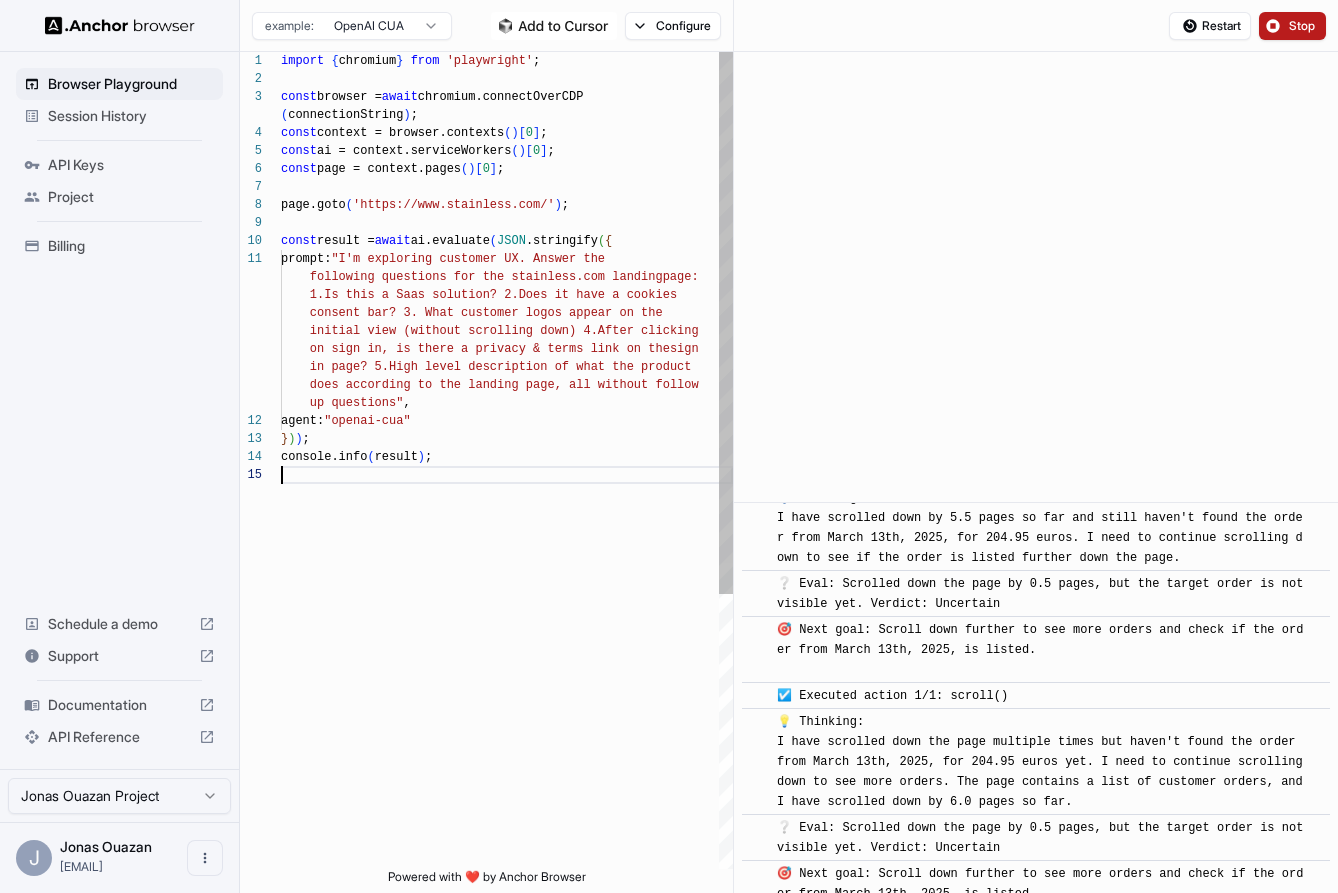 click on "import   {  chromium  }   from   'playwright' ; const  browser =  await  chromium.connectOverCDP ( connectionString ) ; const  context = browser.contexts ( ) [ 0 ] ; const  ai = context.serviceWorkers ( ) [ 0 ] ; const  page = context.pages ( ) [ 0 ] ; page.goto ( 'https://www.stainless.com/' ) ; const  result =  await  ai.evaluate ( JSON .stringify ( {     prompt:  "I'm exploring customer UX. Answer the       following questions for the stainless.com landing  page:       1.Is this a Saas solution? 2.Does it have a cookie s       consent bar? 3. What customer logos appear on the       initial view (without scrolling down) 4.After clic king       on sign in, is there a privacy \u0026 terms link on the  sign       in page? 5.High level description of what the prod uct       does according to the landing page, all without fo llow       up questions" ,     agent:  "openai-cua" } ) ) ;" at bounding box center (507, 667) 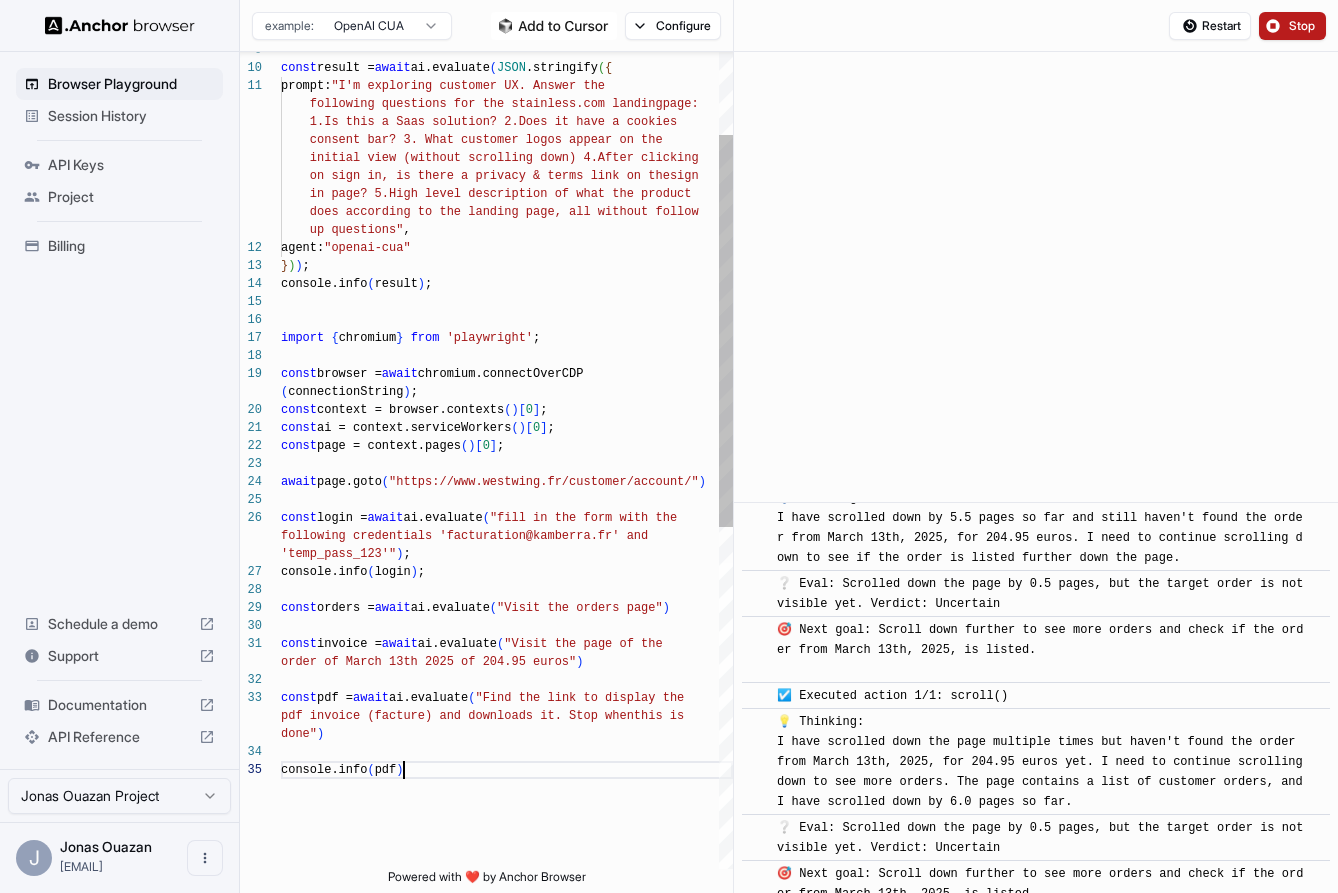 scroll, scrollTop: 162, scrollLeft: 0, axis: vertical 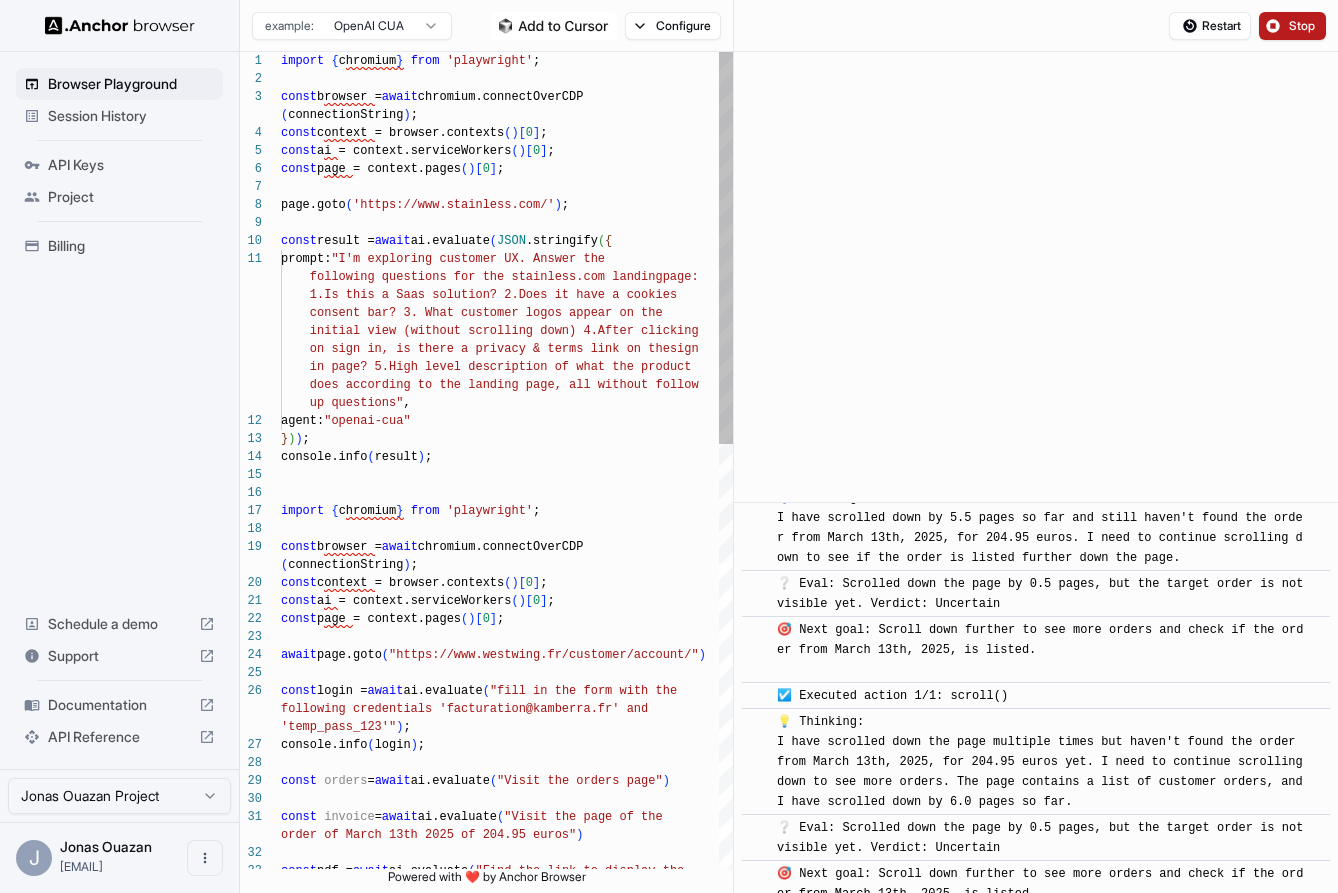 click on "const  result =  await  ai.evaluate ( JSON .stringify ( {     prompt:  "I'm exploring customer UX. Answer the       following questions for the stainless.com landing  page:       1.Is this a Saas solution? 2.Does it have a cookie s       consent bar? 3. What customer logos appear on the       initial view (without scrolling down) 4.After clic king       on sign in, is there a privacy \u0026 terms link on the  sign       in page? 5.High level description of what the prod uct       does according to the landing page, all without fo llow       up questions" ,     agent:  "openai-cua" } ) ) ; console.info ( result ) ; import   {  chromium  }   from   'playwright' ; const  browser =  await  chromium.connectOverCDP ( connectionString ) ; const  context = browser.contexts ( ) [ 0 ] ; const  ai = context.serviceWorkers ( ) [ 0 ] ; const  page = context.pages ( ) [ 0 ] ; await  page.goto ("" at bounding box center (507, 901) 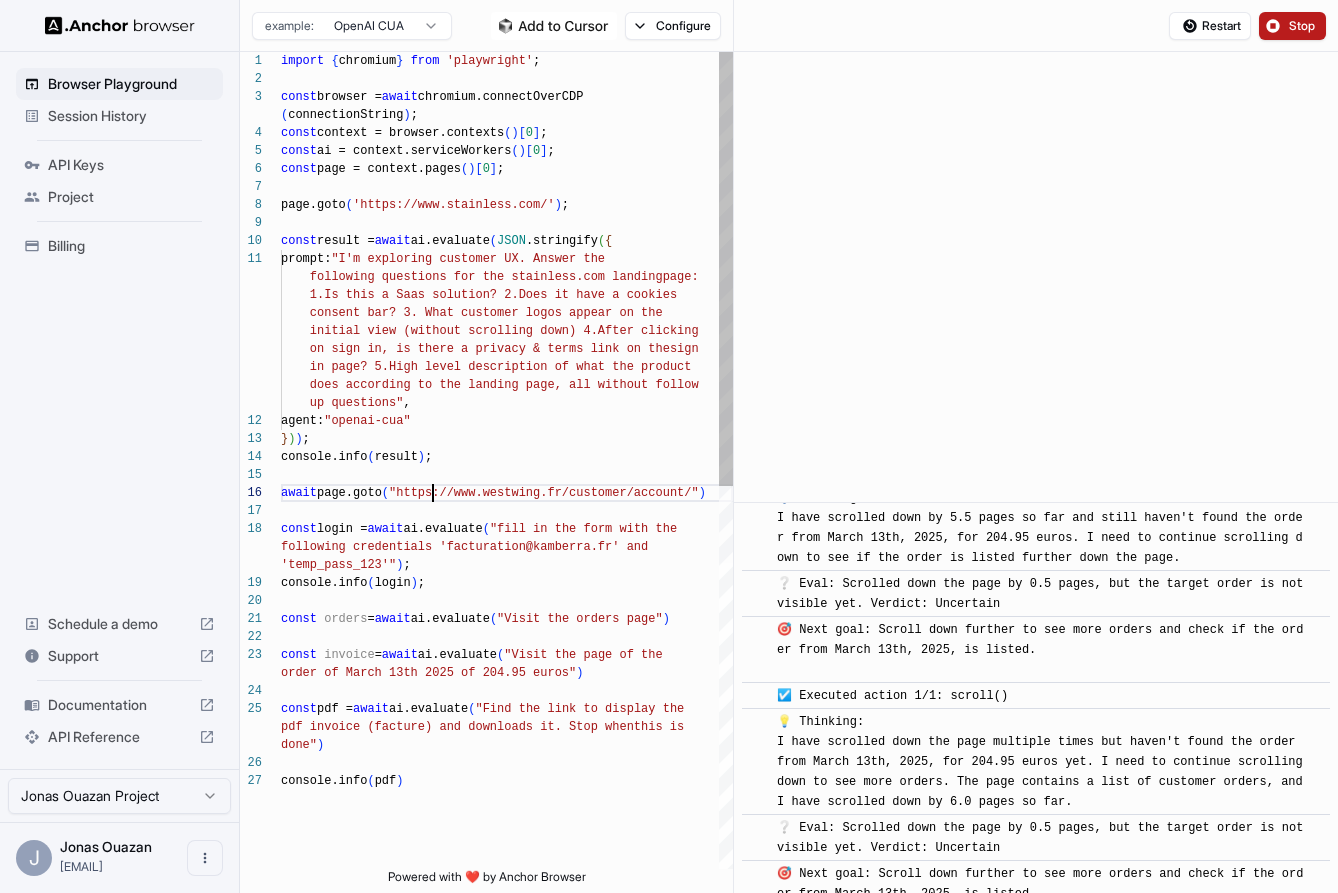 scroll, scrollTop: 72, scrollLeft: 0, axis: vertical 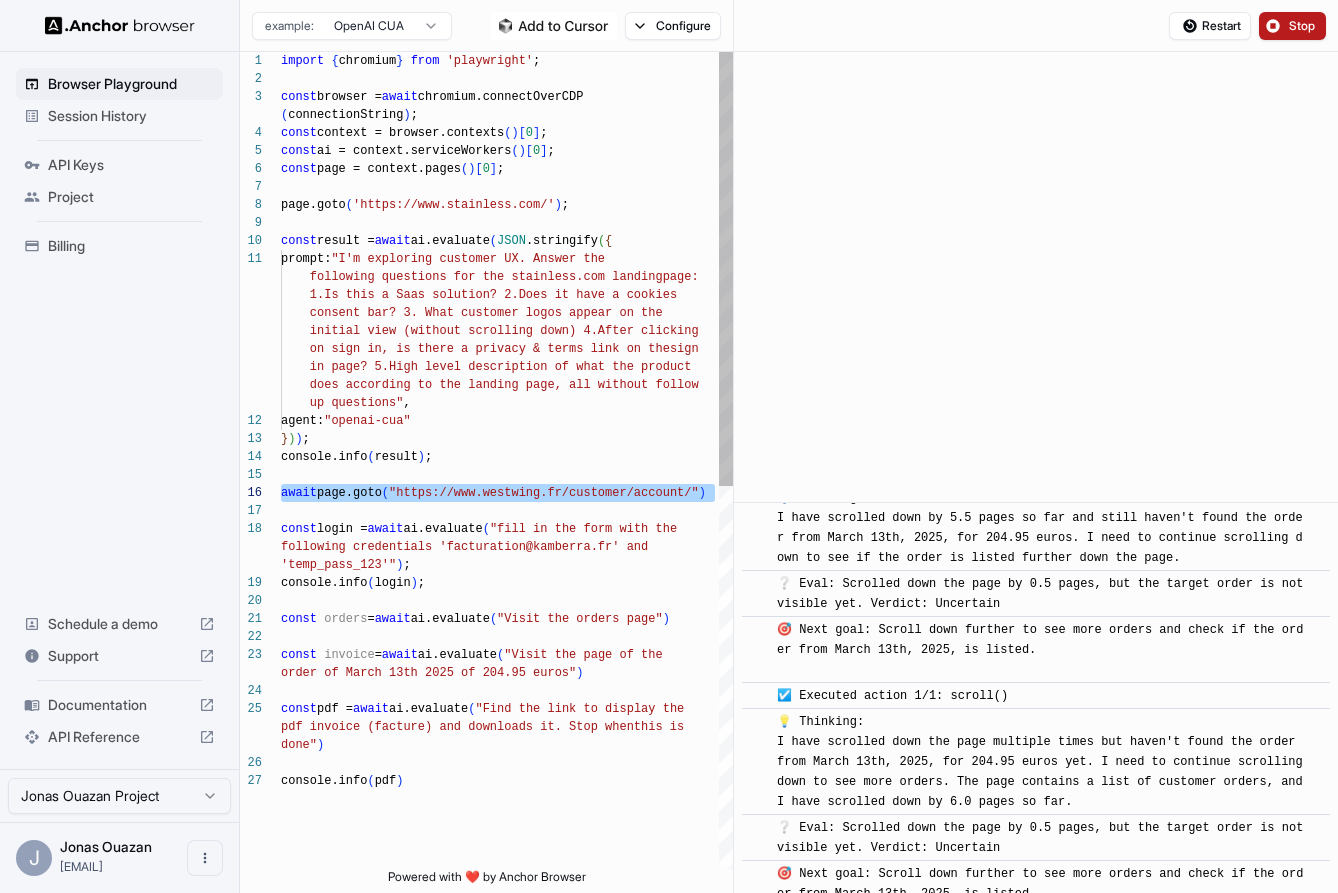 click on "const result = await ai.evaluate(JSON.stringify({ prompt: "I'm exploring customer UX. Answer the following questions for the stainless.com landing page: 1.Is this a Saas solution? 2.Does it have a cookies consent bar? 3. What customer logos appear on the initial view (without scrolling down) 4.After clic king on sign in, is there a privacy & terms link on the sign in page? 5.High level description of what the prod uct does according to the landing page, all without follo w up questions" , agent: "openai-cua" })); console.info(result); await page.goto("https://www.westwing.fr/customer/account/") const login = await ai.evaluate("fill in the form with the following credentials '[EMAIL]' an d '[PASSWORD]'" ); console.info(login); const orders = await ai.evaluate()" at bounding box center (507, 820) 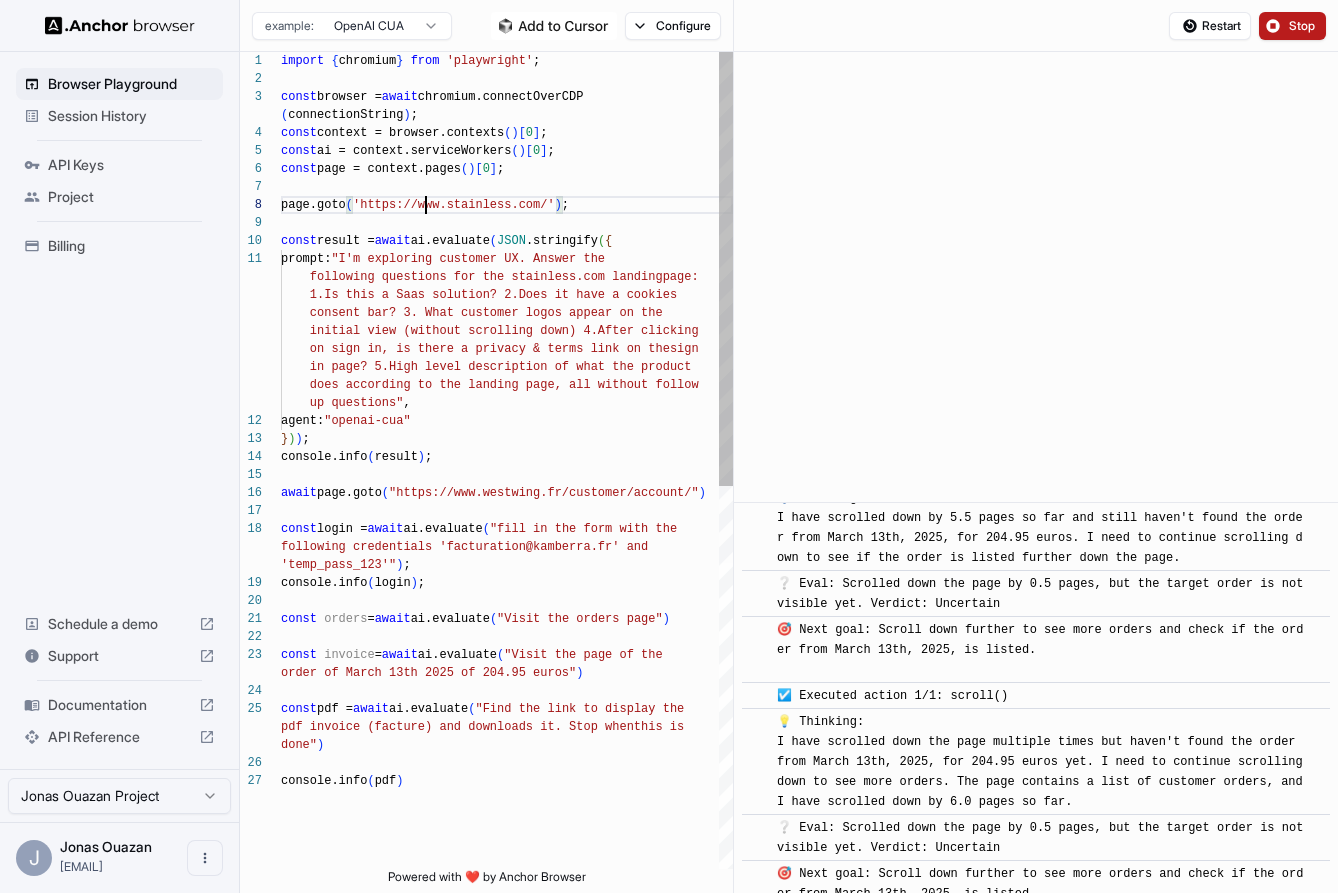 click on "const result = await ai.evaluate(JSON.stringify({ prompt: "I'm exploring customer UX. Answer the following questions for the stainless.com landing page: 1.Is this a Saas solution? 2.Does it have a cookies consent bar? 3. What customer logos appear on the initial view (without scrolling down) 4.After clic king on sign in, is there a privacy & terms link on the sign in page? 5.High level description of what the prod uct does according to the landing page, all without follo w up questions" , agent: "openai-cua" })); console.info(result); await page.goto("https://www.westwing.fr/customer/account/") const login = await ai.evaluate("fill in the form with the following credentials '[EMAIL]' an d '[PASSWORD]'" ); console.info(login); const orders = await ai.evaluate()" at bounding box center (507, 820) 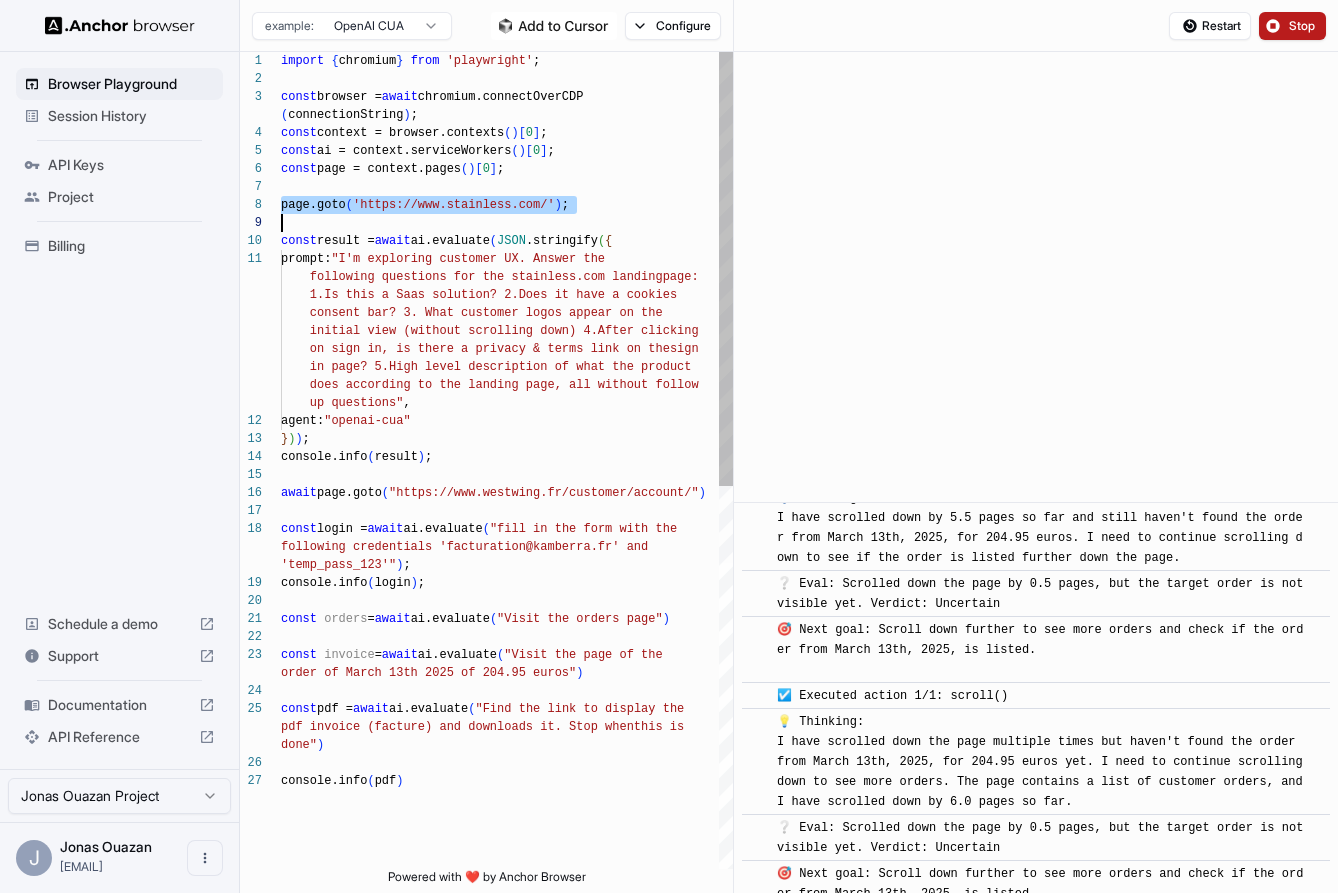 click on "const result = await ai.evaluate(JSON.stringify({ prompt: "I'm exploring customer UX. Answer the following questions for the stainless.com landing page: 1.Is this a Saas solution? 2.Does it have a cookies consent bar? 3. What customer logos appear on the initial view (without scrolling down) 4.After clic king on sign in, is there a privacy & terms link on the sign in page? 5.High level description of what the prod uct does according to the landing page, all without follo w up questions" , agent: "openai-cua" })); console.info(result); await page.goto("https://www.westwing.fr/customer/account/") const login = await ai.evaluate("fill in the form with the following credentials '[EMAIL]' an d '[PASSWORD]'" ); console.info(login); const orders = await ai.evaluate()" at bounding box center [507, 820] 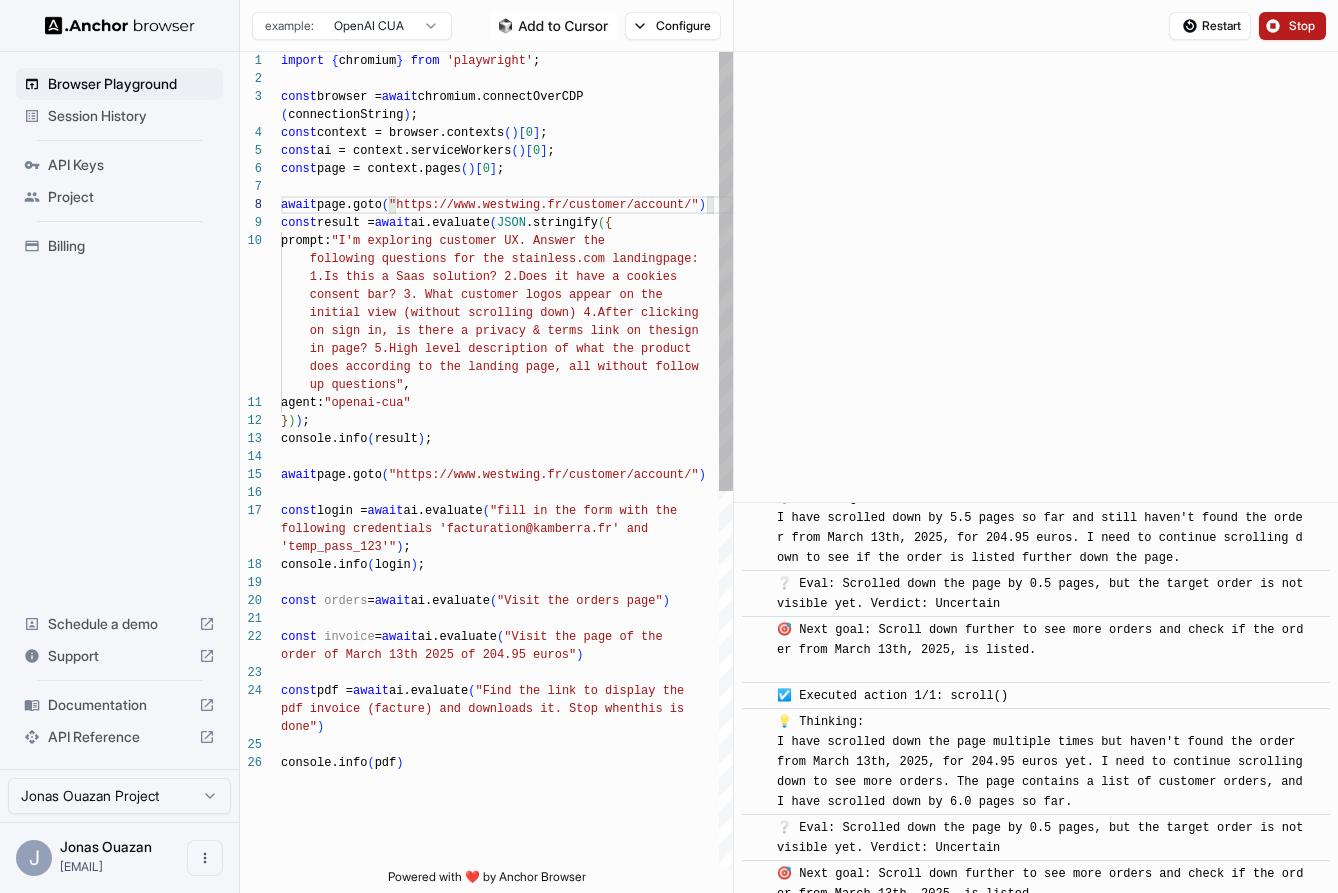 scroll, scrollTop: 162, scrollLeft: 0, axis: vertical 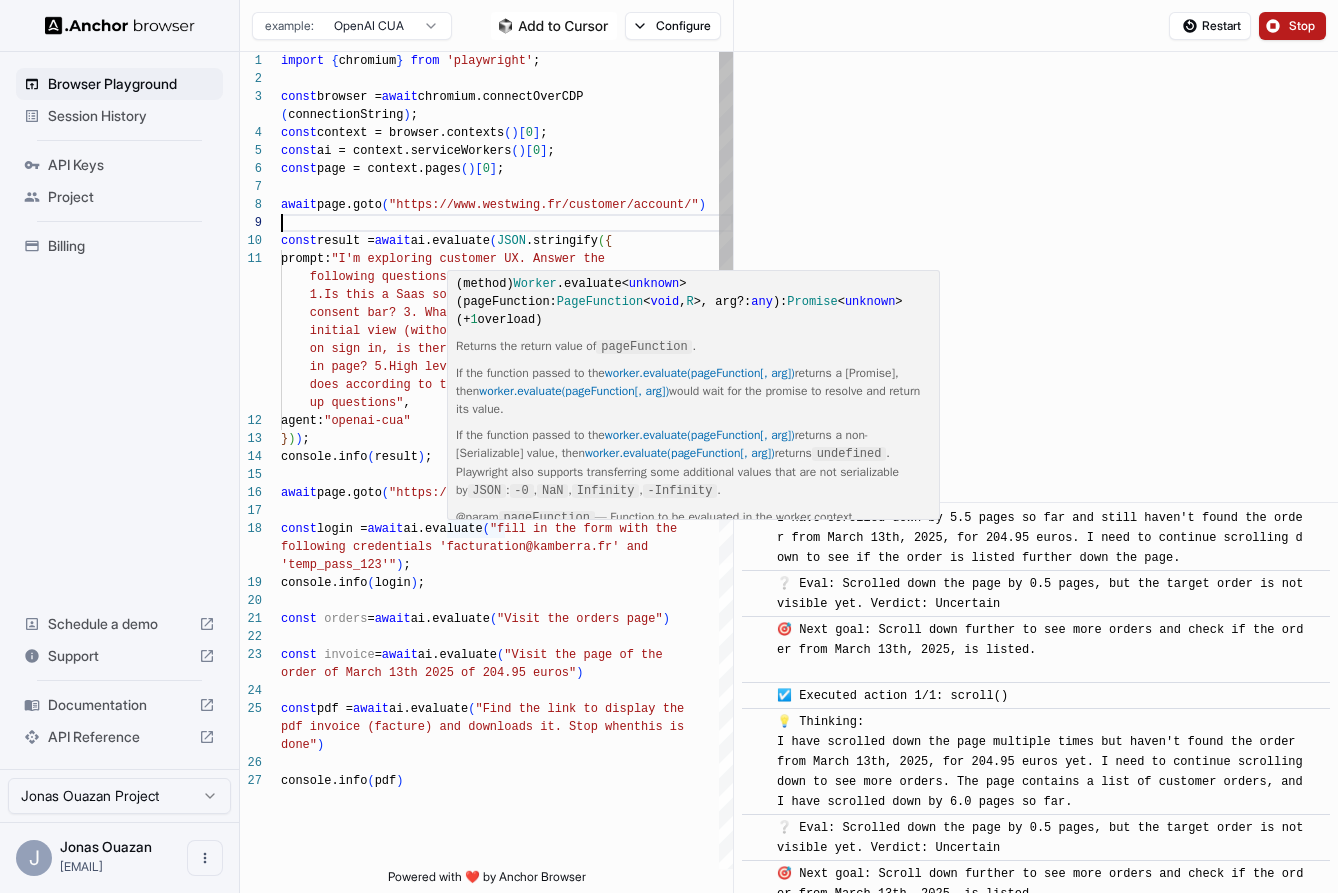 click on "const result = await ai.evaluate(JSON.stringify({ prompt: "I'm exploring customer UX. Answer the following questions for the stainless.com landing page: 1.Is this a Saas solution? 2.Does it have a cookies consent bar? 3. What customer logos appear on the initial view (without scrolling down) 4.After clic king on sign in, is there a privacy & terms link on the sign in page? 5.High level description of what the prod uct does according to the landing page, all without follo w up questions" , agent: "openai-cua" })); console.info(result); await page.goto("https://www.westwing.fr/customer/account/") const login = await ai.evaluate("fill in the form with the following credentials '[EMAIL]' an d '[PASSWORD]'" ); console.info(login); const orders = await ai.evaluate()" at bounding box center [507, 820] 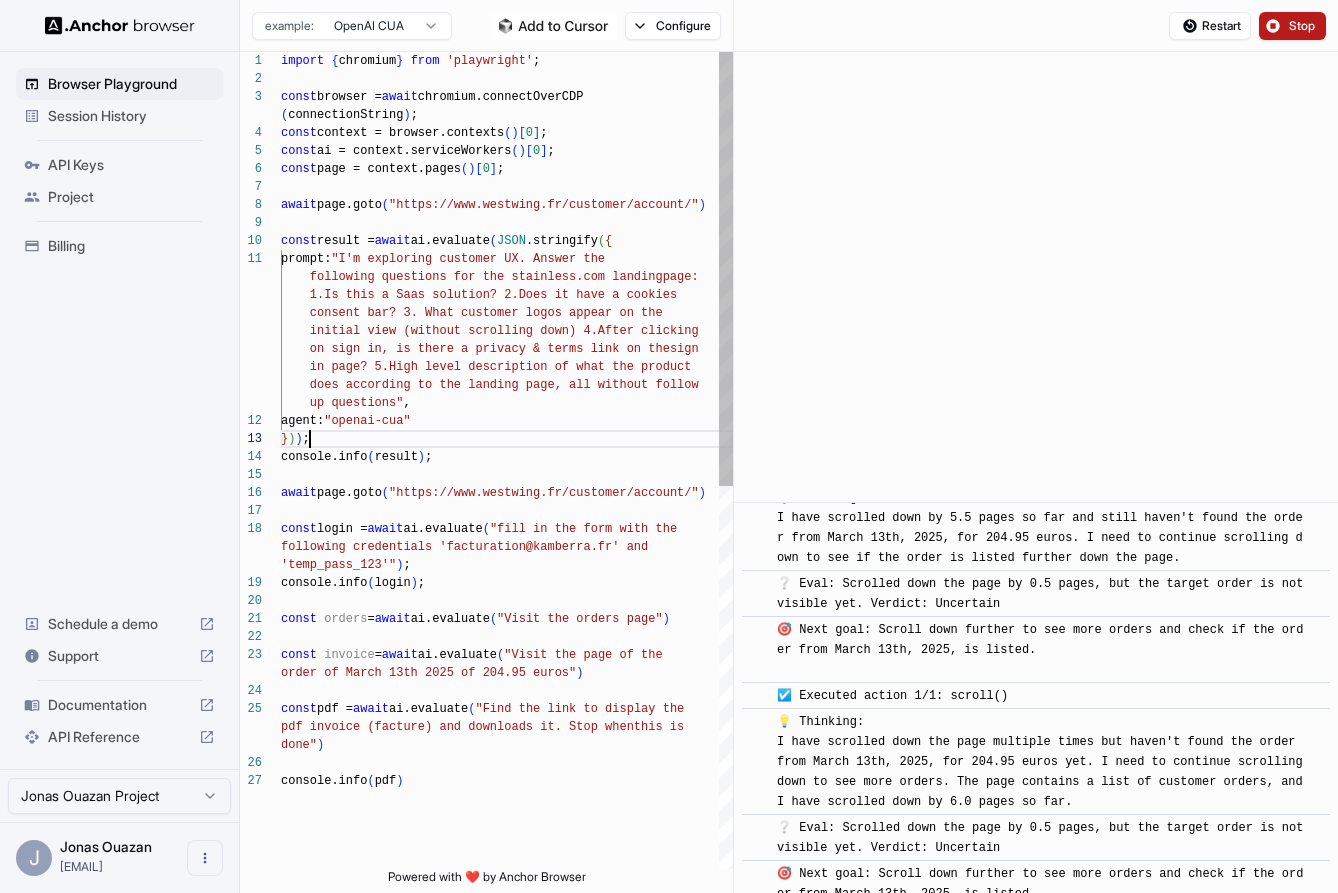 scroll, scrollTop: 108, scrollLeft: 0, axis: vertical 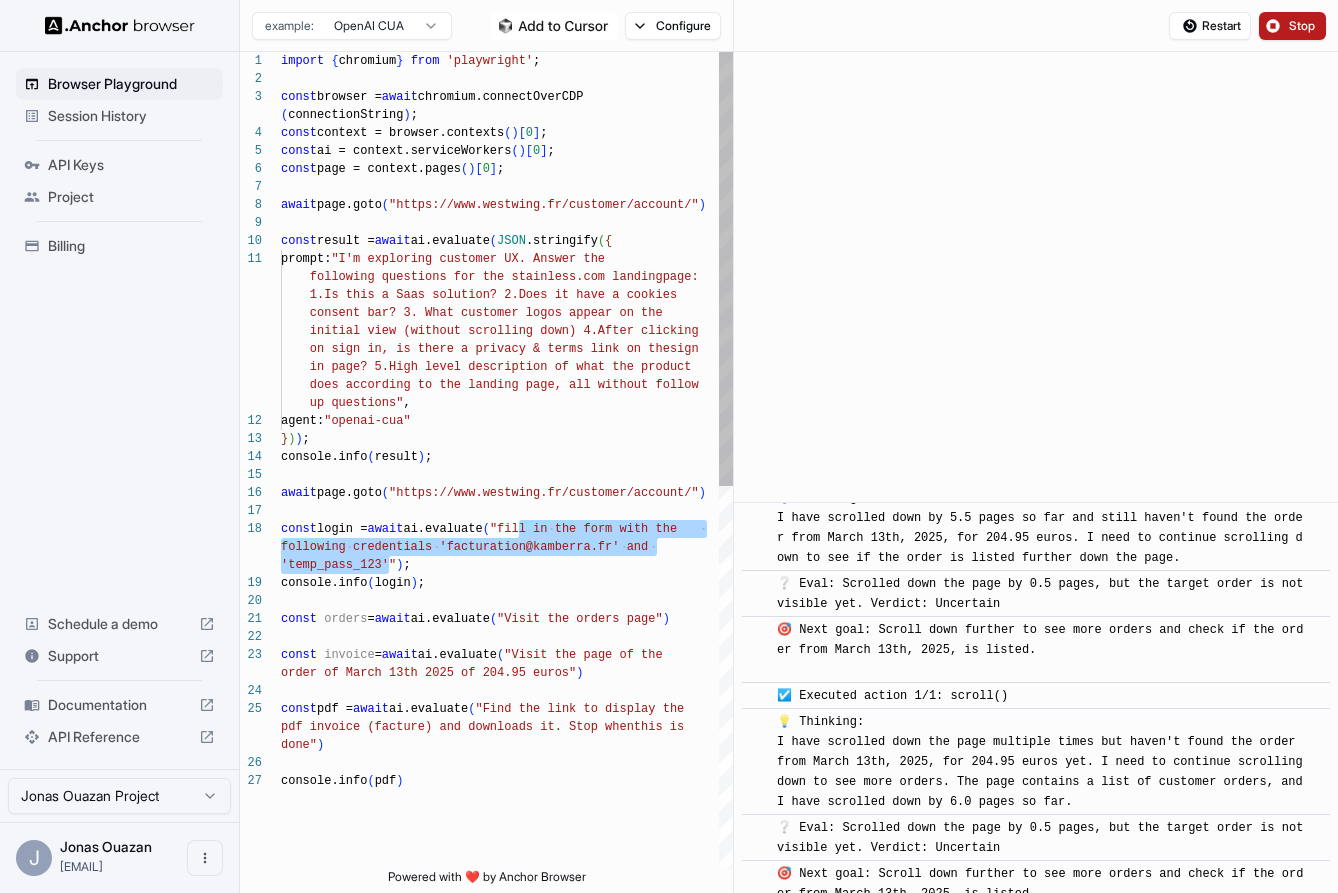 drag, startPoint x: 535, startPoint y: 531, endPoint x: 391, endPoint y: 561, distance: 147.09181 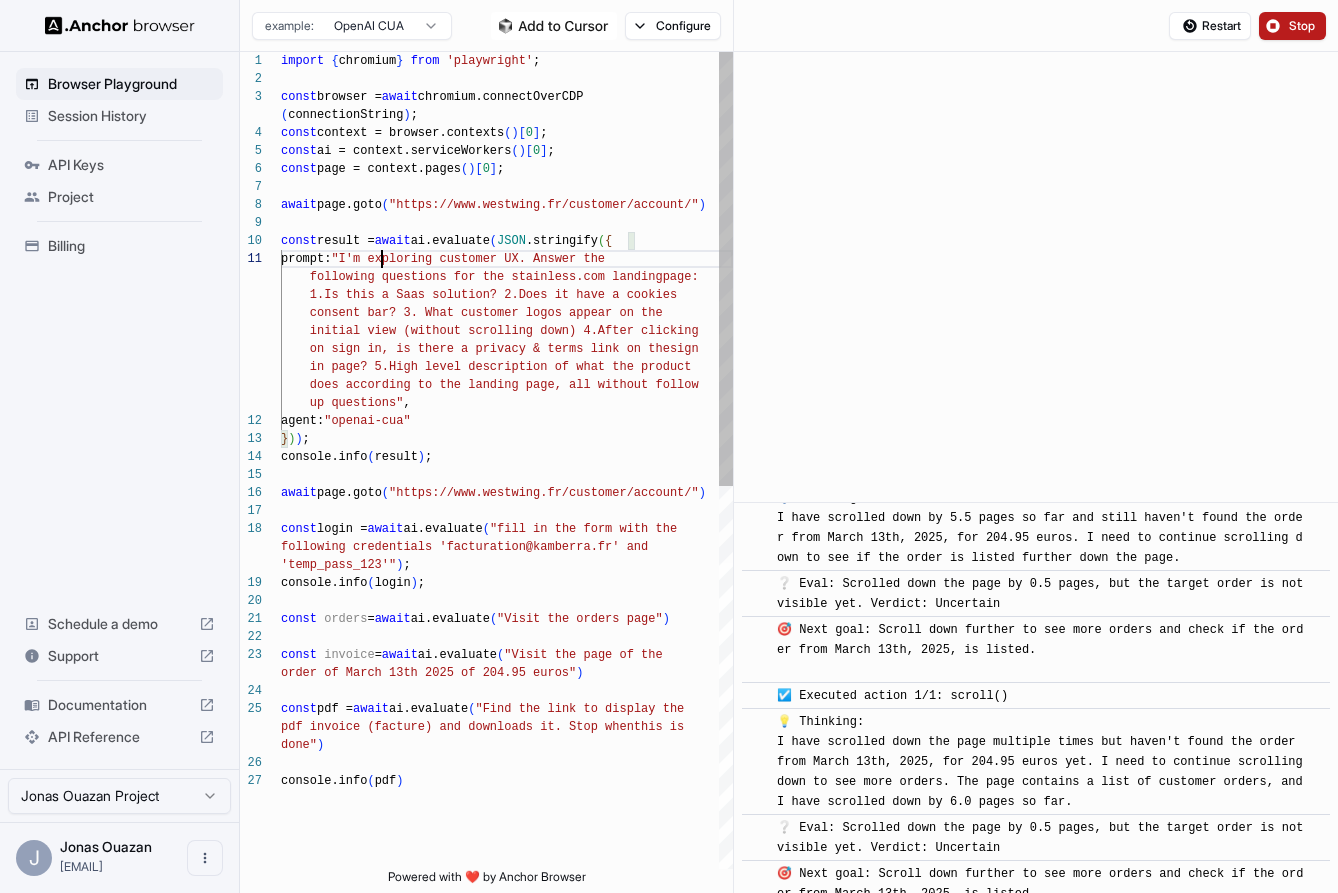 click on "const result = await ai.evaluate(JSON.stringify({ prompt: "I'm exploring customer UX. Answer the following questions for the stainless.com landing page: 1.Is this a Saas solution? 2.Does it have a cookies consent bar? 3. What customer logos appear on the initial view (without scrolling down) 4.After clic king on sign in, is there a privacy & terms link on the sign in page? 5.High level description of what the prod uct does according to the landing page, all without follo w up questions" , agent: "openai-cua" })); console.info(result); await page.goto("https://www.westwing.fr/customer/account/") const login = await ai.evaluate("fill in the form with the following credentials '[EMAIL]' an d '[PASSWORD]'" ); console.info(login); const orders = await ai.evaluate()" at bounding box center [507, 820] 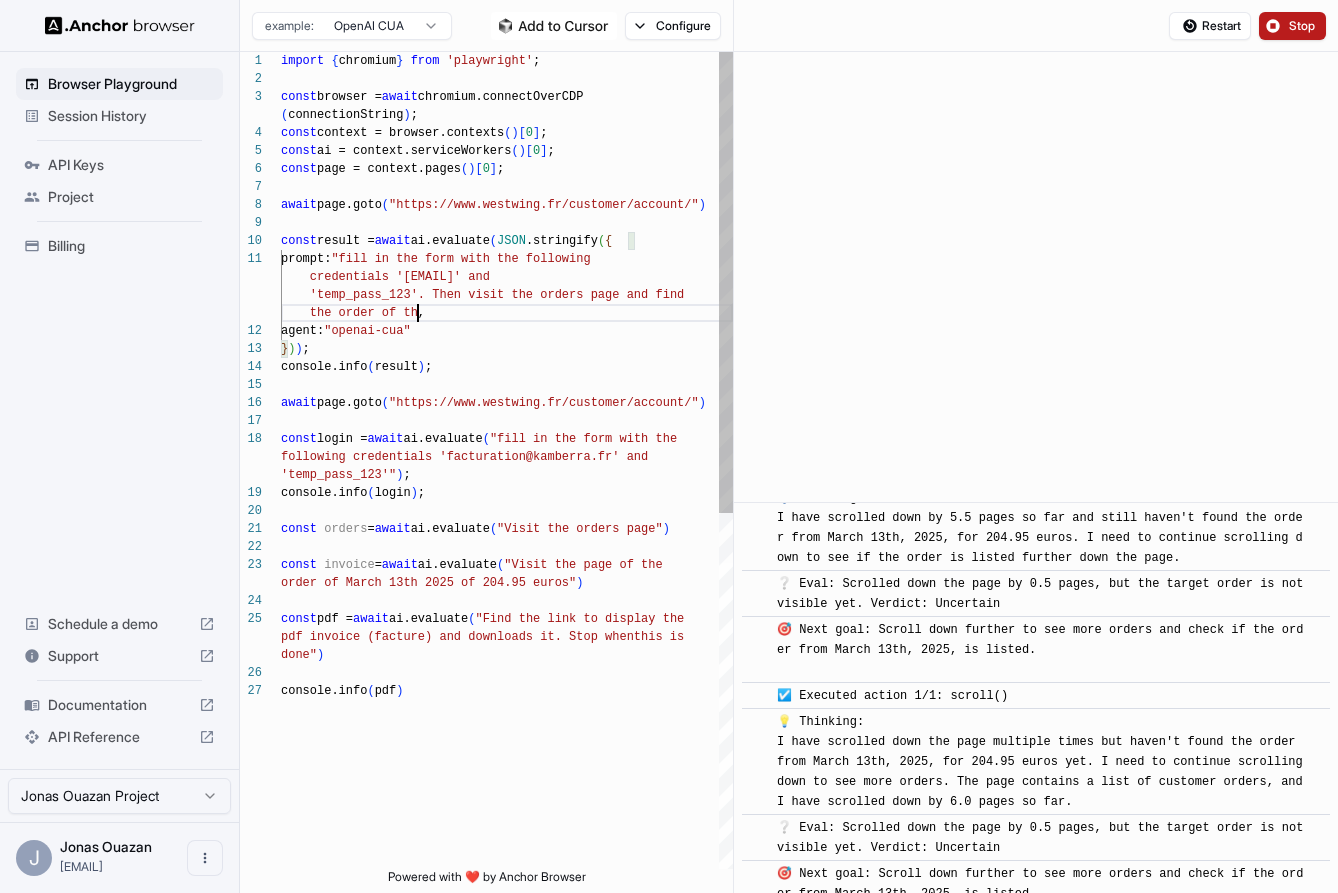 scroll, scrollTop: 72, scrollLeft: 0, axis: vertical 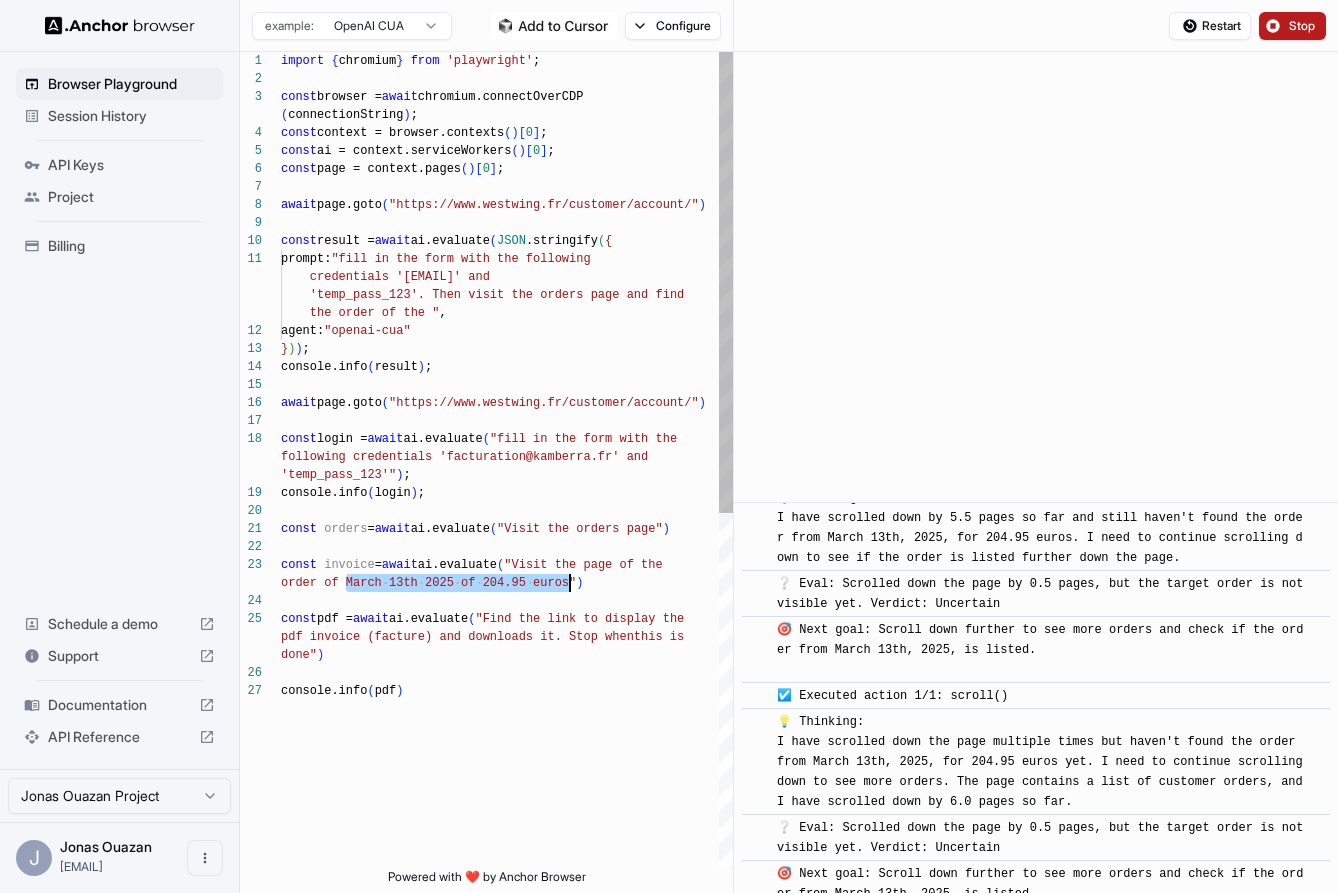 drag, startPoint x: 344, startPoint y: 583, endPoint x: 571, endPoint y: 575, distance: 227.14093 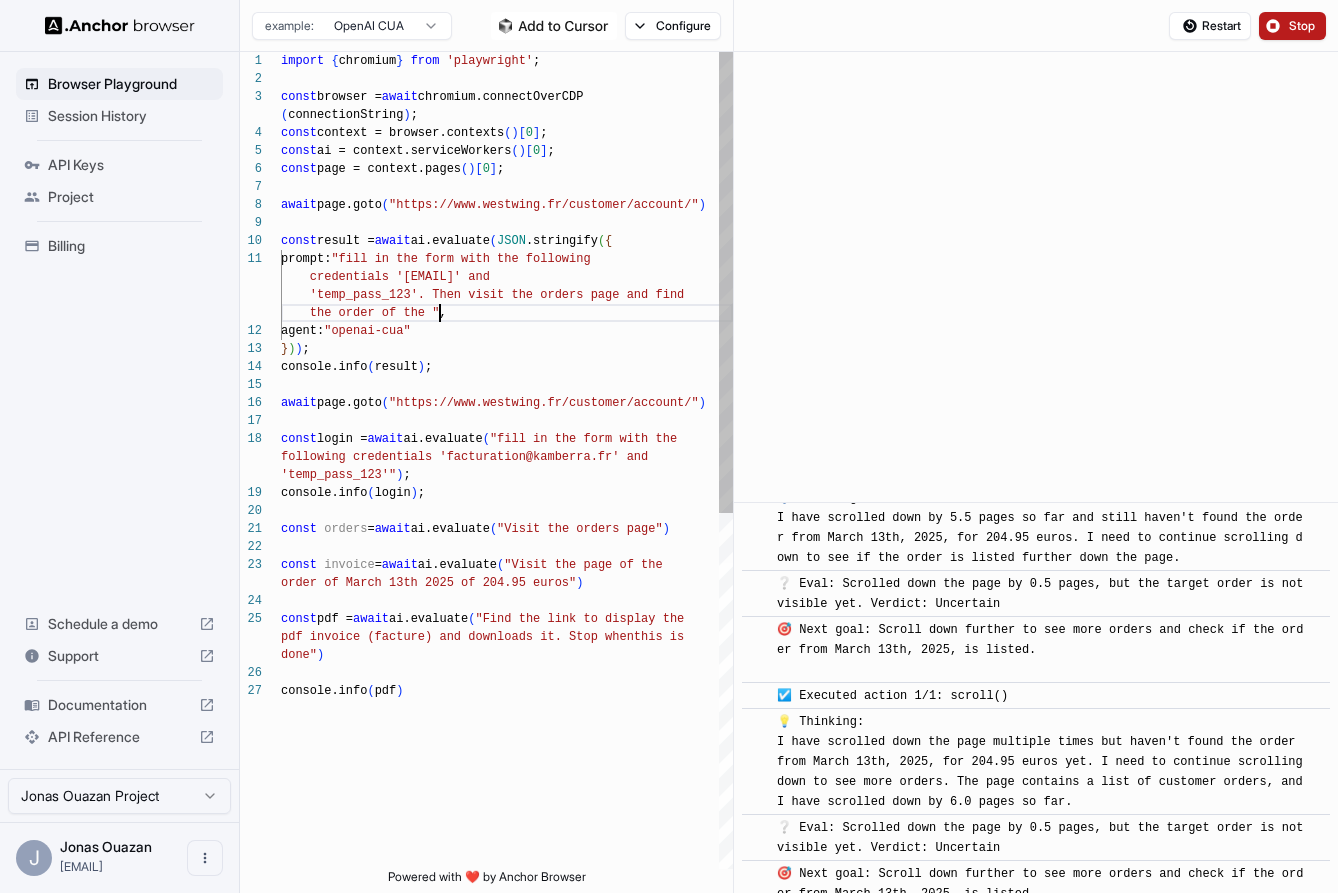 click on "const result = await ai.evaluate(JSON.stringify({ prompt: "fill in the form with the following credentials '[EMAIL]' and '[PASSWORD]'. Then visit the orders page and fi nd agent: "openai-cua" })); console.info(result); await page.goto("https://www.westwing.fr/customer/account/") const login = await ai.evaluate("fill in the form with the following credentials '[EMAIL]' an d '[PASSWORD]'" ); console.info(login); const orders = await ai.evaluate("Visit the orders page") const invoice = await ai.evaluate("Visit the page of the order of [DATE] of [PRICE] euros") const pdf = await ai.evaluate("Find the link to display the await page.goto("https://www.westwing.fr/customer/account/") const page = context.pages()[0]; const ai = context.serviceWorkers()[0]; const() [0]; ();" at bounding box center (507, 775) 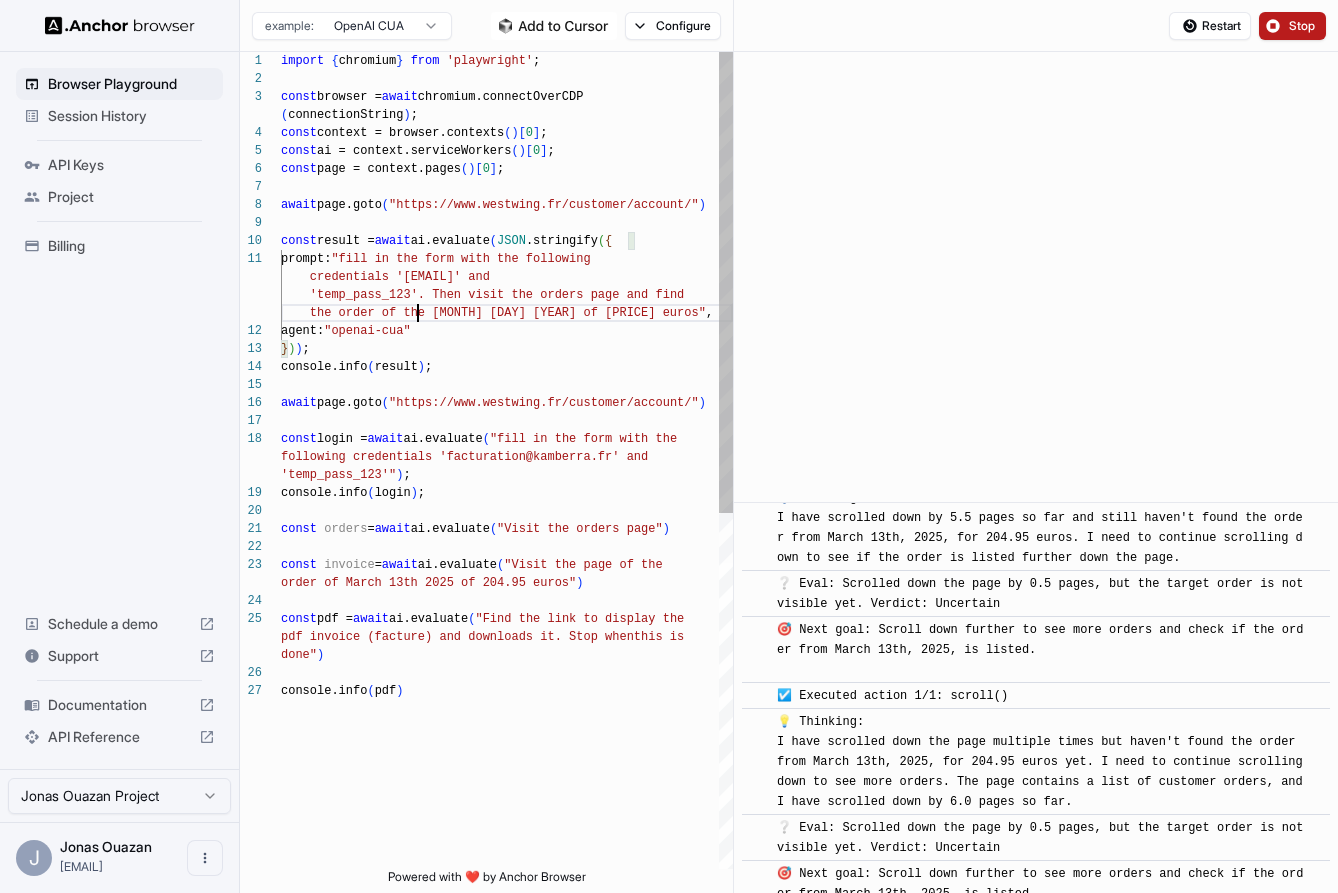 click on "const result = await ai.evaluate(JSON.stringify({ prompt: "fill in the form with the following credentials '[EMAIL]' and '[PASSWORD]'. Then visit the orders page and fi nd agent: "openai-cua" })); console.info(result); await page.goto("https://www.westwing.fr/customer/account/") const login = await ai.evaluate("fill in the form with the following credentials '[EMAIL]' an d '[PASSWORD]'" ); console.info(login); const orders = await ai.evaluate("Visit the orders page") const invoice = await ai.evaluate("Visit the page of the order of [DATE] of [PRICE] euros") const pdf = await ai.evaluate("Find the link to display the await page.goto("https://www.westwing.fr/customer/account/") const page = context.pages()[0]; const ai = context.serviceWorkers()[0]; const() [0]; ();" at bounding box center [507, 775] 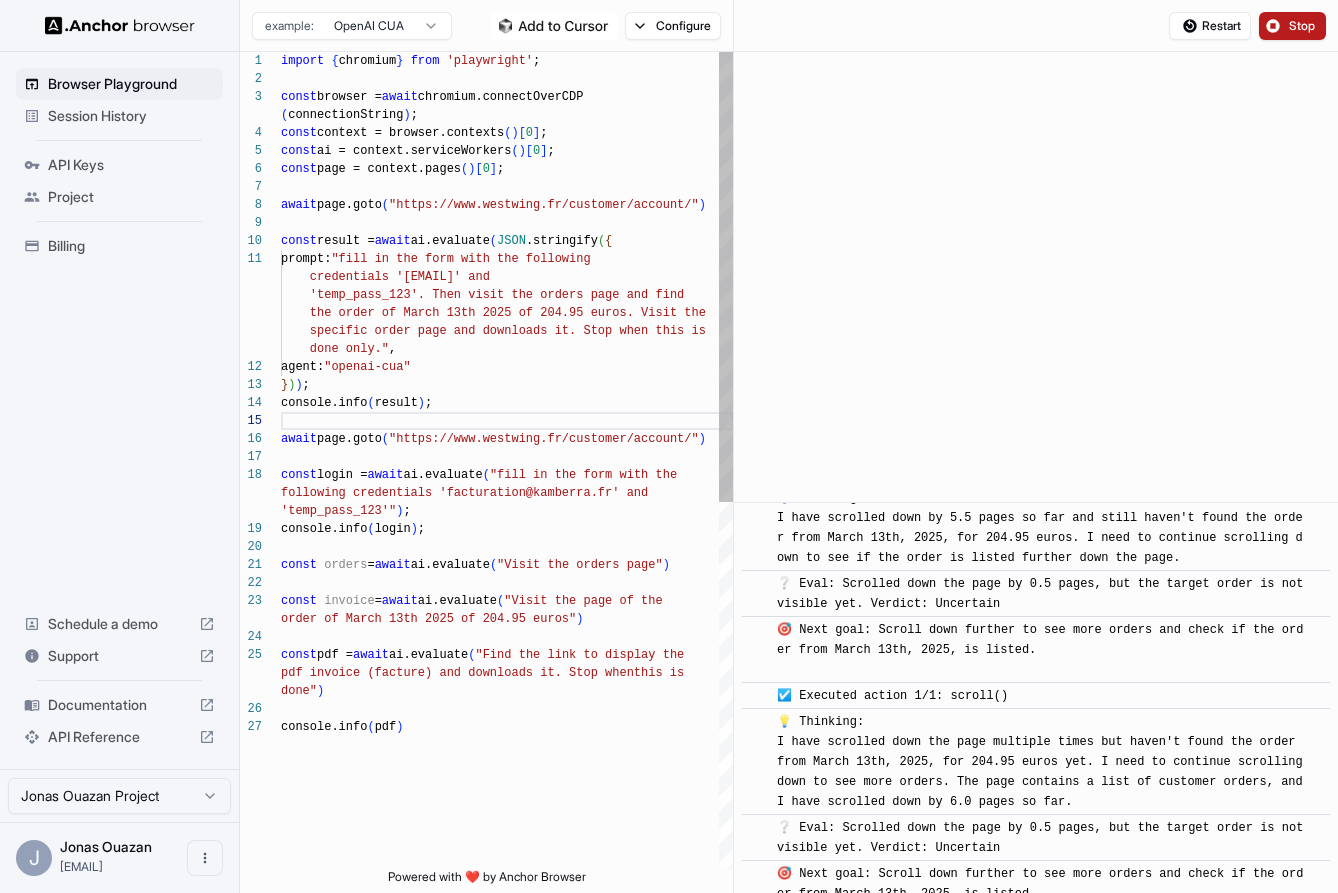 scroll, scrollTop: 18, scrollLeft: 0, axis: vertical 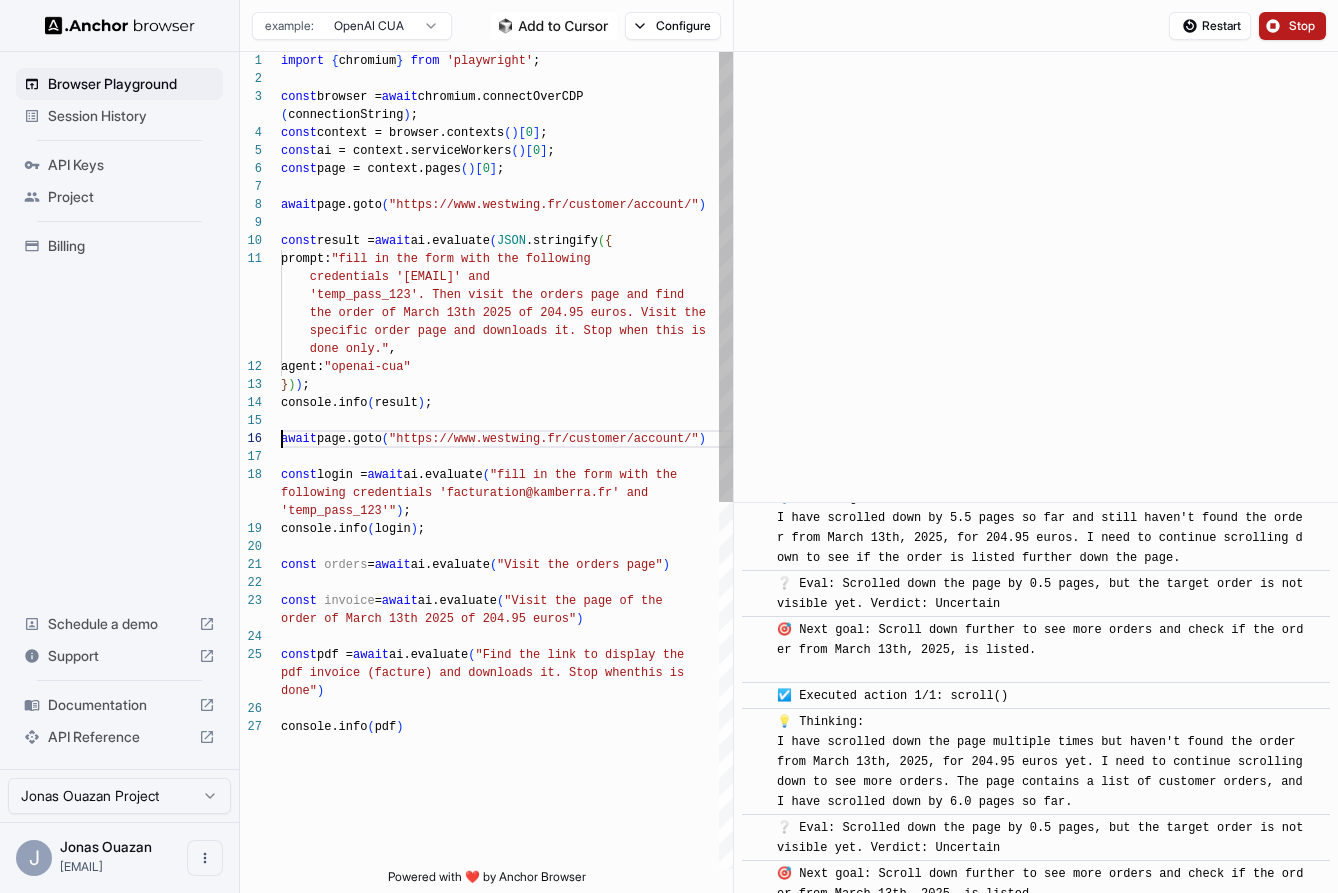 type on "**********" 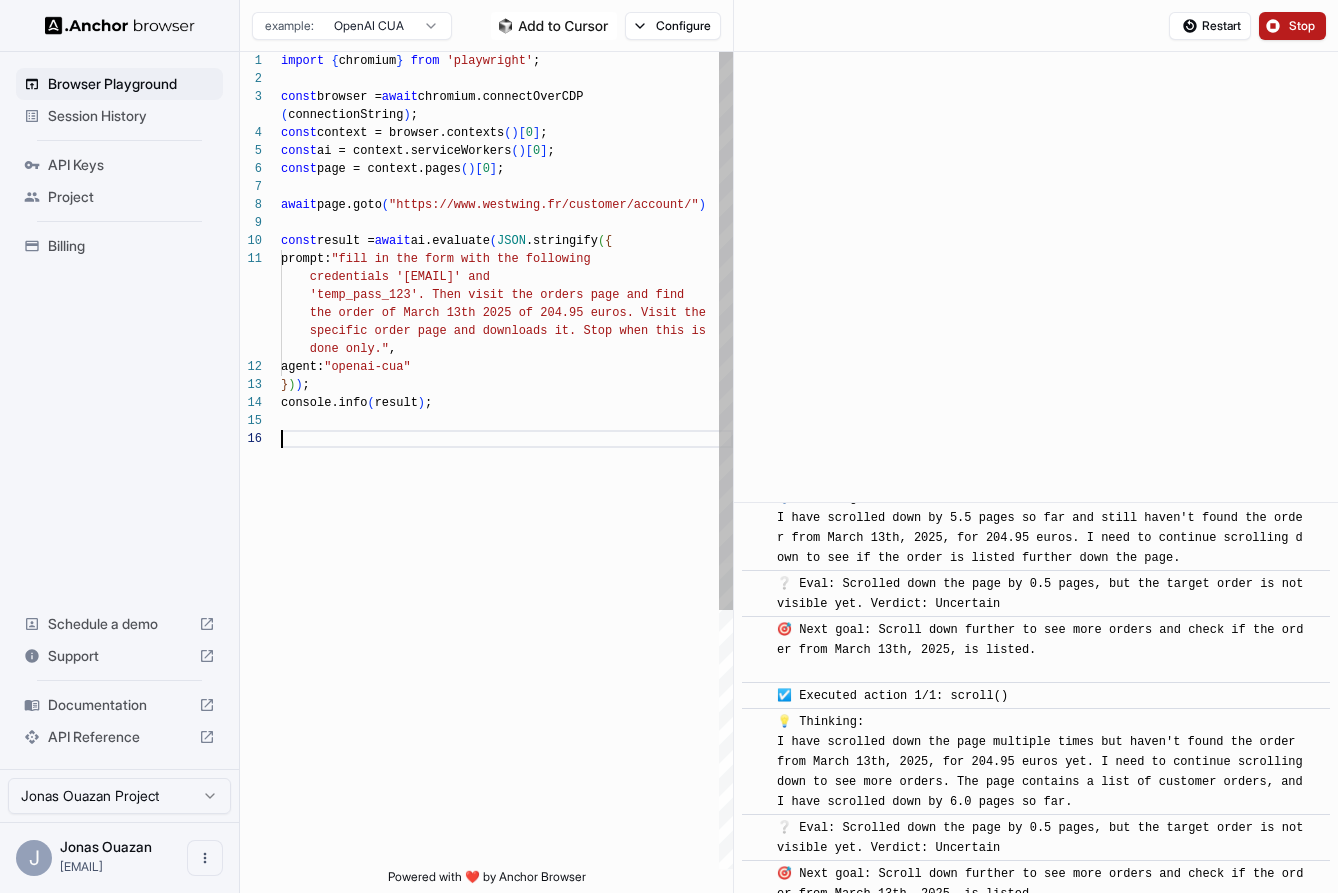scroll, scrollTop: 0, scrollLeft: 0, axis: both 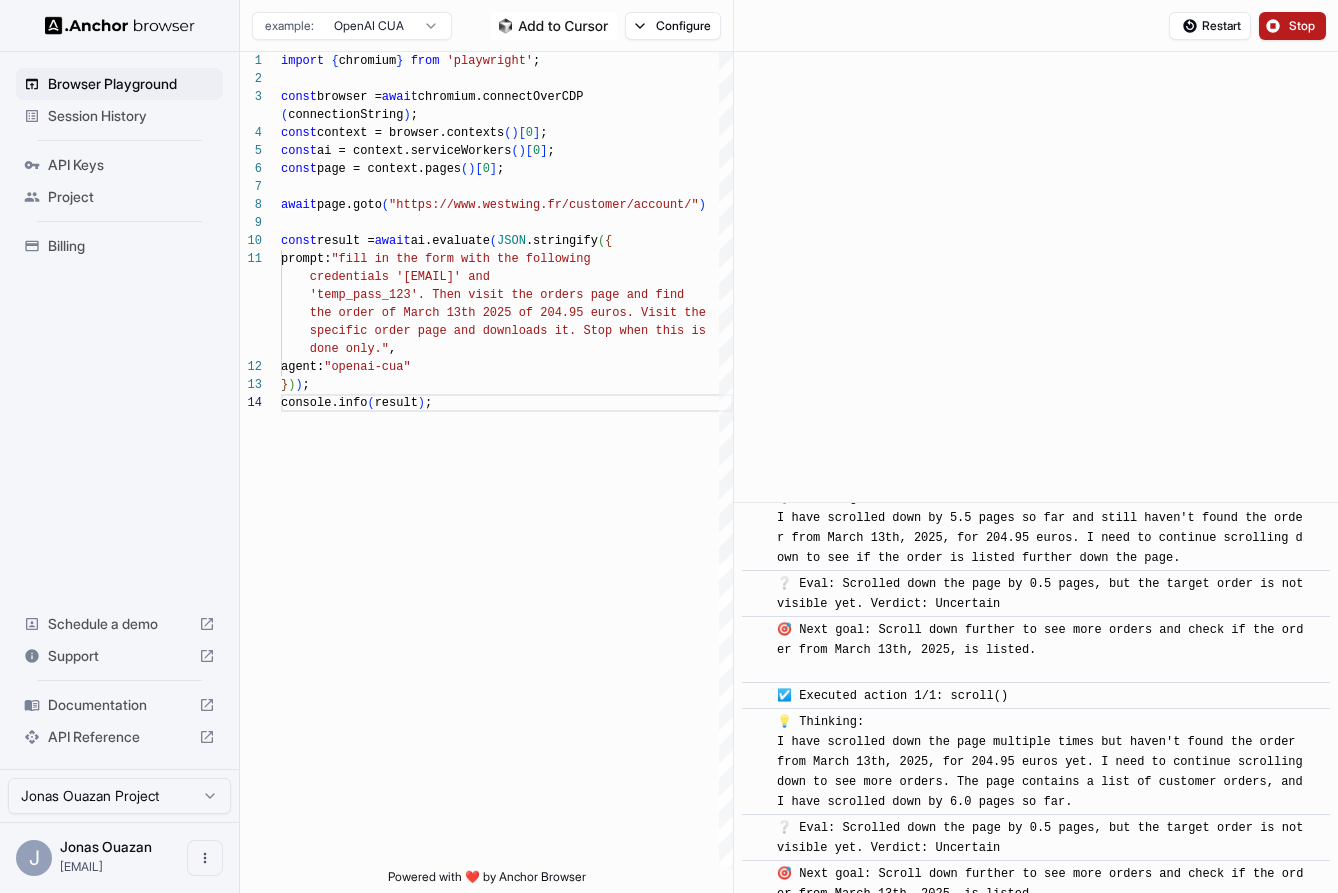 click on "Stop" at bounding box center (1292, 26) 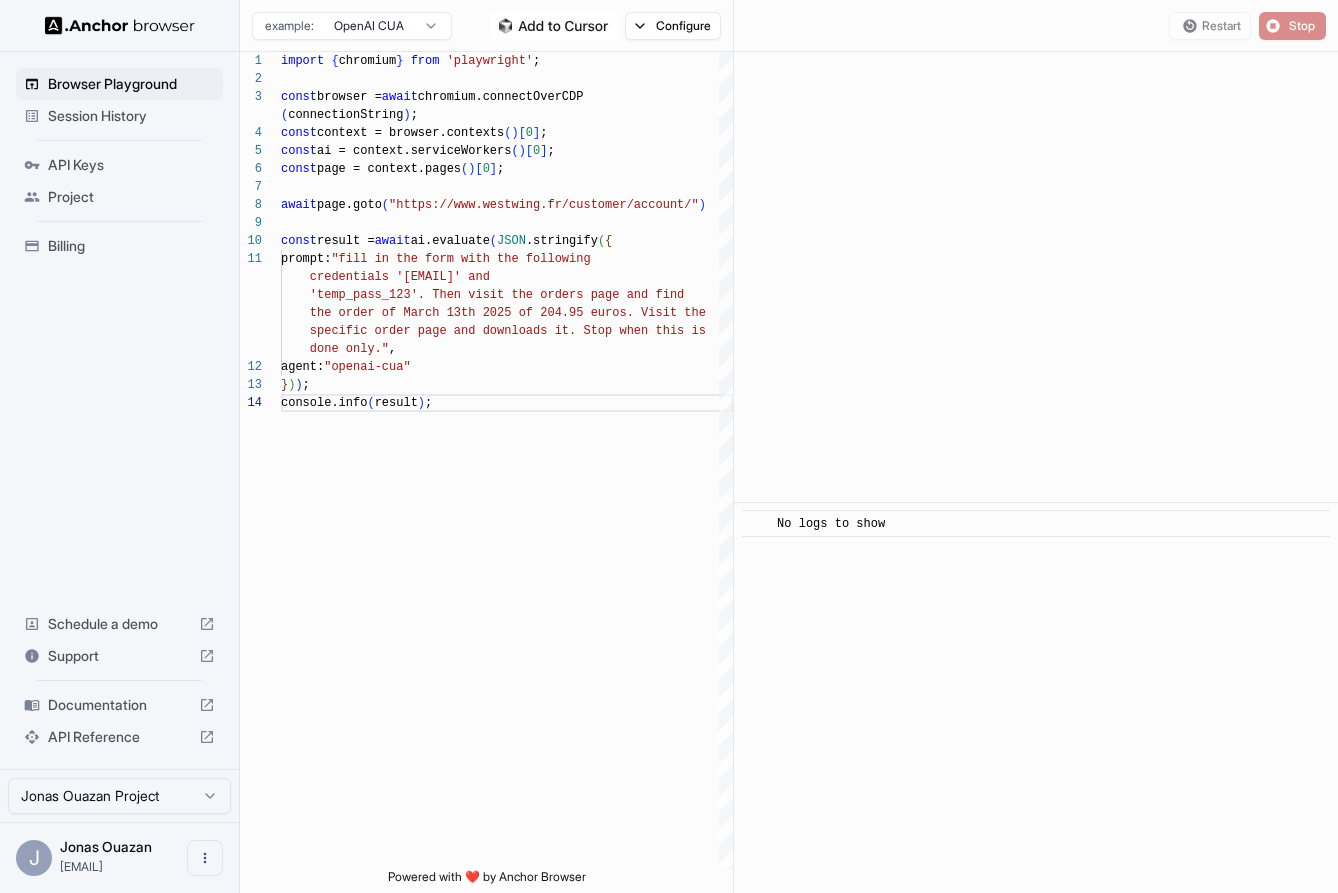 scroll, scrollTop: 0, scrollLeft: 0, axis: both 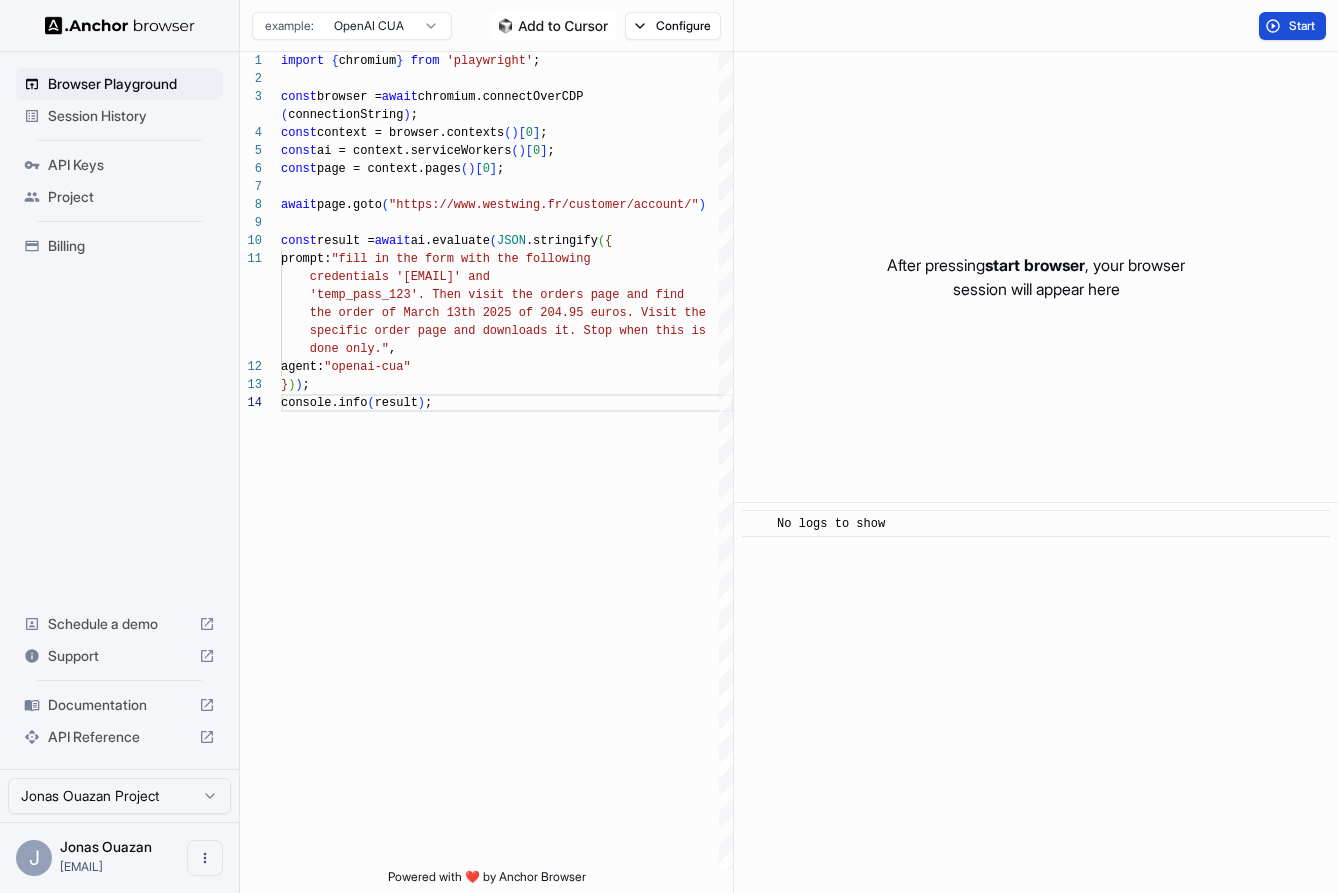 click on "Start" at bounding box center [1303, 26] 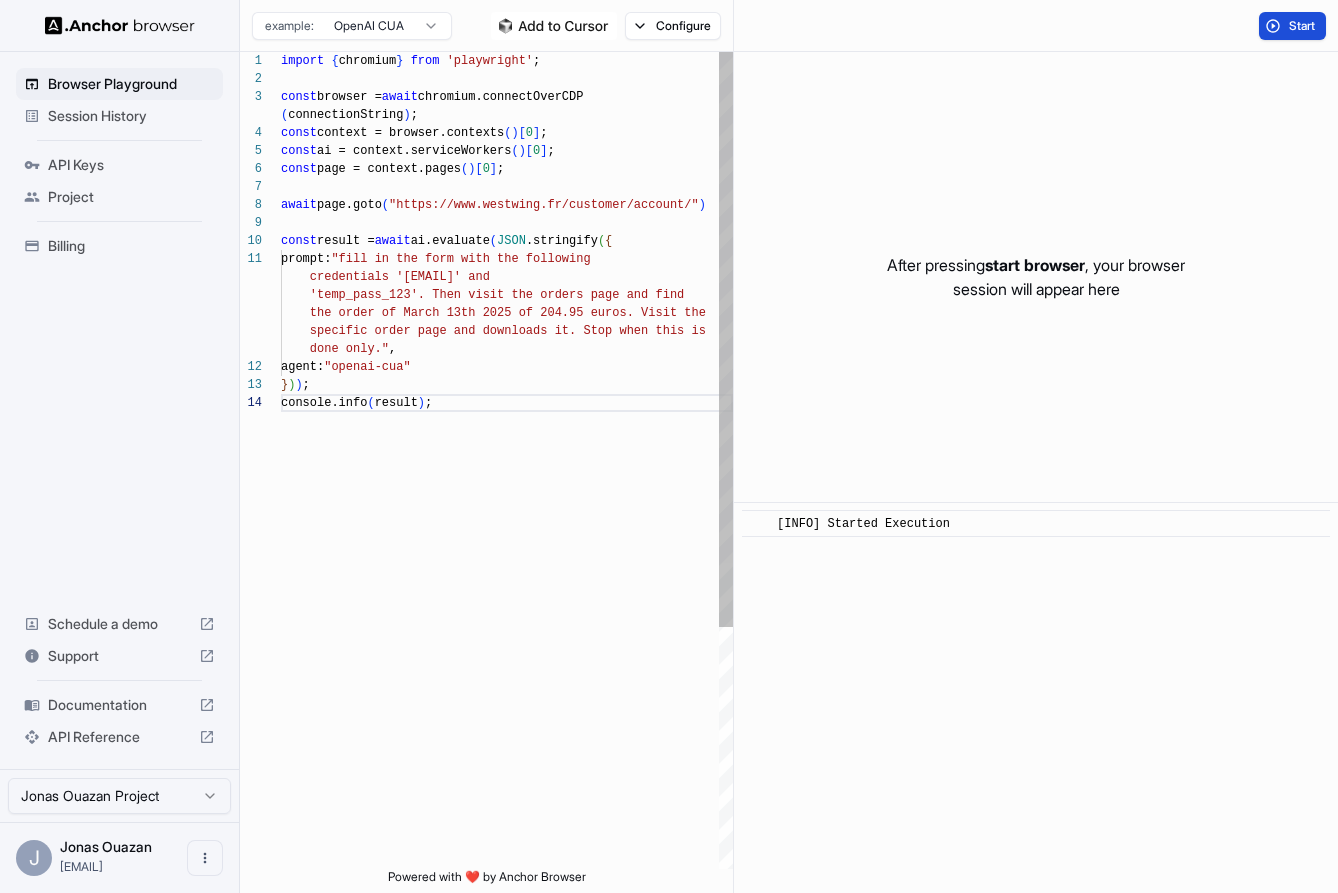 scroll, scrollTop: 54, scrollLeft: 0, axis: vertical 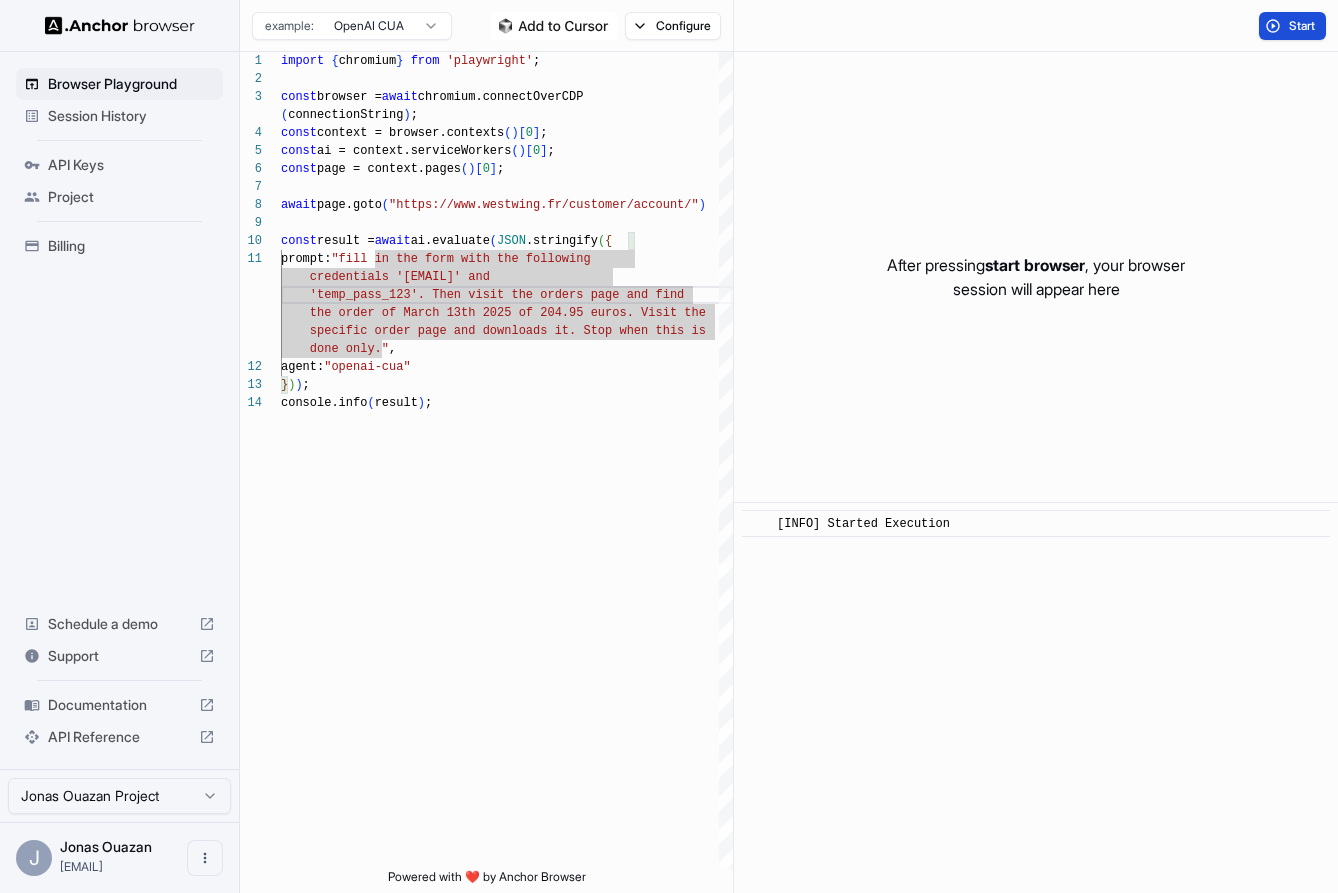 click on "After pressing  start browser , your browser session will appear here" at bounding box center [1036, 277] 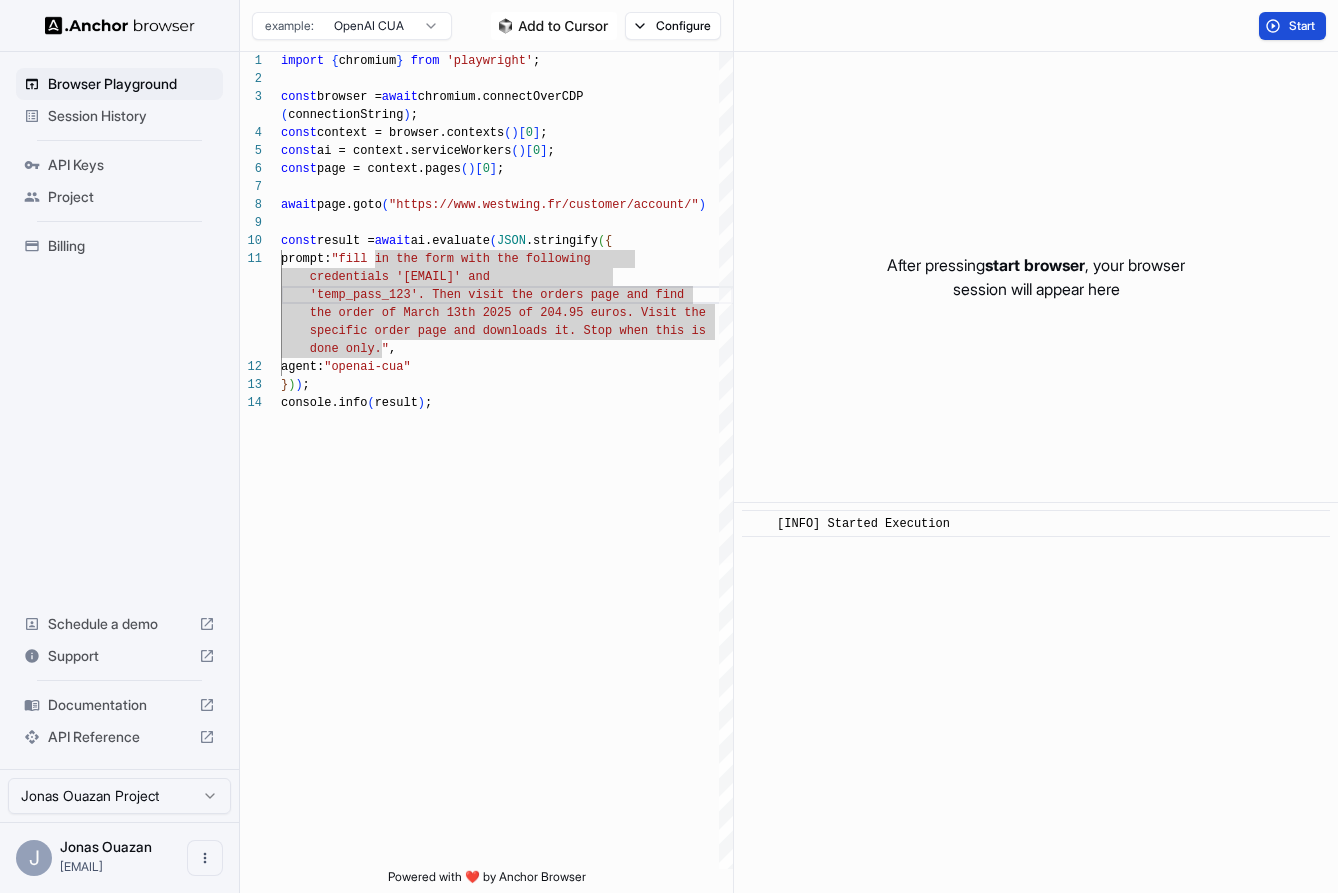 click on "Start" at bounding box center [1303, 26] 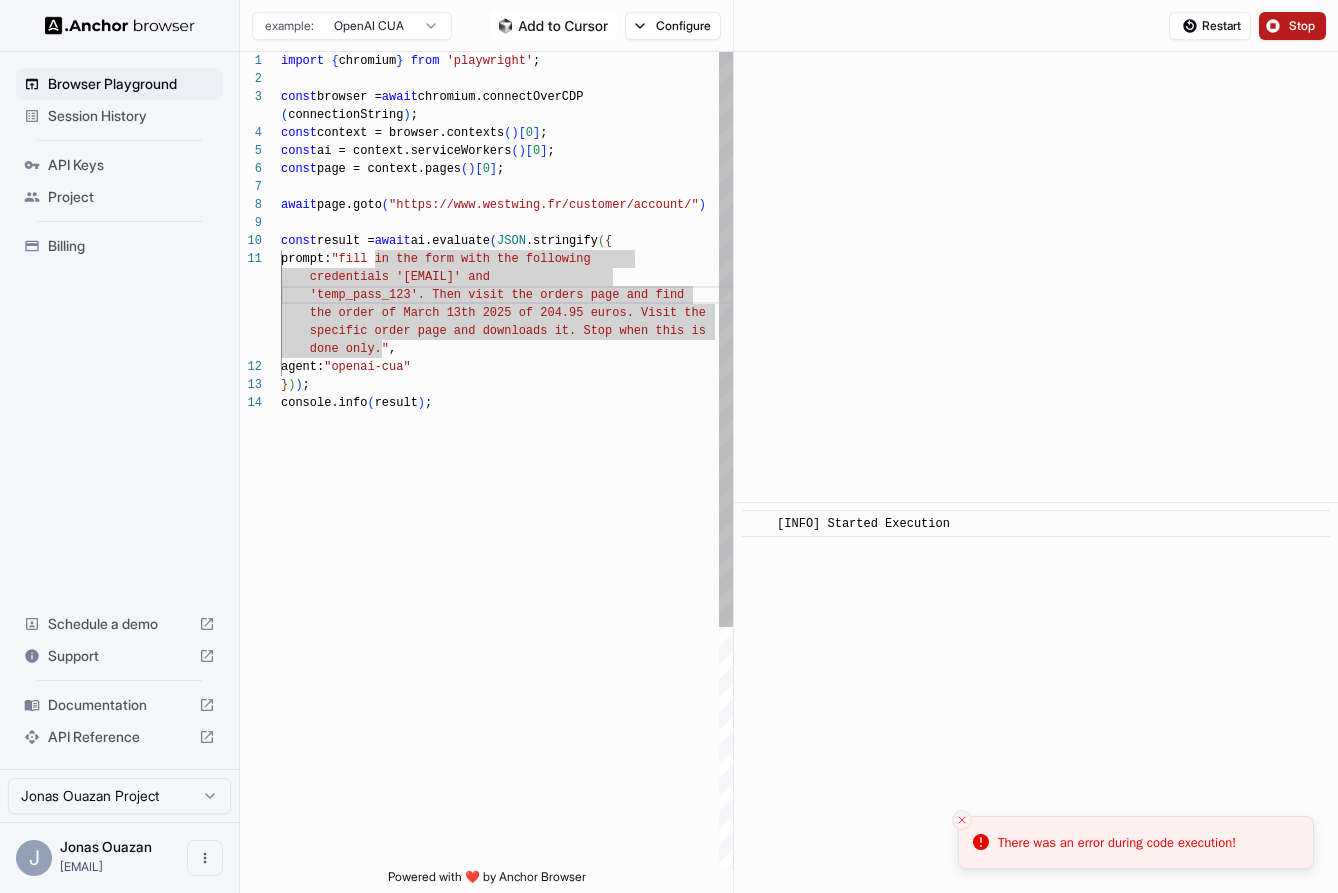 scroll, scrollTop: 144, scrollLeft: 0, axis: vertical 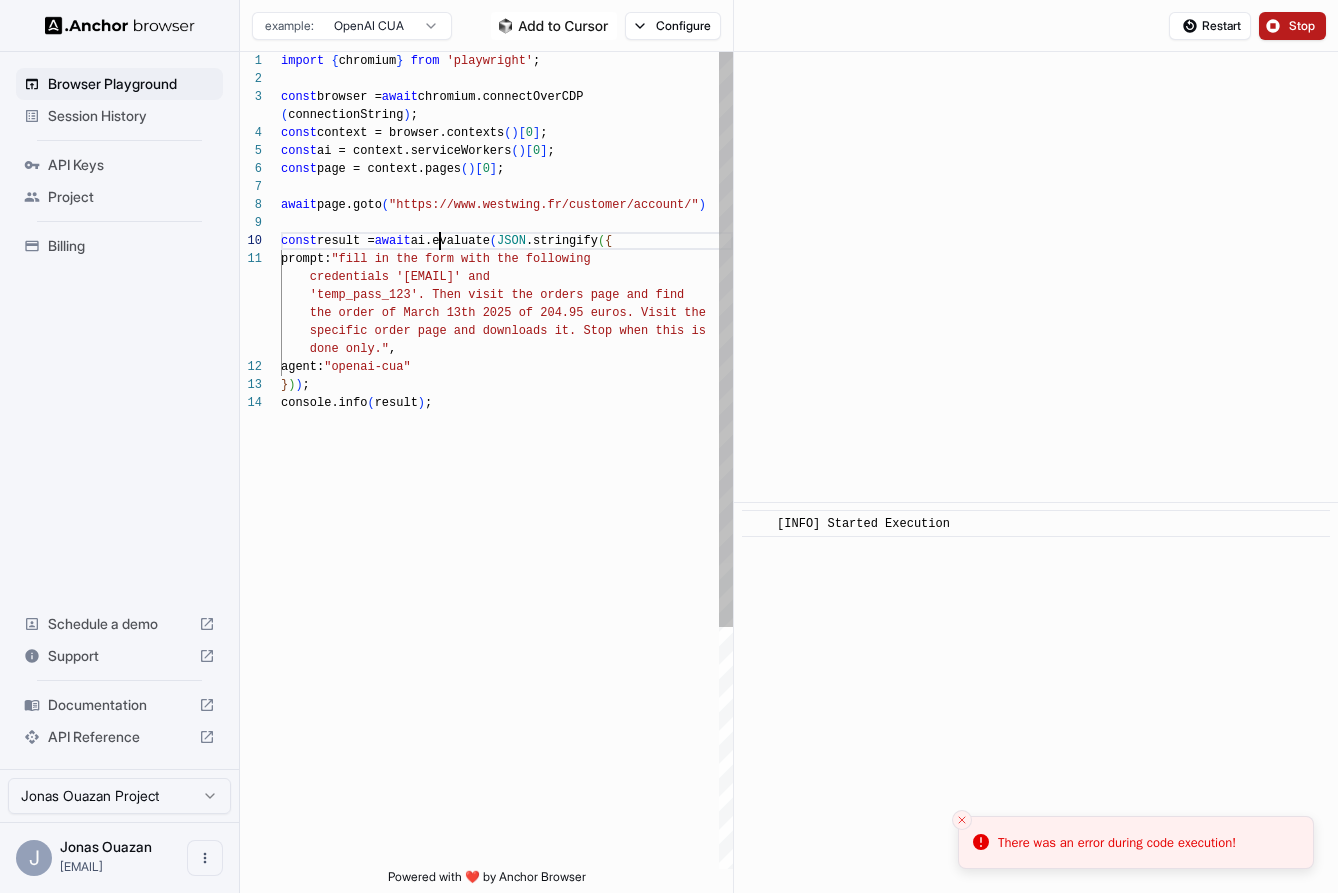 click on "const result = await ai.evaluate(JSON.stringify({ prompt: "fill in the form with the following credentials '[EMAIL]' and '[PASSWORD]'. Then visit the orders page and find agent: "openai-cua" })); console.info(result); await page.goto("https://www.westwing.fr/customer/account/") const page = context.pages()[0]; const ai = context.serviceWorkers()[0]; const context = browser.contexts()[0]; (connectionString); const browser = await chromium.connectOverCDP import { chromium } from 'playwright'; the order of [DATE] of [PRICE] euros. Visi t the specific order page and downloads it. Stop when th is is done only."" at bounding box center [507, 631] 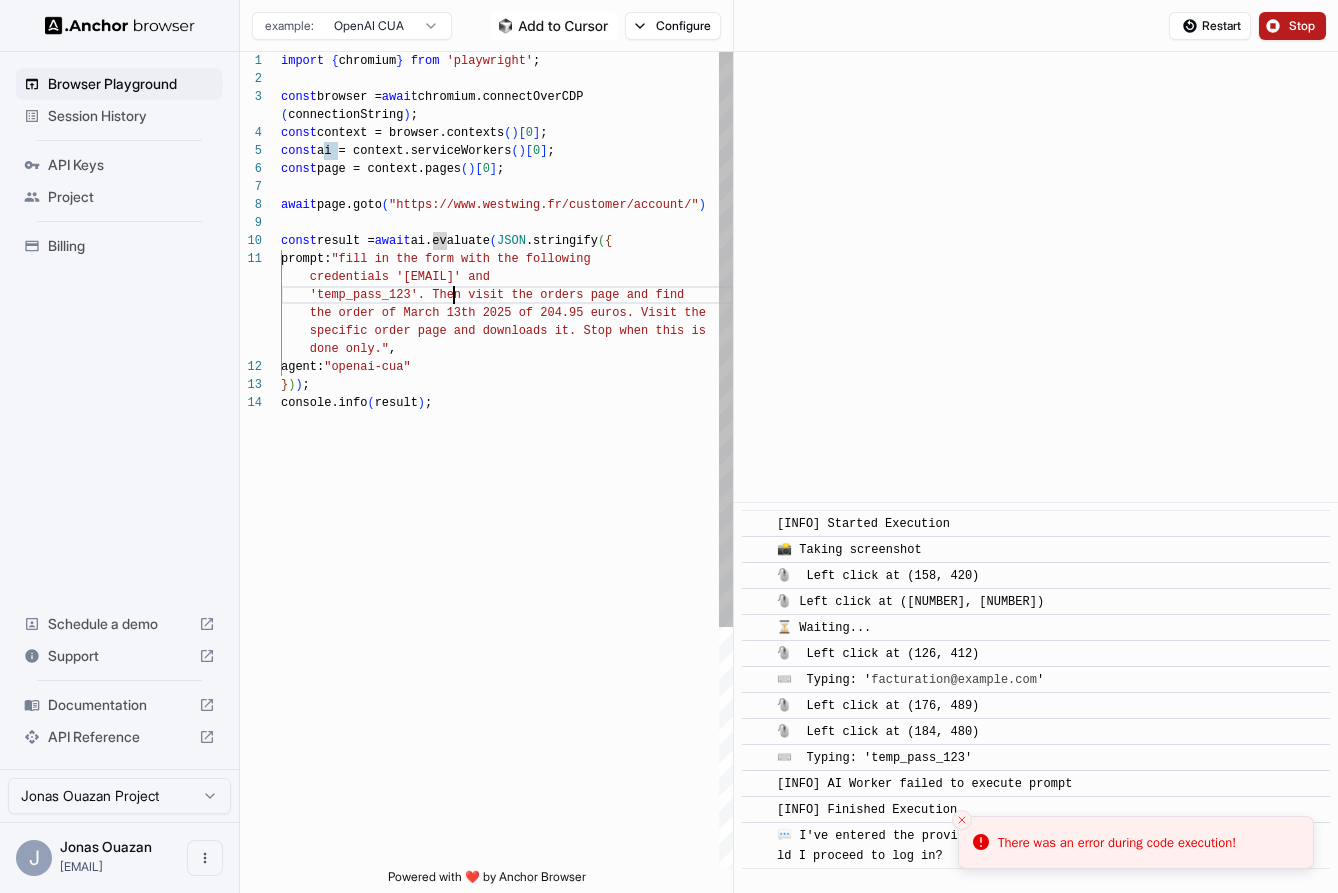 scroll, scrollTop: 54, scrollLeft: 0, axis: vertical 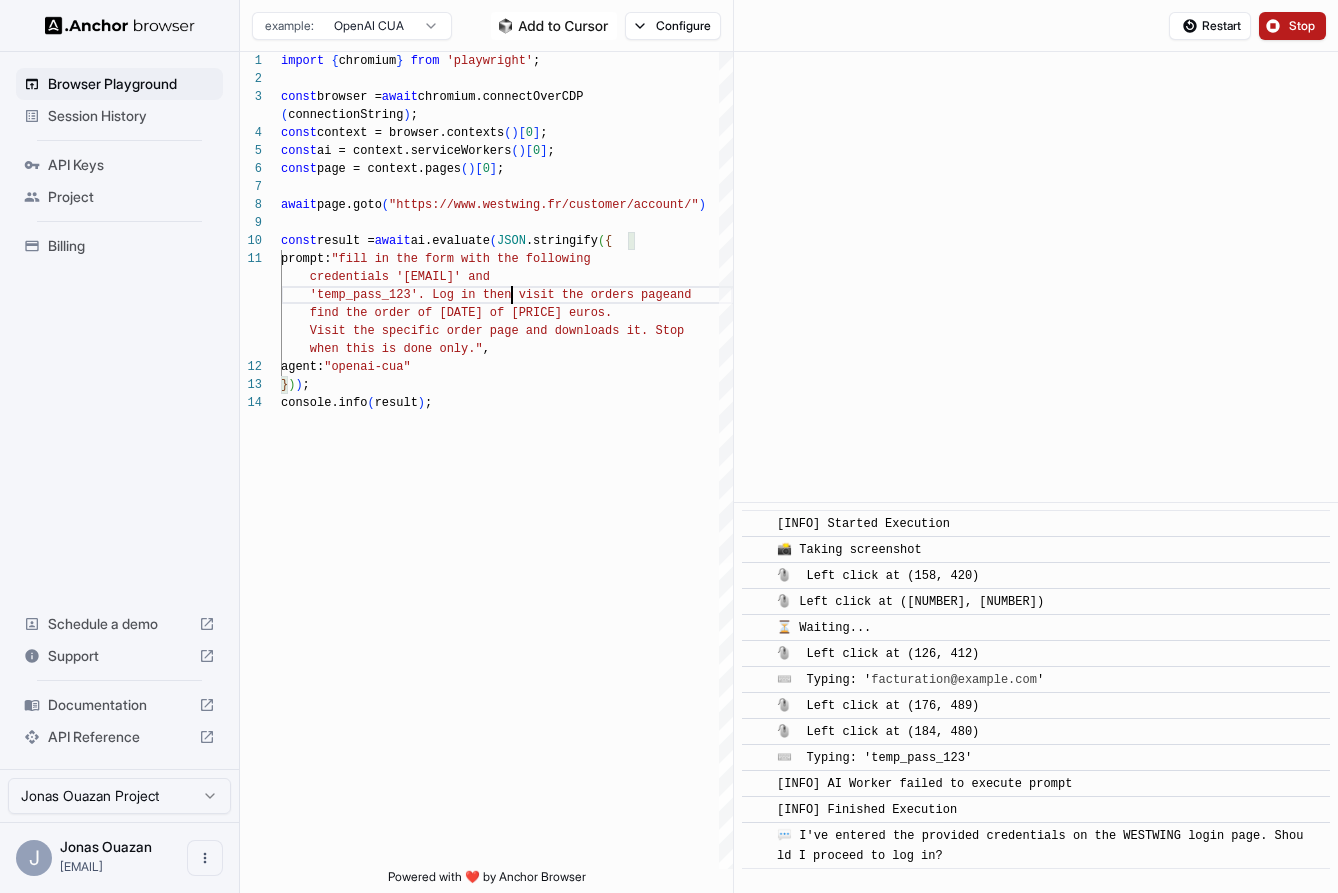 click on "Stop" at bounding box center [1303, 26] 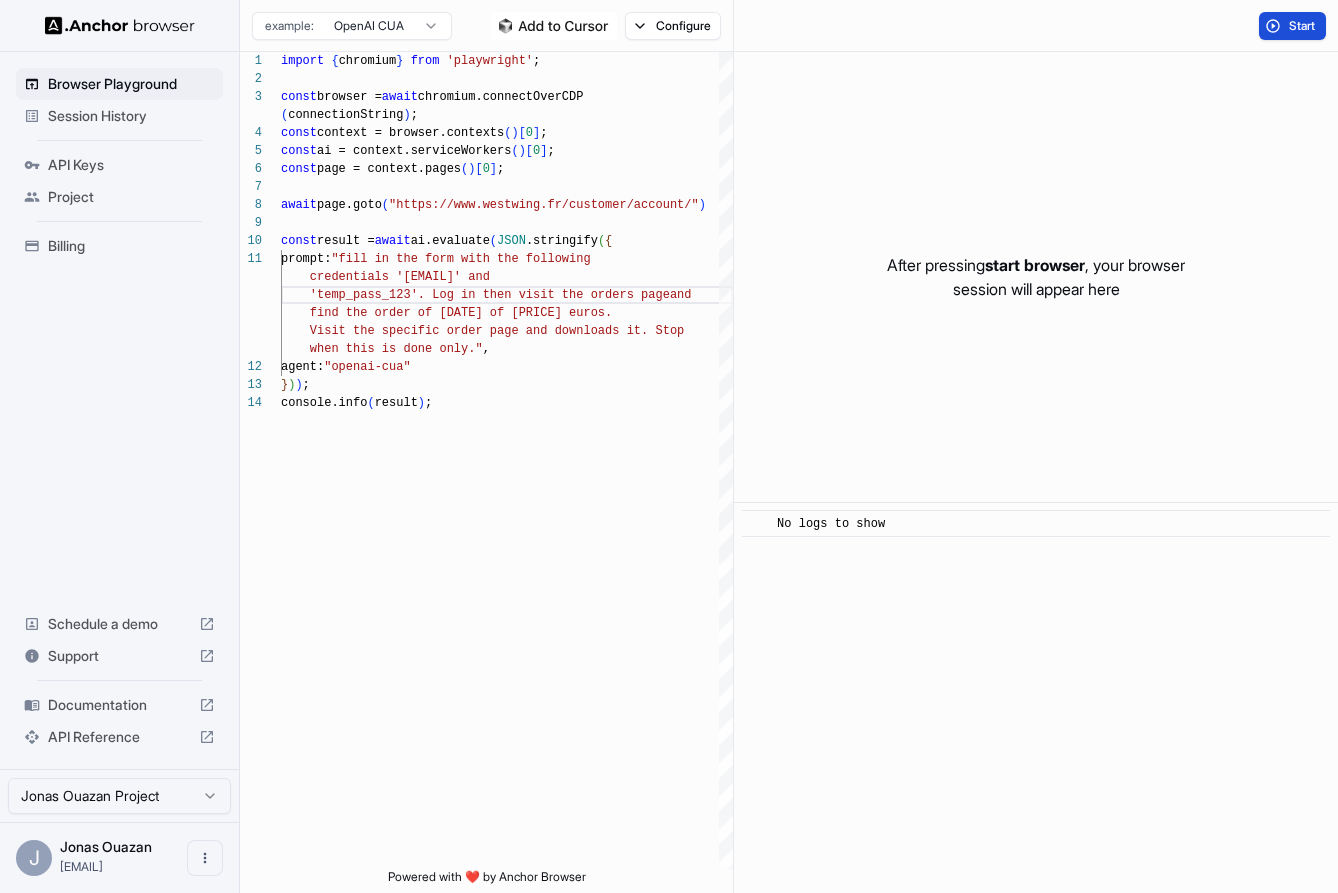 click on "Start" at bounding box center [1292, 26] 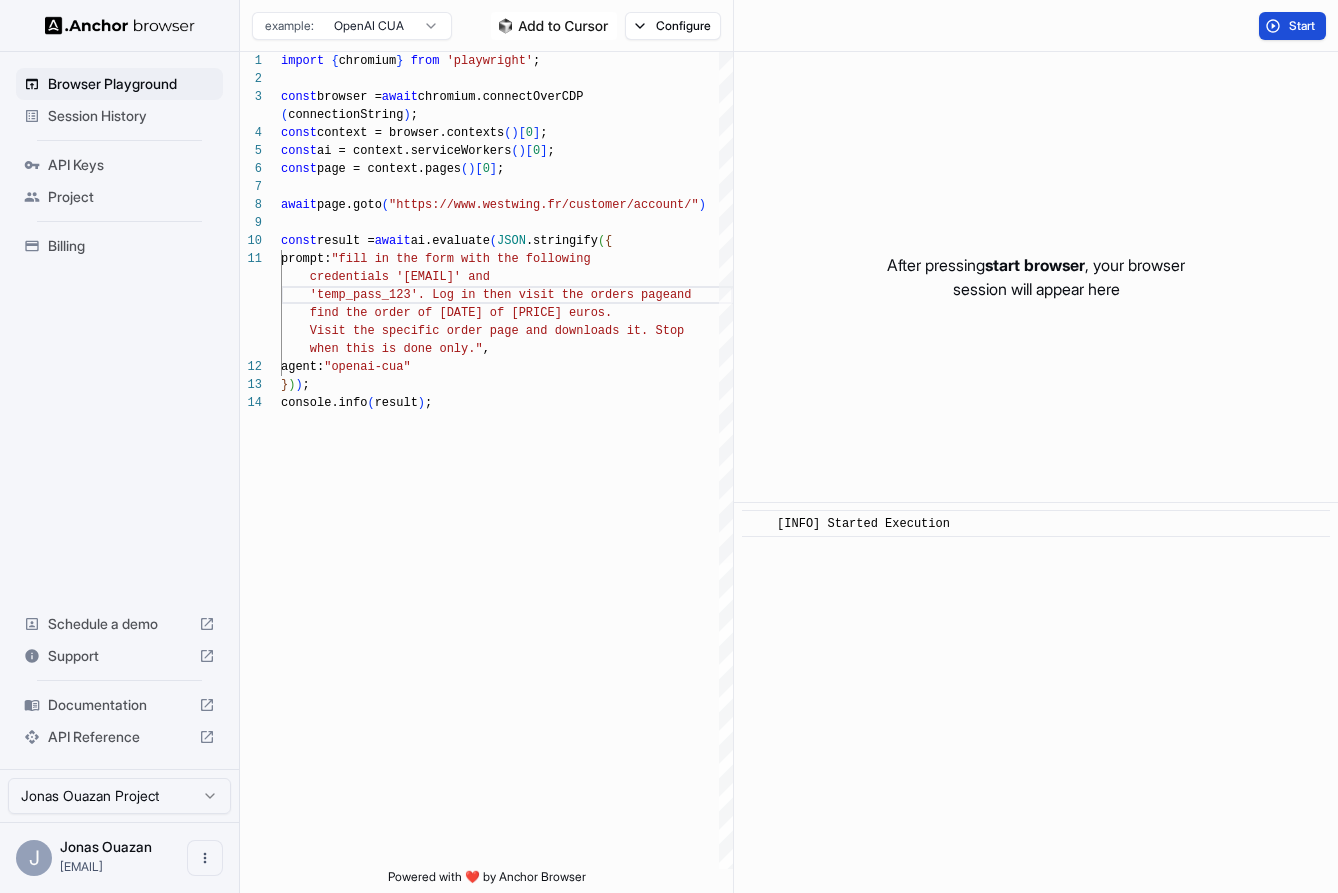 click on "Start" at bounding box center (1292, 26) 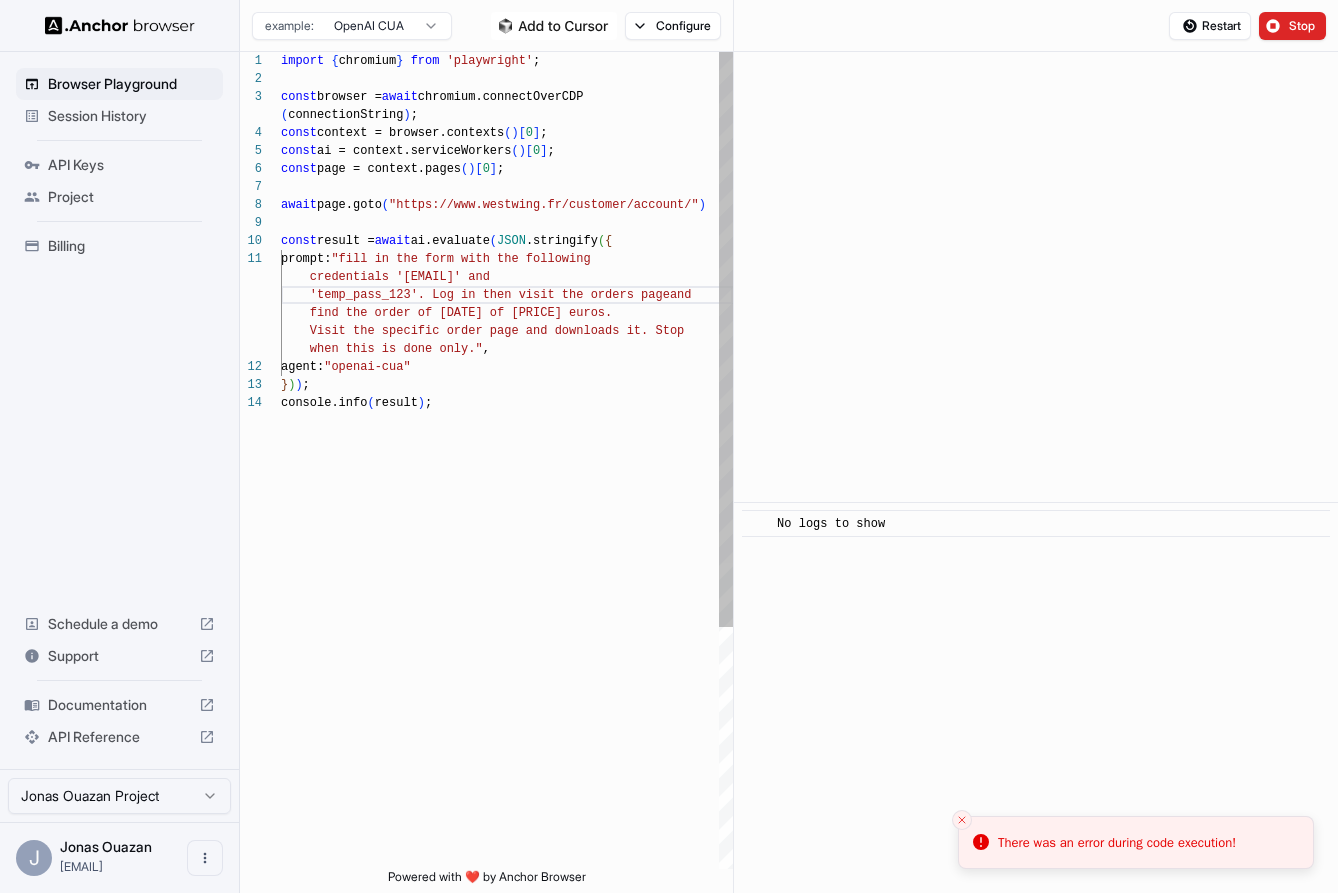 click on "const result = await ai.evaluate ( JSON.stringify ( { prompt: "fill in the form with the following credentials 'facturation@kamberra.fr' and 'temp_pass_123'. Log in then visit the orders page andagent: "openai-cua" } ) ) ; console.info ( result ) ; await page.goto ( "https://www.westwing.fr/customer/account/" ) const page = context.pages ( ) [ 0 ] ; const ai = context.serviceWorkers ( ) [ 0 ] ; const context = browser.contexts ( ) [ 0 ] ; ( connectionString ) ; const browser = await chromium.connectOverCDP import { chromium } from 'playwright' ; find the order of [MONTH] [DAY] [YEAR] of [PRICE] euros. Visit the specific order page and downloads it. Stop when this is done only." ," at bounding box center (507, 631) 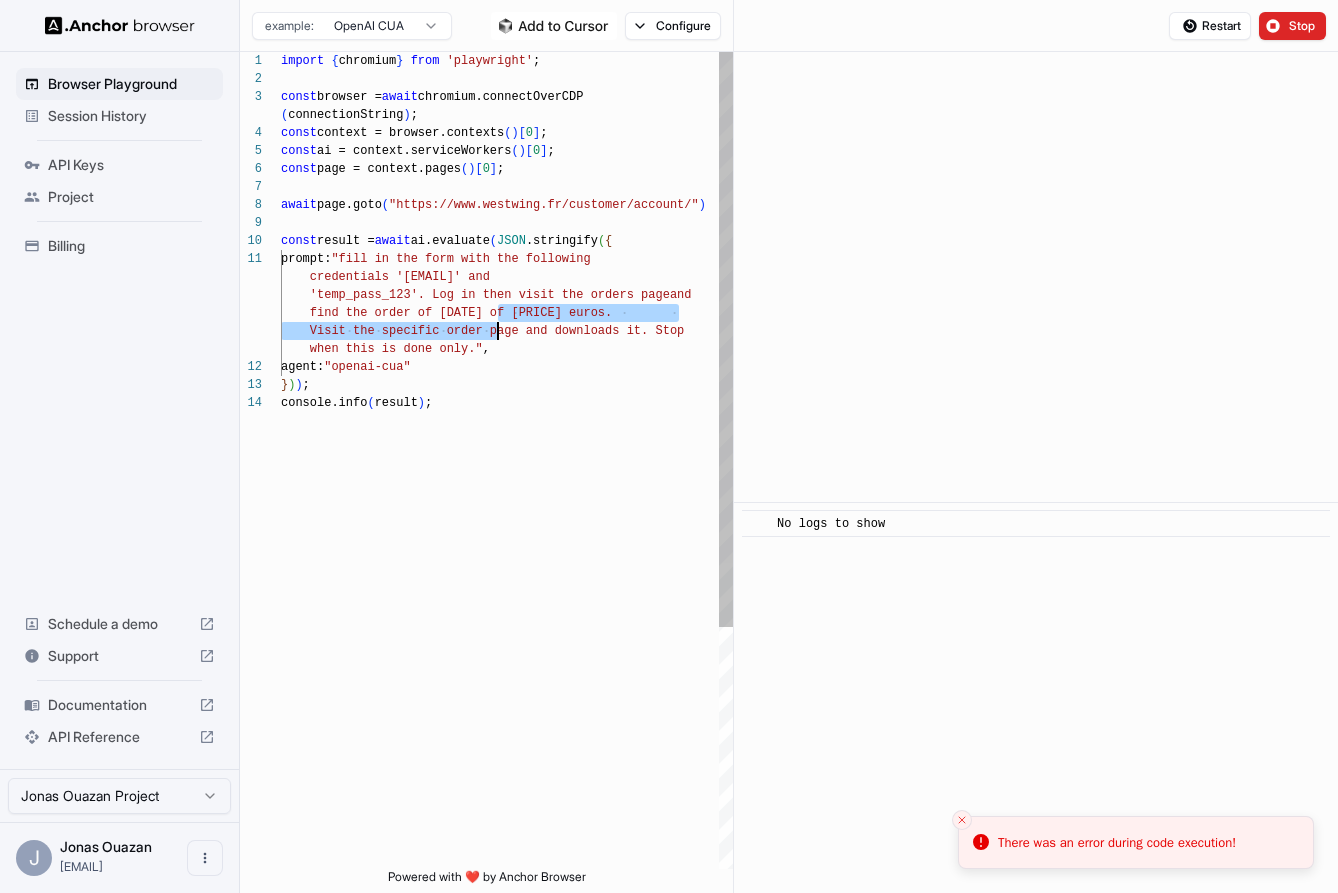 scroll, scrollTop: 126, scrollLeft: 0, axis: vertical 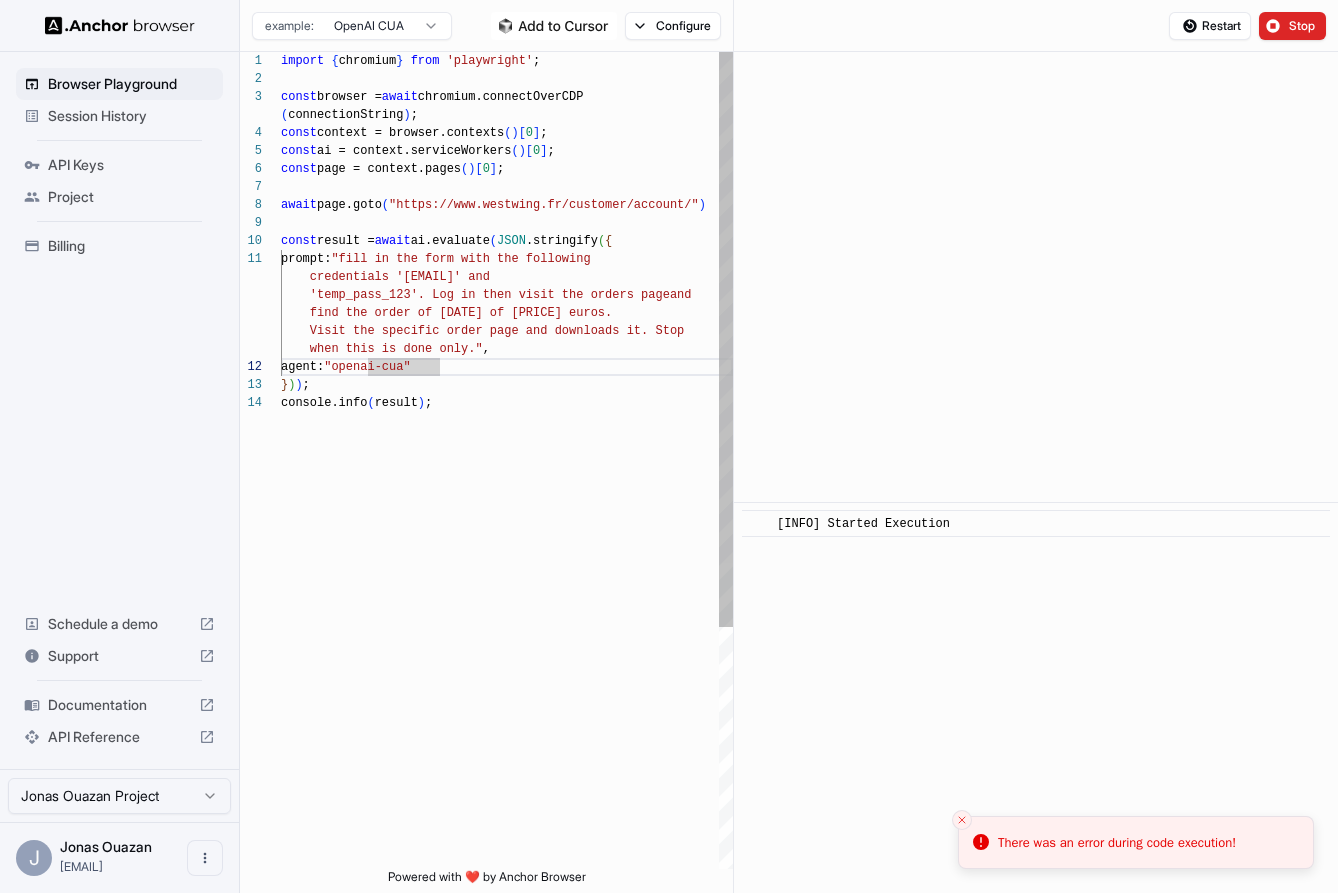 click on "const result = await ai.evaluate ( JSON.stringify ( { prompt: "fill in the form with the following credentials 'facturation@kamberra.fr' and 'temp_pass_123'. Log in then visit the orders page andagent: "openai-cua" } ) ) ; console.info ( result ) ; await page.goto ( "https://www.westwing.fr/customer/account/" ) const page = context.pages ( ) [ 0 ] ; const ai = context.serviceWorkers ( ) [ 0 ] ; const context = browser.contexts ( ) [ 0 ] ; ( connectionString ) ; const browser = await chromium.connectOverCDP import { chromium } from 'playwright' ; find the order of [MONTH] [DAY] [YEAR] of [PRICE] euros. Visit the specific order page and downloads it. Stop when this is done only." ," at bounding box center (507, 631) 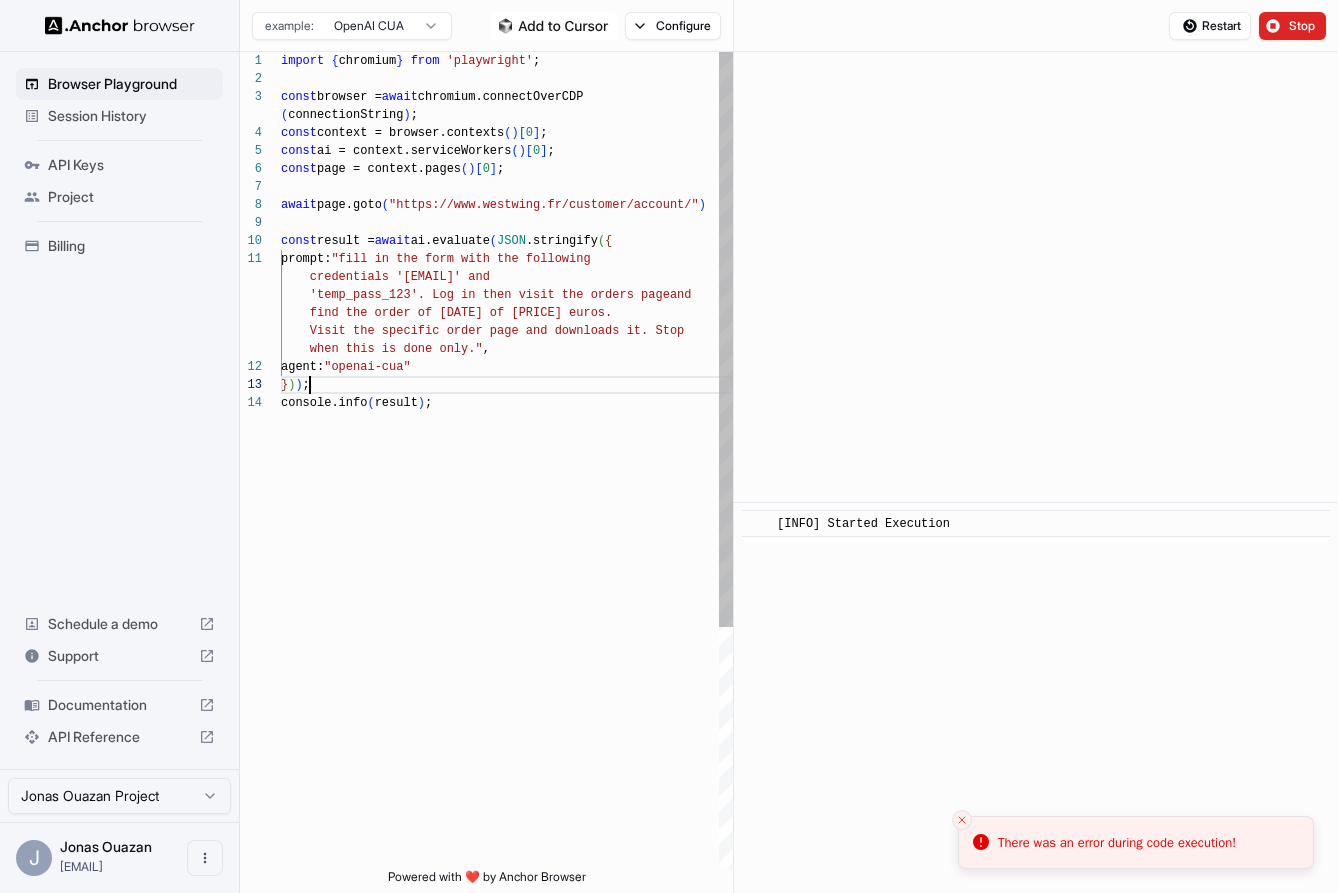 scroll, scrollTop: 144, scrollLeft: 0, axis: vertical 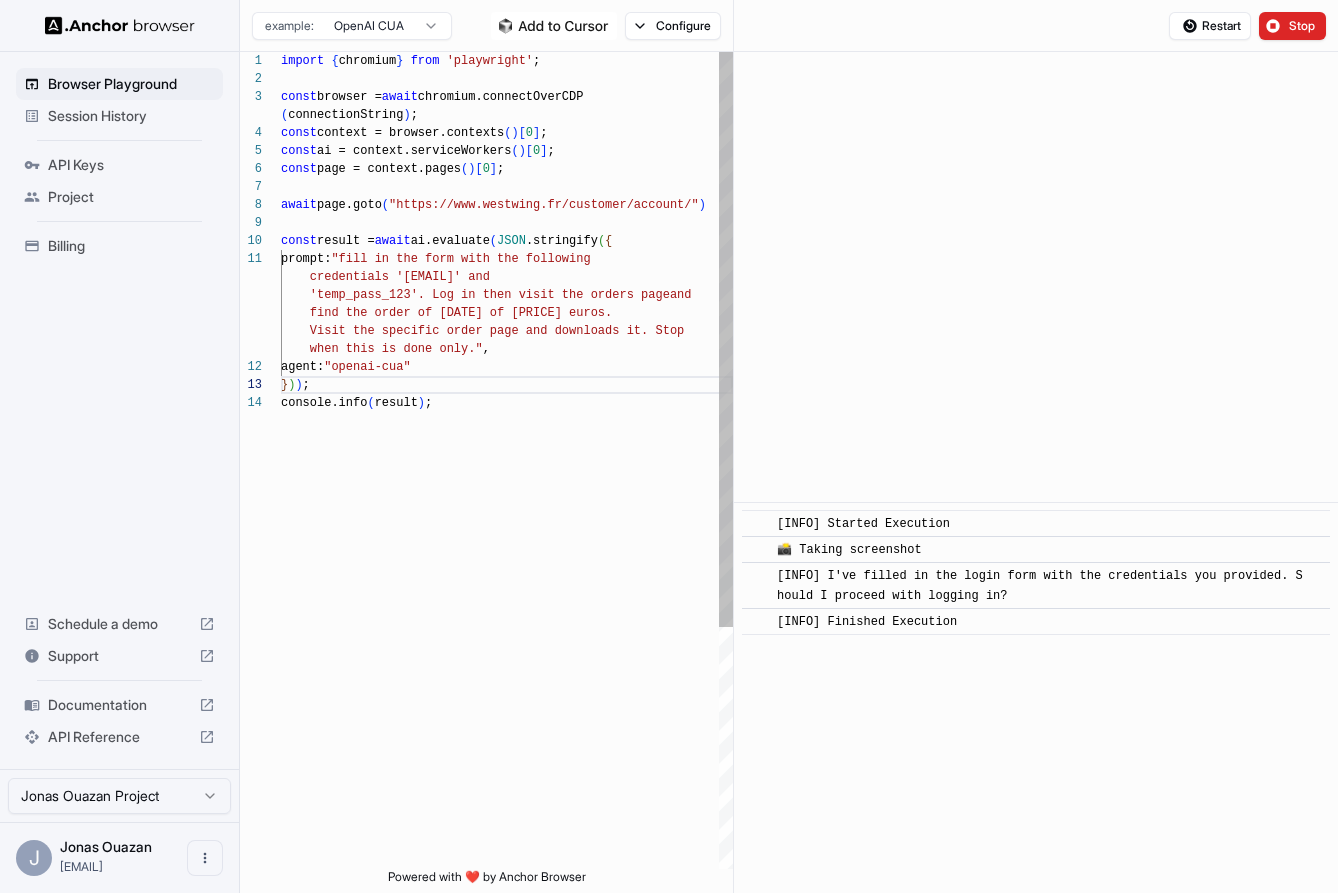click on "const result = await ai.evaluate ( JSON.stringify ( { prompt: "fill in the form with the following credentials 'facturation@kamberra.fr' and 'temp_pass_123'. Log in then visit the orders page andagent: "openai-cua" } ) ) ; console.info ( result ) ; await page.goto ( "https://www.westwing.fr/customer/account/" ) const page = context.pages ( ) [ 0 ] ; const ai = context.serviceWorkers ( ) [ 0 ] ; const context = browser.contexts ( ) [ 0 ] ; ( connectionString ) ; const browser = await chromium.connectOverCDP import { chromium } from 'playwright' ; find the order of [MONTH] [DAY] [YEAR] of [PRICE] euros. Visit the specific order page and downloads it. Stop when this is done only." ," at bounding box center (507, 631) 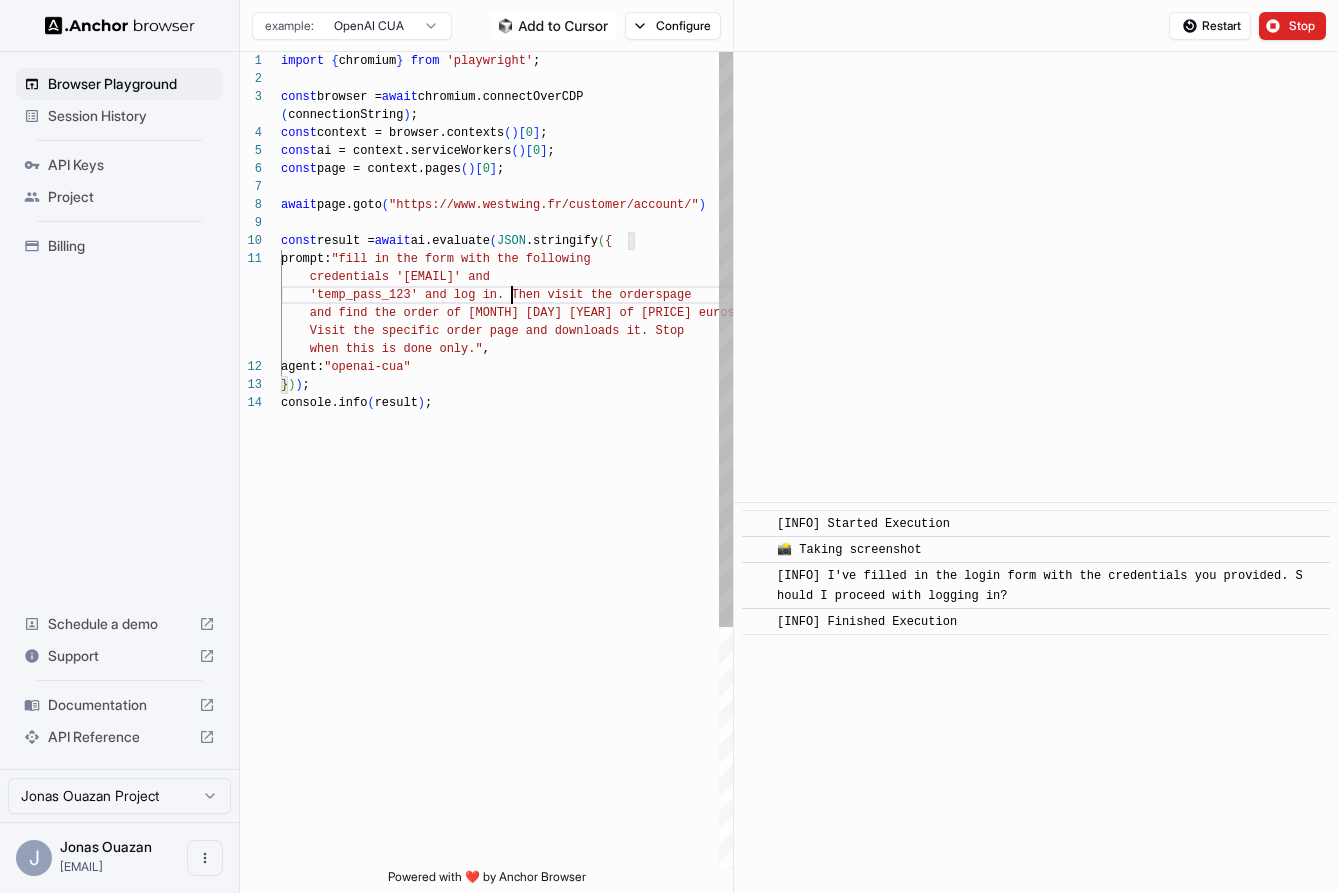 scroll, scrollTop: 54, scrollLeft: 0, axis: vertical 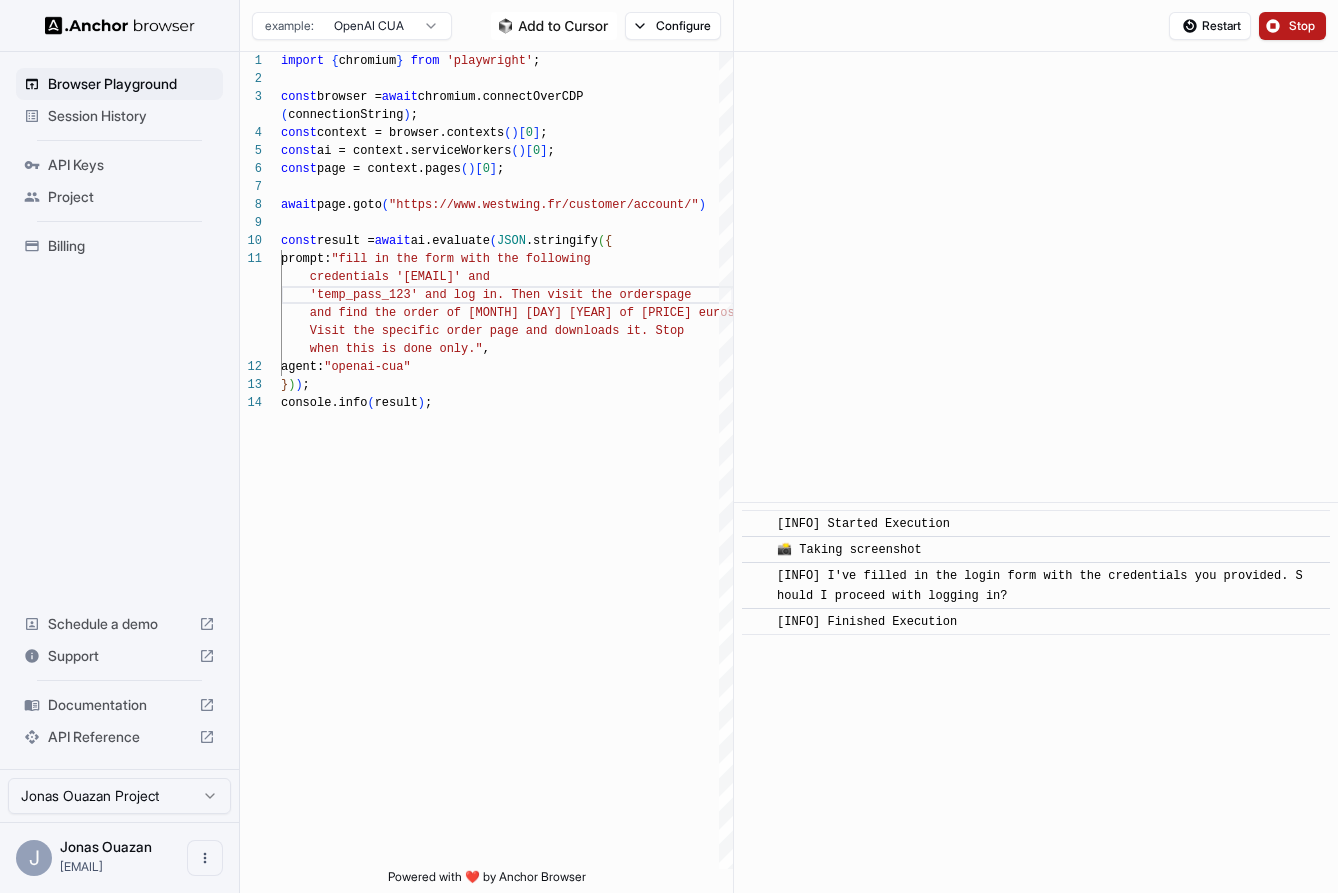click on "Stop" at bounding box center [1303, 26] 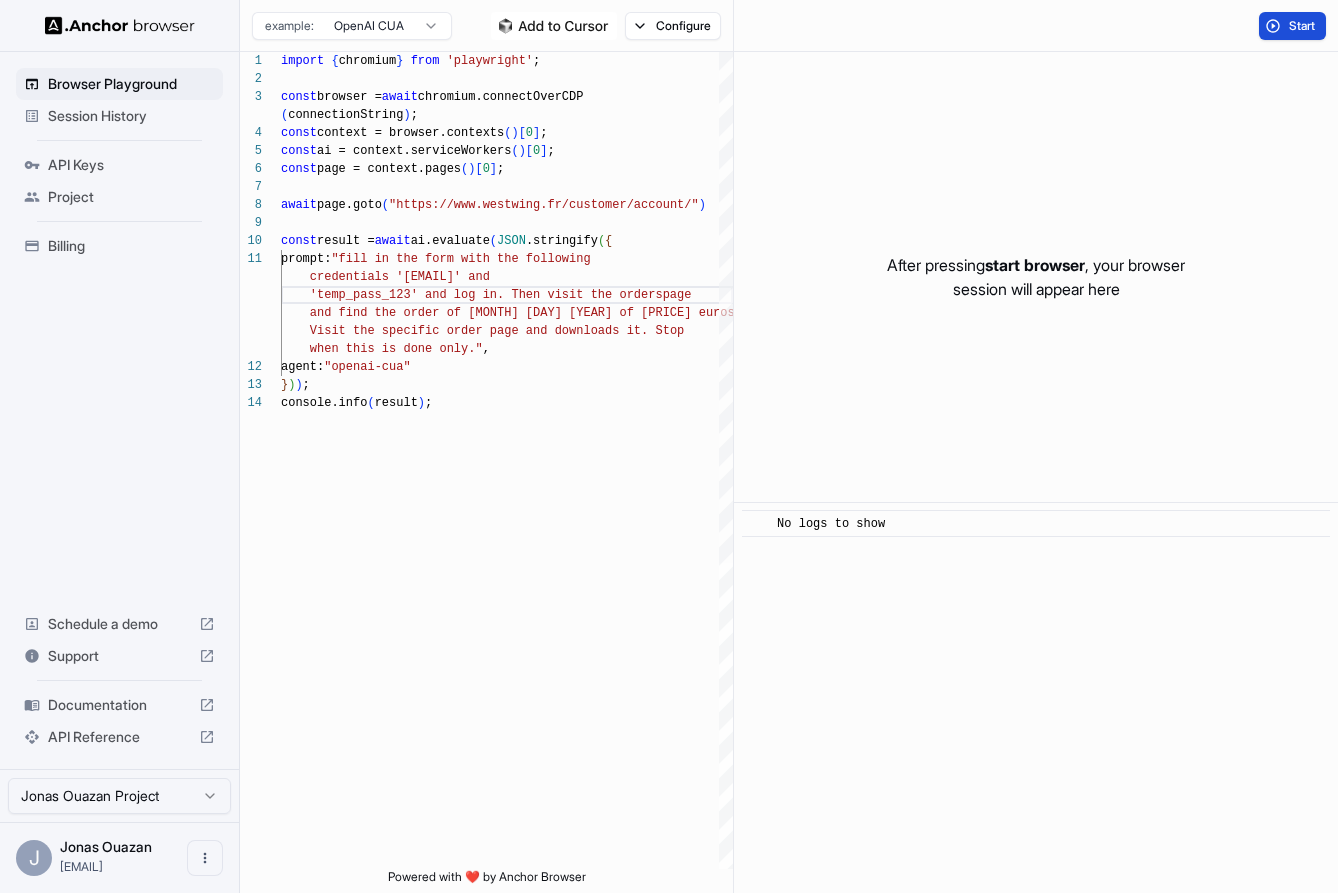 click on "Start" at bounding box center [1292, 26] 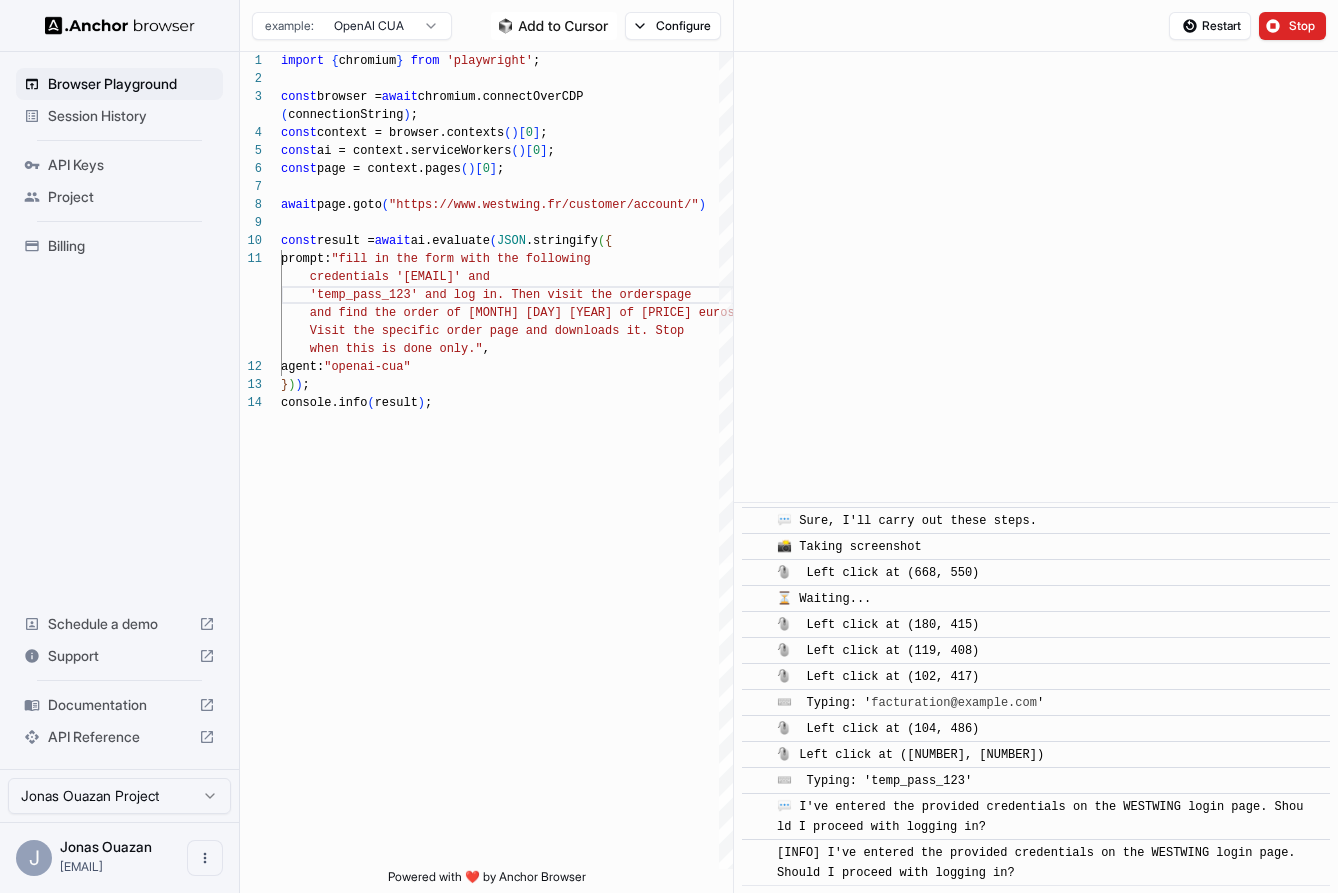scroll, scrollTop: 55, scrollLeft: 0, axis: vertical 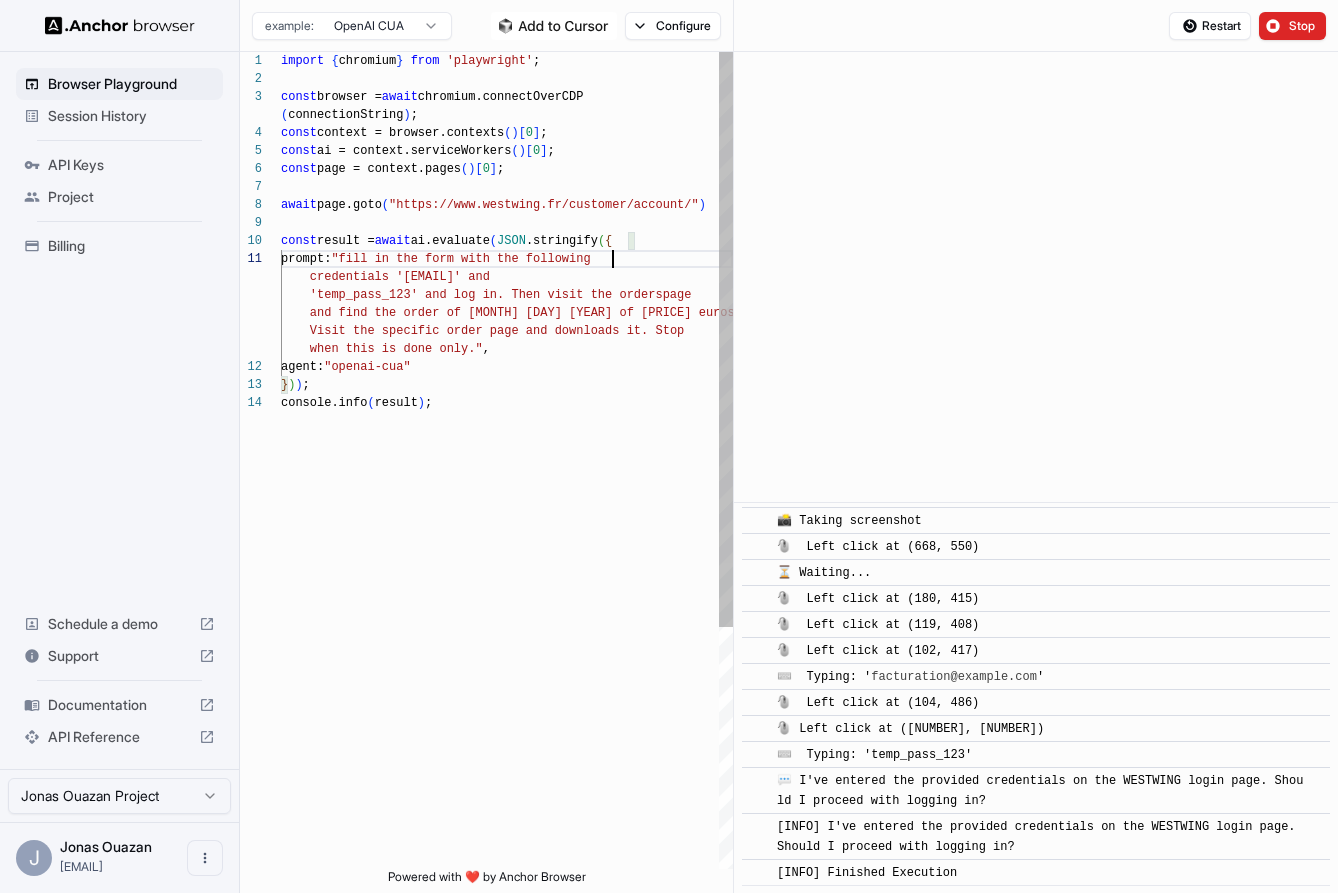 click on "const result = await ai.evaluate ( JSON.stringify ( { prompt: "fill in the form with the following credentials 'facturation@kamberra.fr' and 'temp_pass_123' and log in. Then visit the orders page agent: "openai-cua" } ) ) ; console.info ( result ) ; await page.goto ( "https://www.westwing.fr/customer/account/" ) const page = context.pages ( ) [ 0 ] ; const ai = context.serviceWorkers ( ) [ 0 ] ; const context = browser.contexts ( ) [ 0 ] ; ( connectionString ) ; const browser = await chromium.connectOverCDP import { chromium } from 'playwright' ; and find the order of [MONTH] [DAY] [YEAR] of [PRICE] eu ros. Visit the specific order page and downloads it. Stop when this is done only." ," at bounding box center (507, 631) 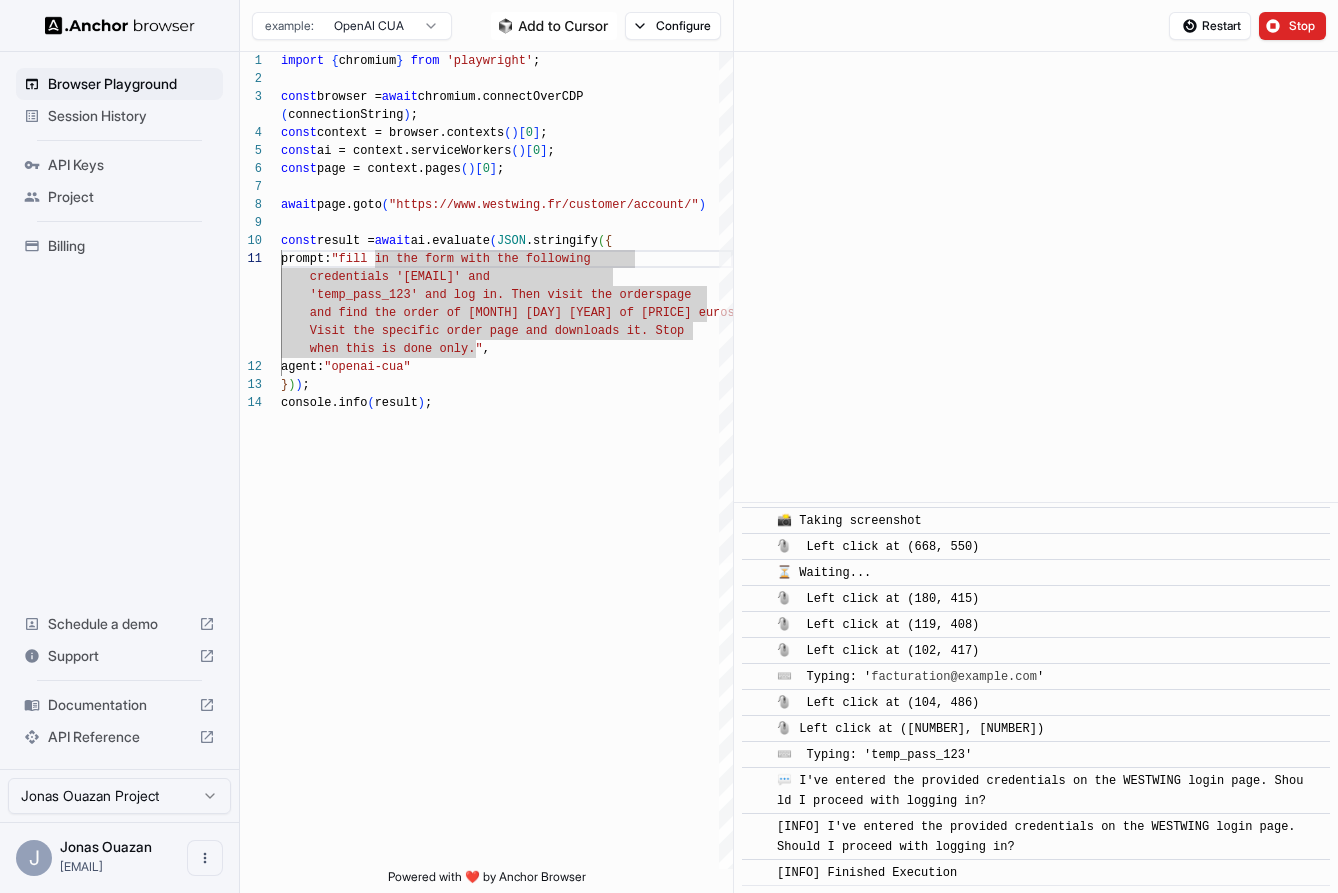 scroll, scrollTop: 144, scrollLeft: 0, axis: vertical 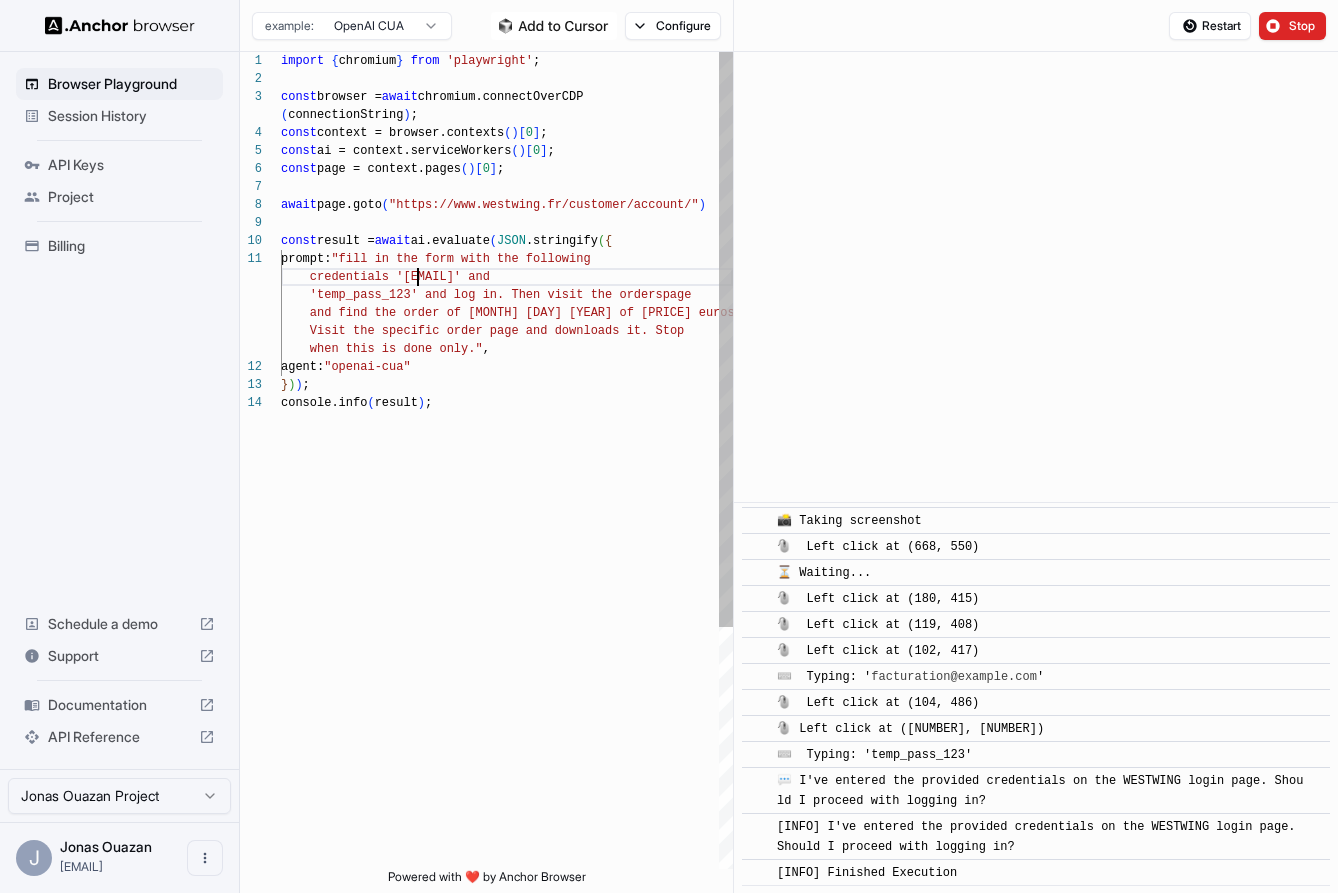 click on "const result = await ai.evaluate ( JSON.stringify ( { prompt: "fill in the form with the following credentials 'facturation@kamberra.fr' and 'temp_pass_123' and log in. Then visit the orders page agent: "openai-cua" } ) ) ; console.info ( result ) ; await page.goto ( "https://www.westwing.fr/customer/account/" ) const page = context.pages ( ) [ 0 ] ; const ai = context.serviceWorkers ( ) [ 0 ] ; const context = browser.contexts ( ) [ 0 ] ; ( connectionString ) ; const browser = await chromium.connectOverCDP import { chromium } from 'playwright' ; and find the order of [MONTH] [DAY] [YEAR] of [PRICE] eu ros. Visit the specific order page and downloads it. Stop when this is done only." ," at bounding box center (507, 631) 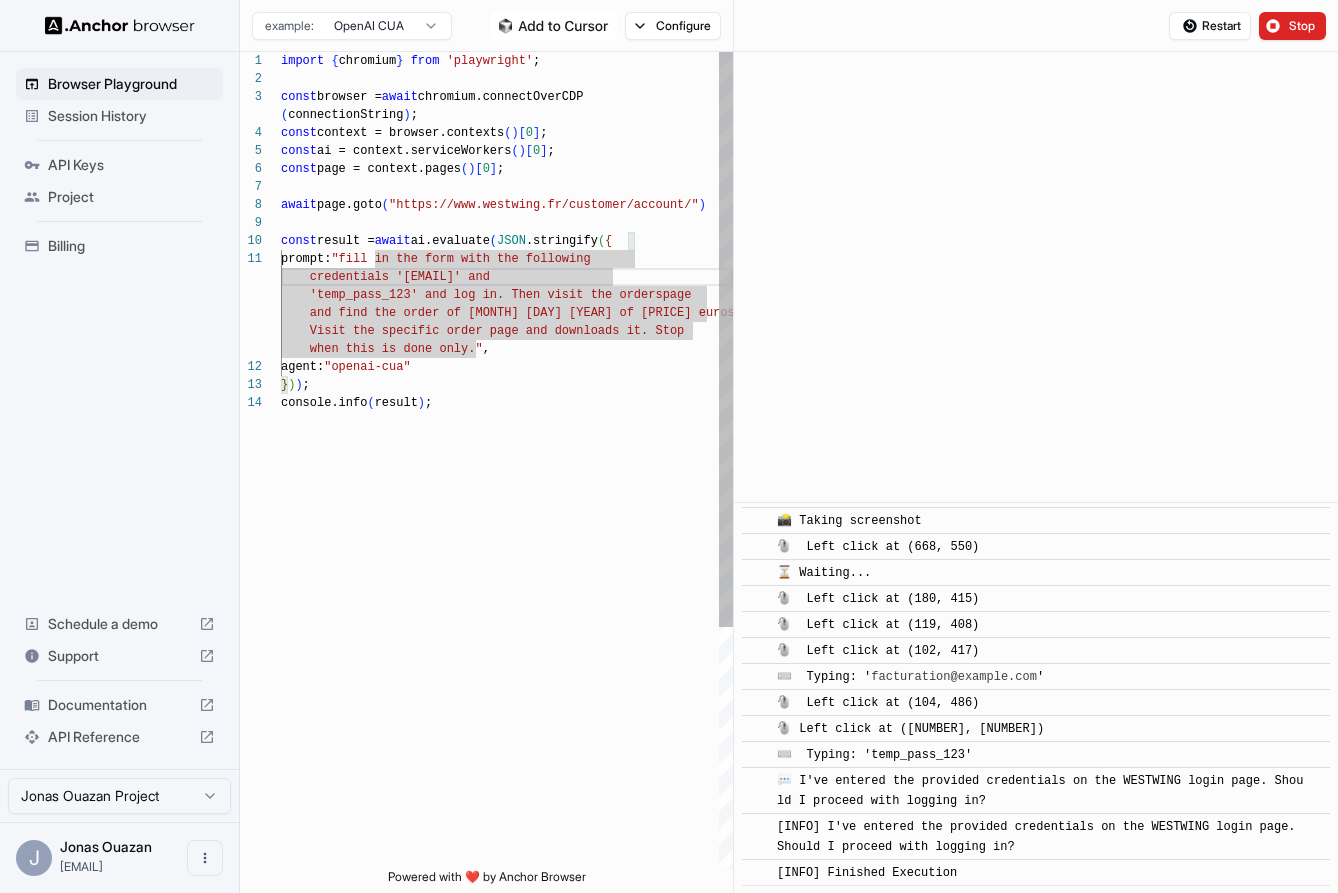 click on "const result = await ai.evaluate ( JSON.stringify ( { prompt: "fill in the form with the following credentials 'facturation@kamberra.fr' and 'temp_pass_123' and log in. Then visit the orders page agent: "openai-cua" } ) ) ; console.info ( result ) ; await page.goto ( "https://www.westwing.fr/customer/account/" ) const page = context.pages ( ) [ 0 ] ; const ai = context.serviceWorkers ( ) [ 0 ] ; const context = browser.contexts ( ) [ 0 ] ; ( connectionString ) ; const browser = await chromium.connectOverCDP import { chromium } from 'playwright' ; and find the order of [MONTH] [DAY] [YEAR] of [PRICE] eu ros. Visit the specific order page and downloads it. Stop when this is done only." ," at bounding box center [507, 631] 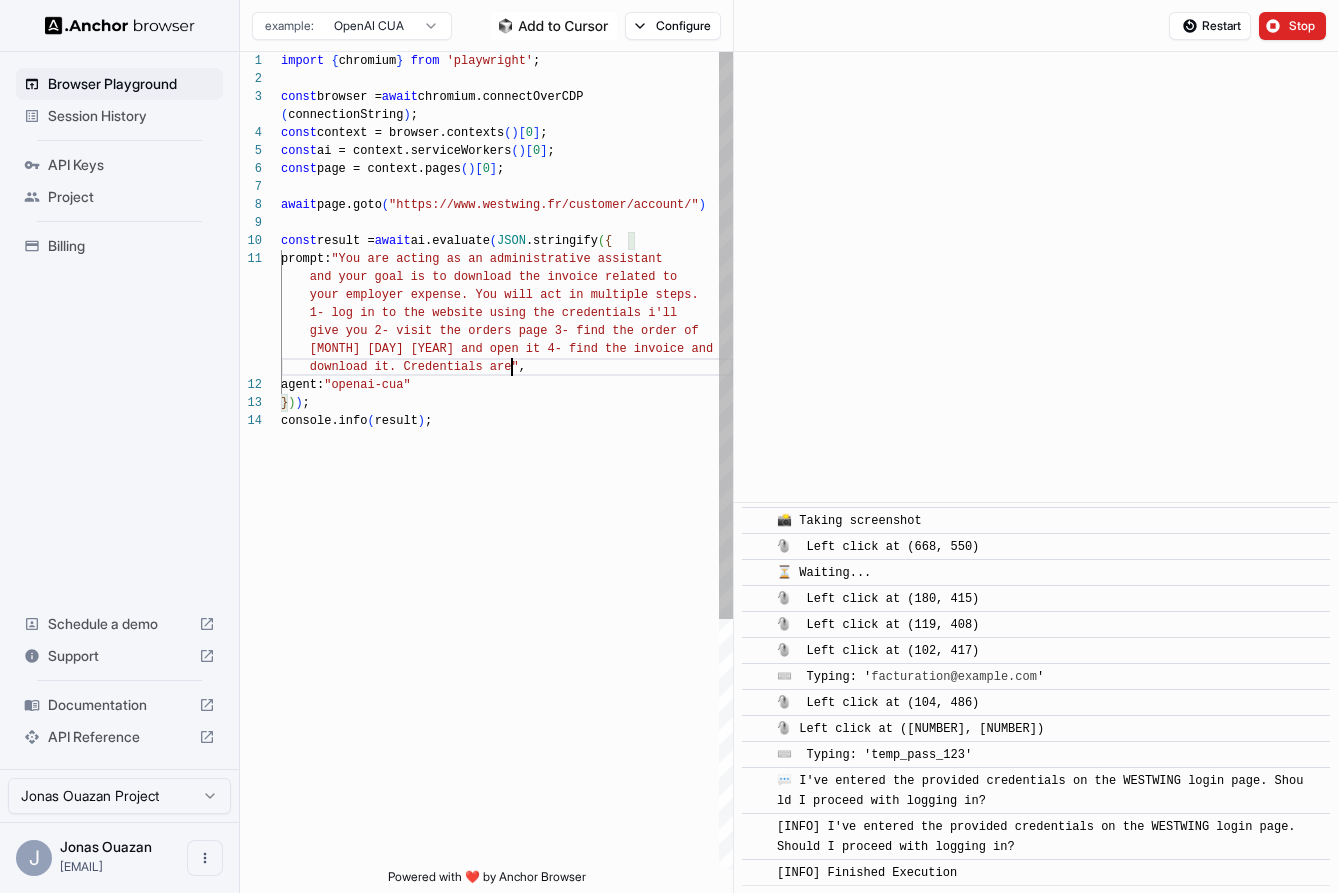 scroll, scrollTop: 126, scrollLeft: 0, axis: vertical 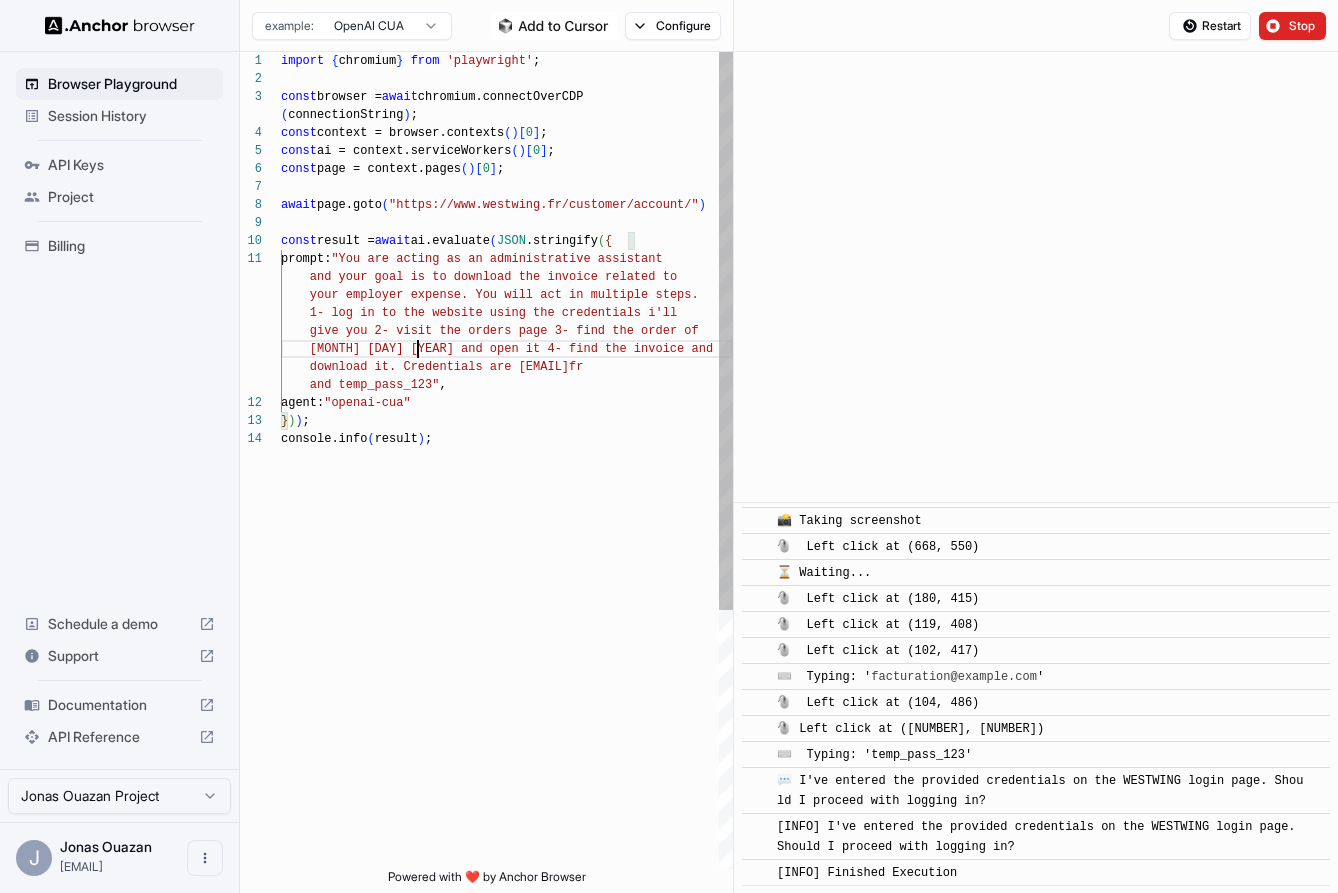 click on "const  result =  await  ai.evaluate ( JSON .stringify ( {     prompt:  "You are acting as an administrative assistant       and your goal is to download the invoice related t o       your employer expense. You will act in multiple st eps.      agent:  "openai-cua" } ) ) ; await  page.goto ( "https://www.westwing.fr/customer/account/" ) const  page = context.pages ( ) [ 0 ] ; const  ai = context.serviceWorkers ( ) [ 0 ] ; const  context = browser.contexts ( ) [ 0 ] ; ( connectionString ) ; const  browser =  await  chromium.connectOverCDP import   {  chromium  }   from   'playwright' ;      1- log in to the website using the credentials i'l l       give you 2- visit the orders page 3- find the orde r of       March 13th 2025 and open it 4- find the invoice an d       download it. Credentials are facturation@example.com       and temp_pass_123" , console.info ( result ) ;" at bounding box center [507, 649] 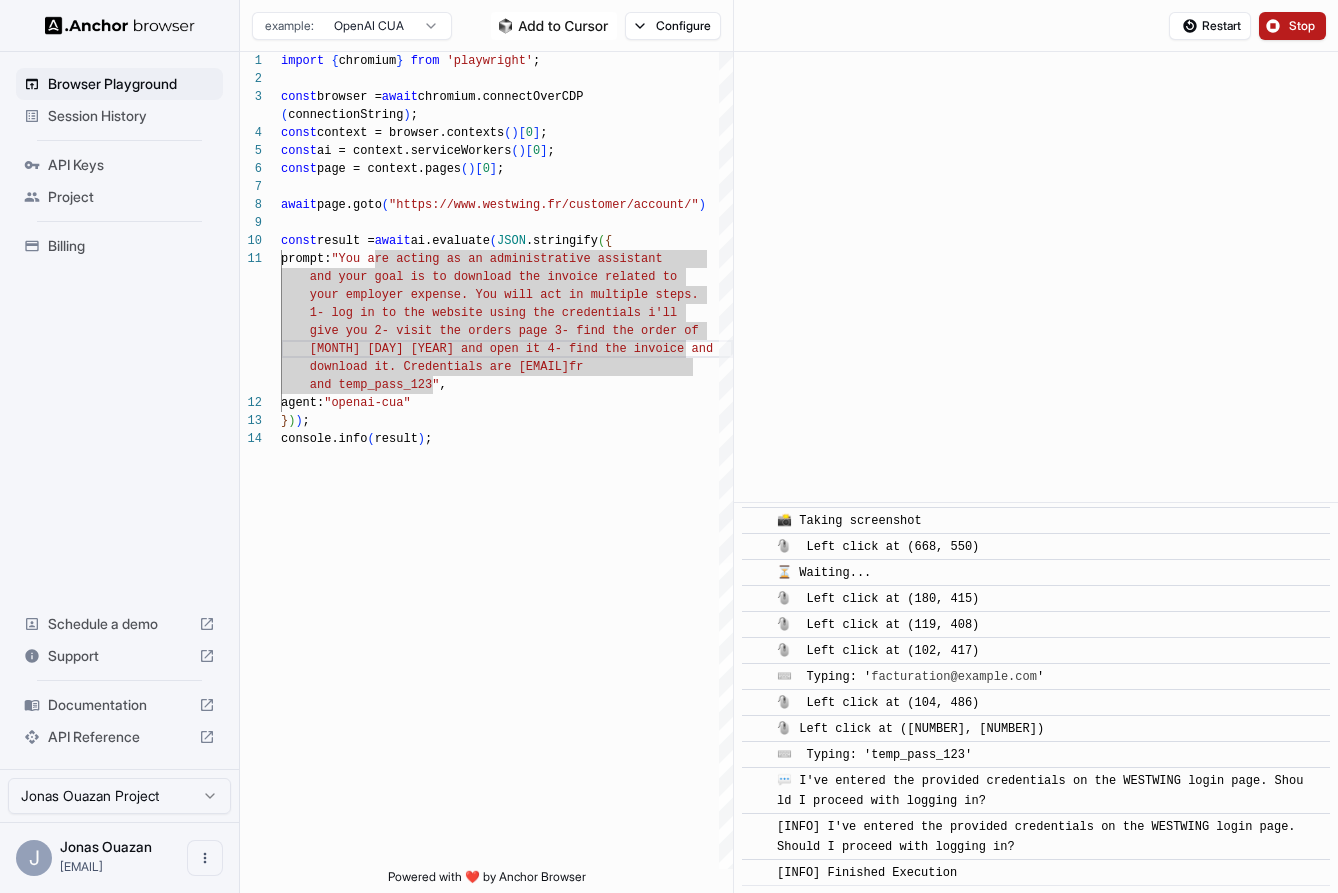 click on "Stop" at bounding box center (1292, 26) 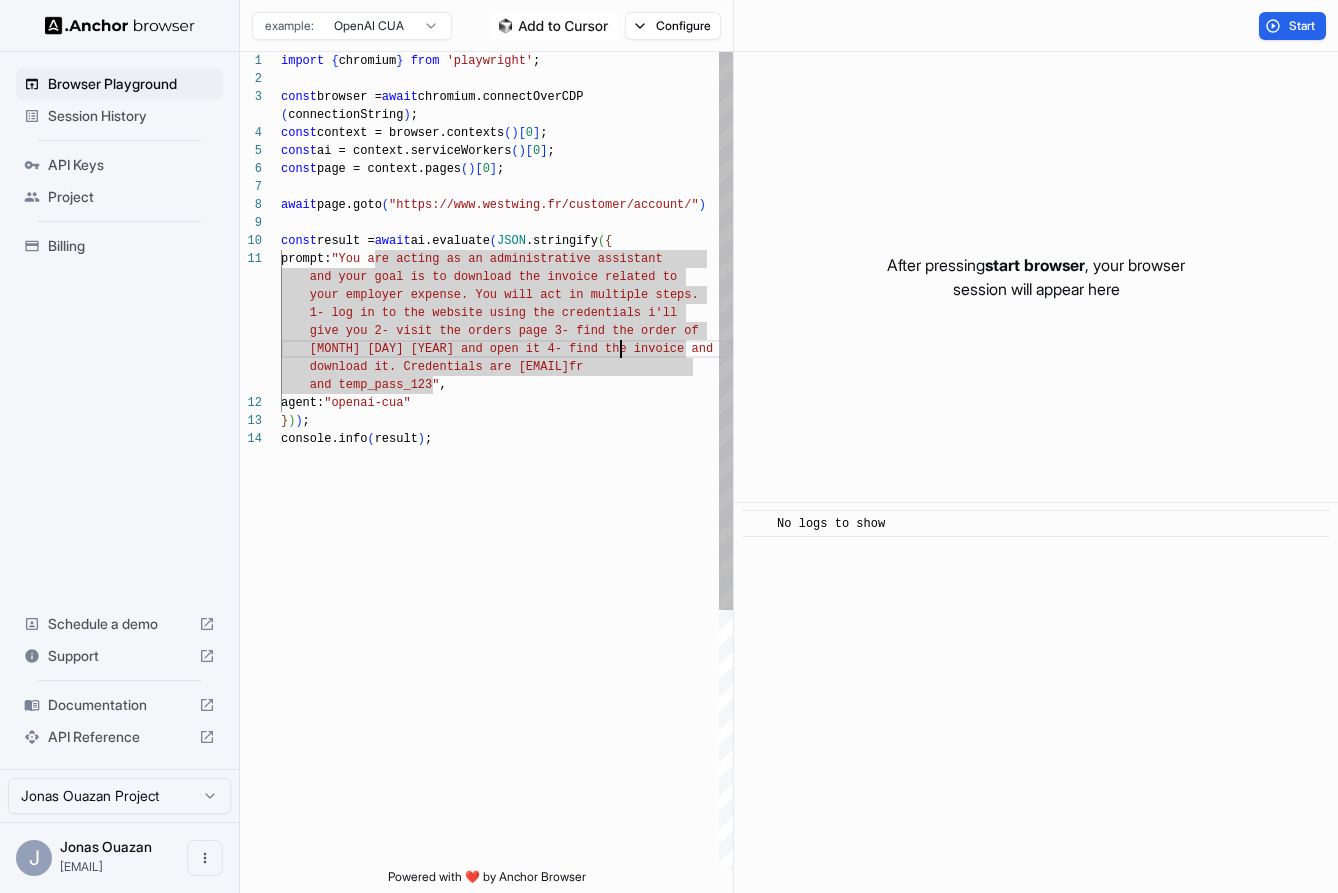 scroll, scrollTop: 108, scrollLeft: 0, axis: vertical 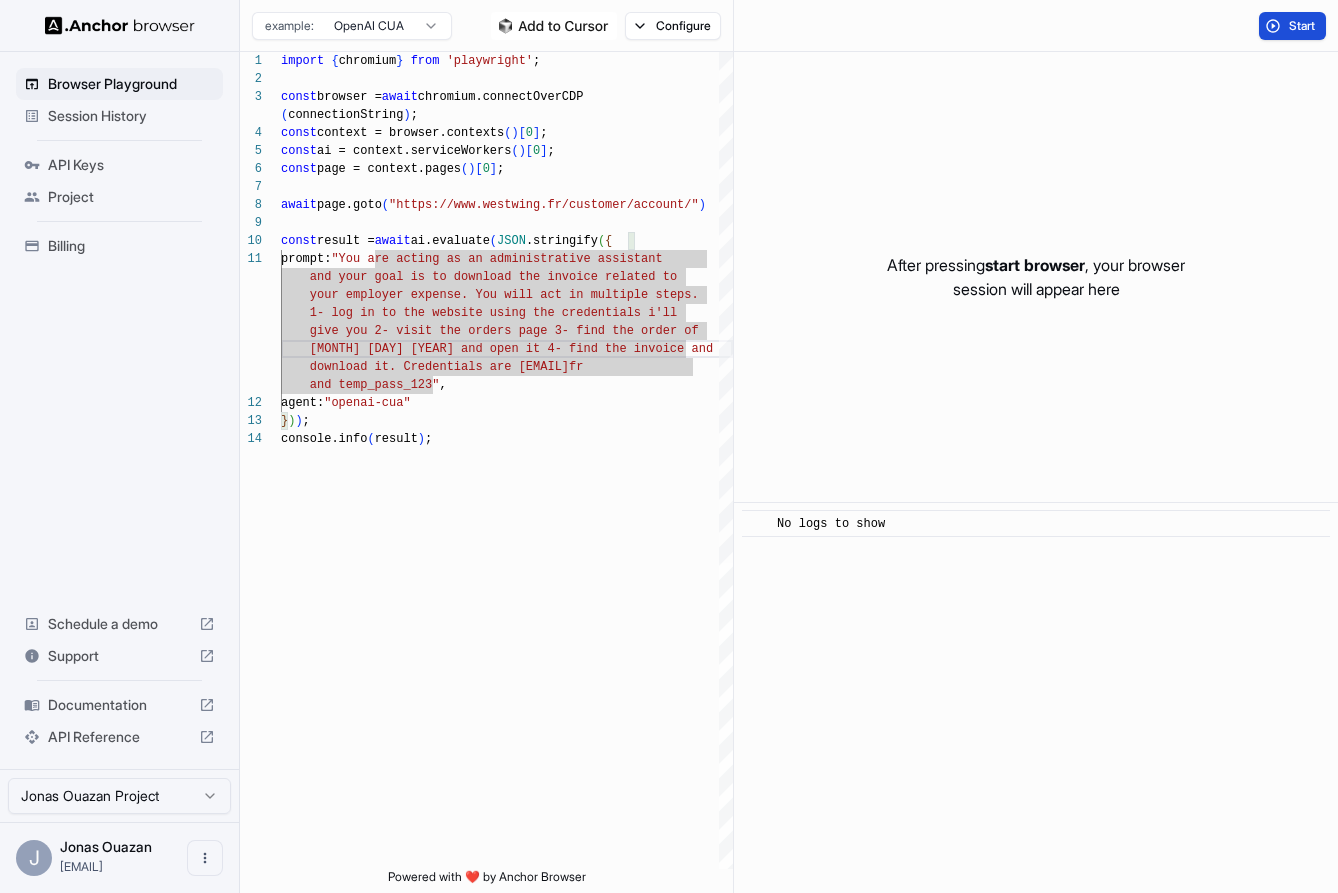 click on "Start" at bounding box center (1292, 26) 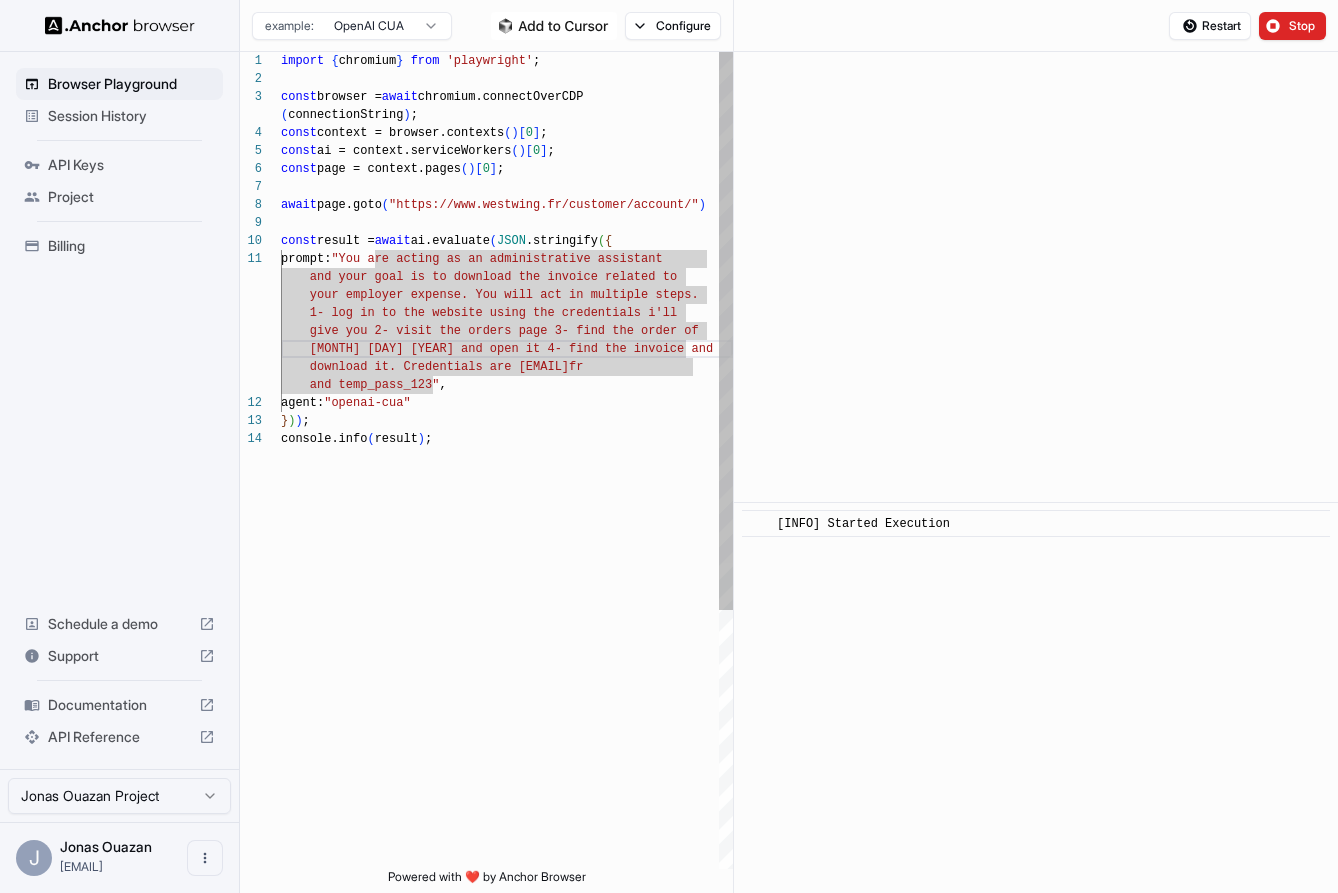 scroll, scrollTop: 126, scrollLeft: 0, axis: vertical 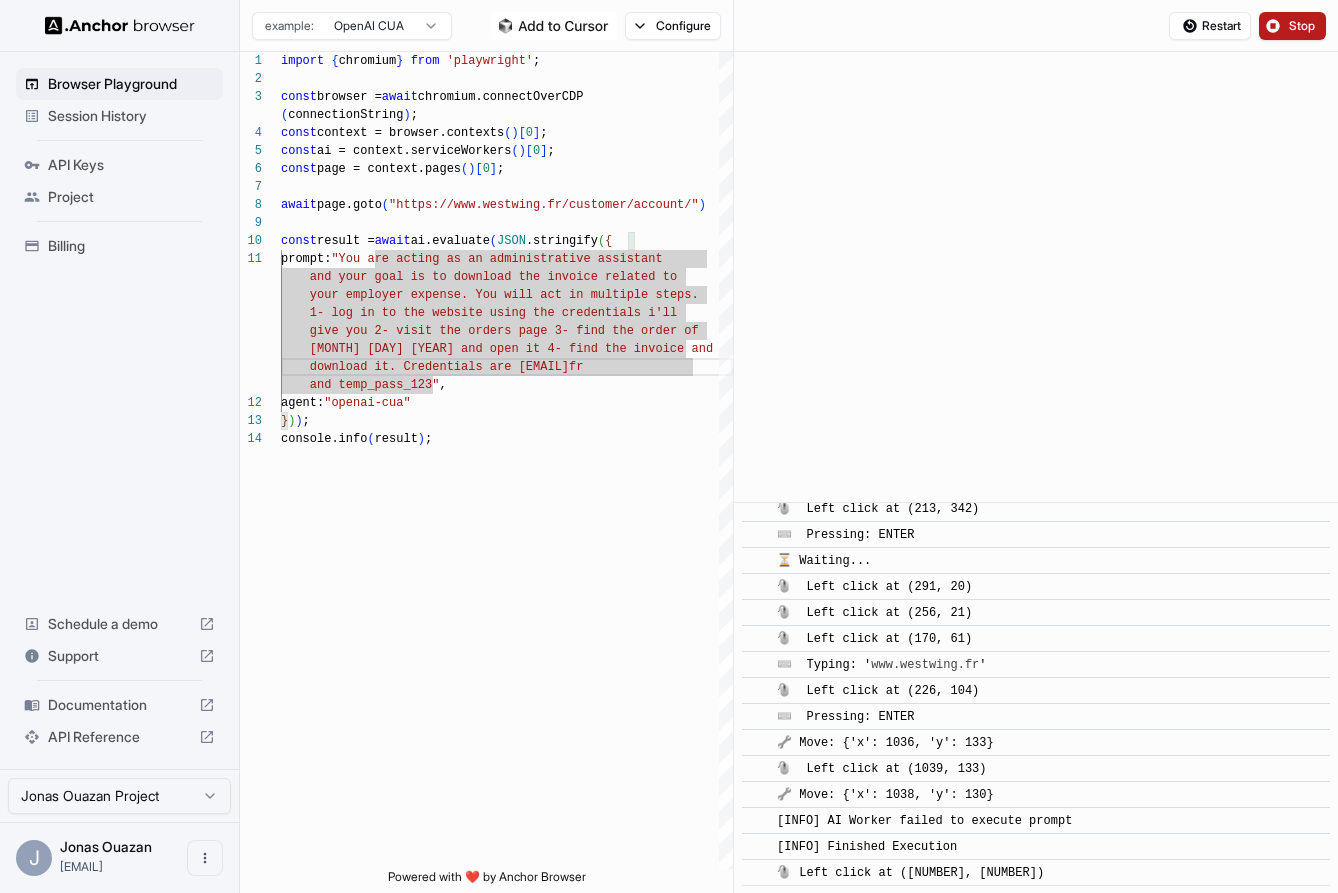 click on "Stop" at bounding box center [1303, 26] 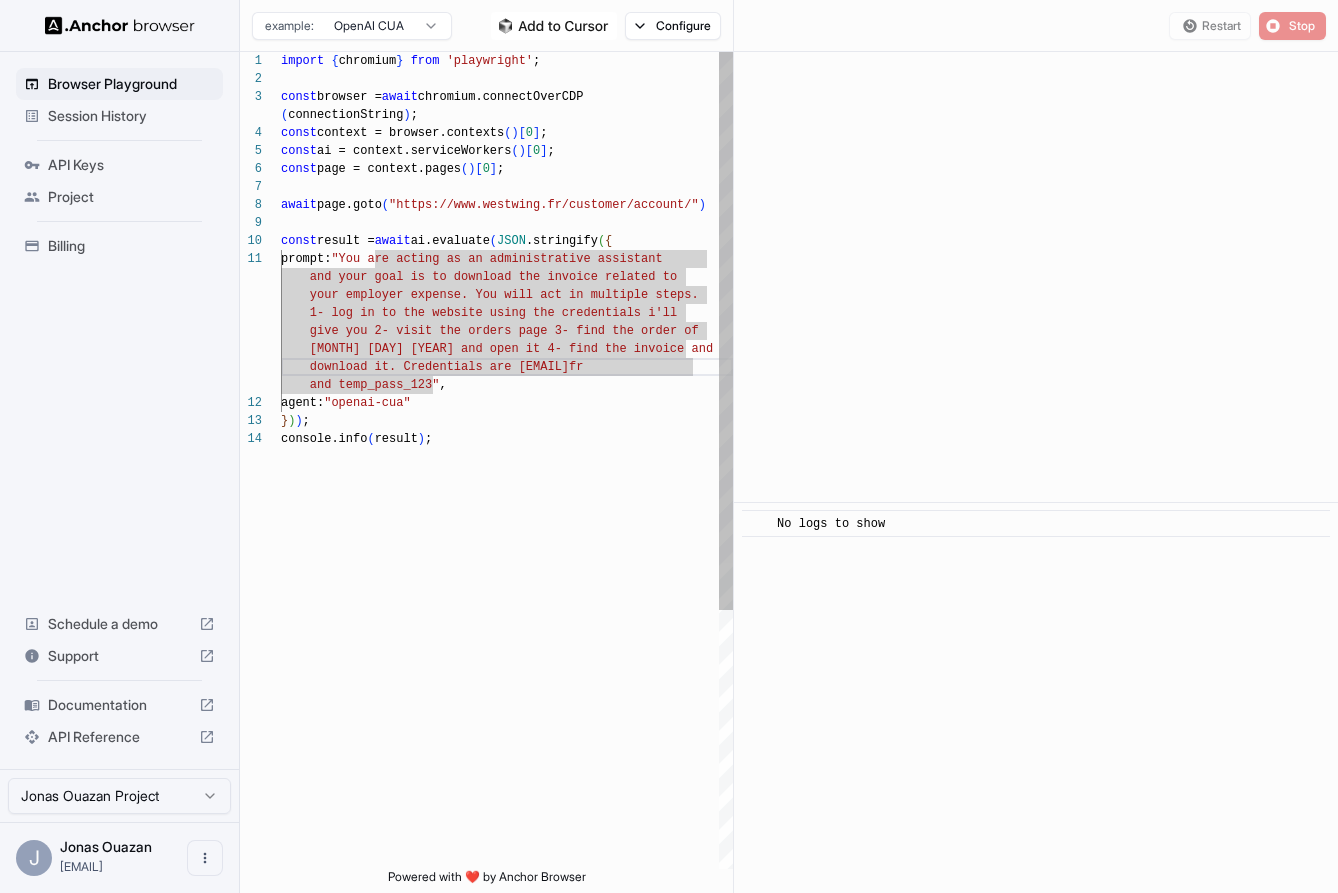 scroll, scrollTop: 0, scrollLeft: 0, axis: both 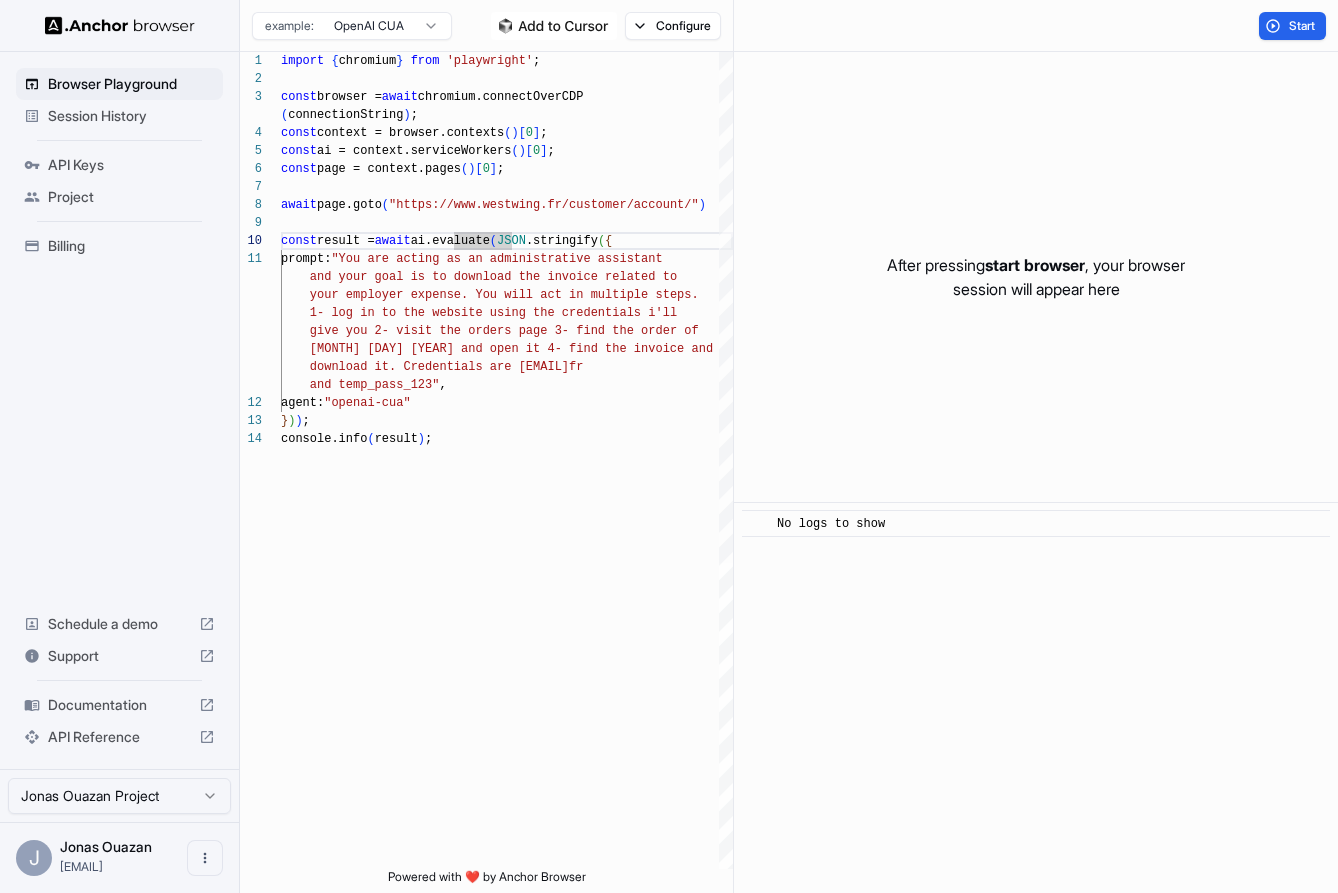 click at bounding box center [554, 26] 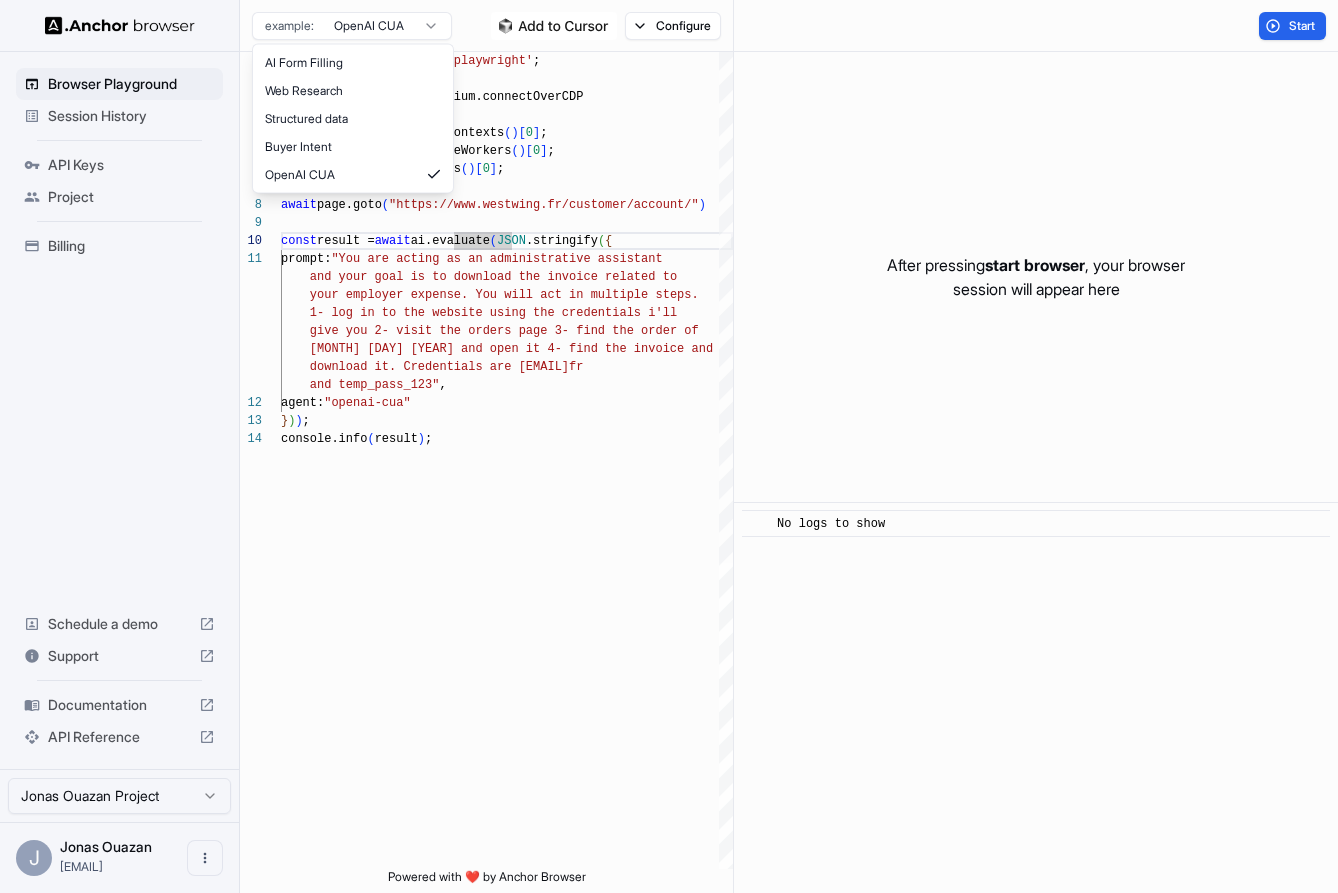 click on "Browser Playground Session History API Keys Project Billing Schedule a demo Support Documentation API Reference [FIRST] [LAST] Project J [FIRST] [LAST] [EMAIL] Browser Playground example: OpenAI CUA Configure Start 10 11 12 13 8 7 6 5 4 3 2 1 9 14 const result = await ai.evaluate(JSON.stringify({ prompt: "You are acting as an administrative assistant and your goal is to download the invoice related to your employer expense. You will act in multiple steps. agent: "openai-cua" })); await page.goto("https://www.westwing.fr/customer/account/") const page = context.pages()[0]; const ai = context.serviceWorkers()[0]; const context = browser.contexts()[0]; (connectionString); const browser = await chromium.connectOverCDP import { chromium } from 'playwright'; 1- log in to the website using the credentials i'll r of d ," at bounding box center (669, 446) 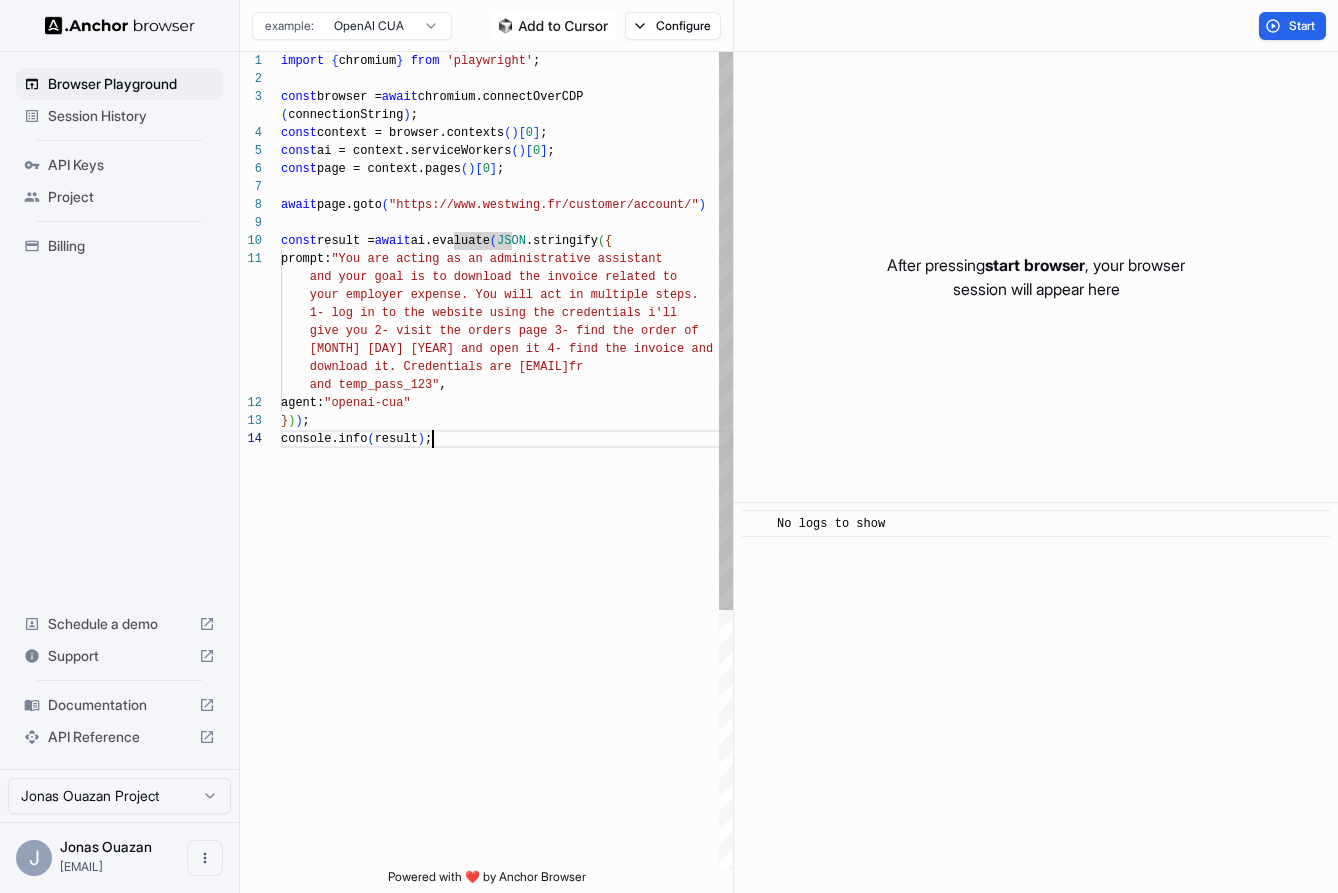 scroll, scrollTop: 18, scrollLeft: 0, axis: vertical 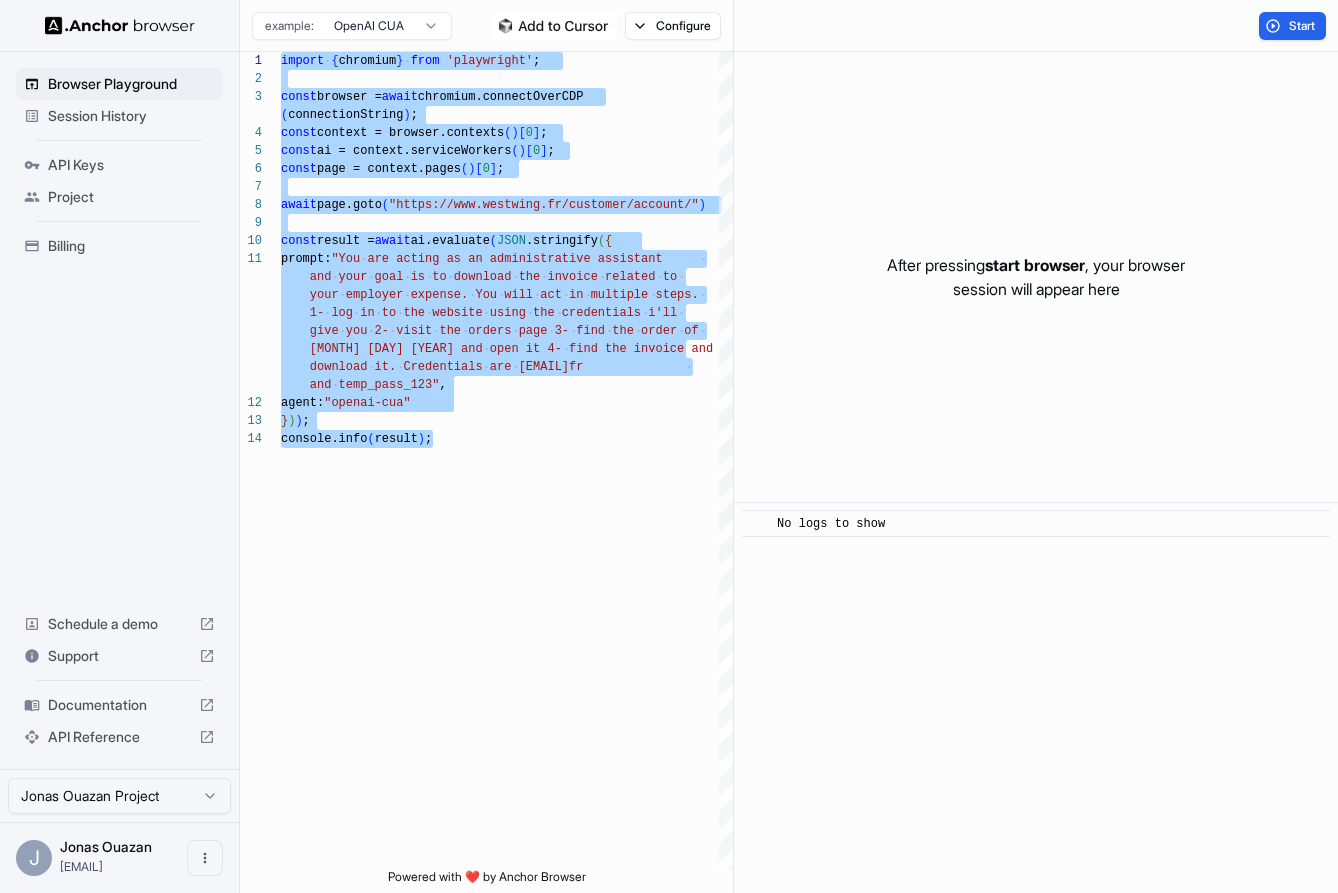 click on "Browser Playground Session History API Keys Project Billing Schedule a demo Support Documentation API Reference [FIRST] [LAST] Project J [FIRST] [LAST] [EMAIL] Browser Playground example: OpenAI CUA Configure Start 10 11 12 13 8 7 6 5 4 3 2 1 9 14 const result = await ai.evaluate(JSON.stringify({ prompt: "You are acting as an administrative assistant and your goal is to download the invoice related to your employer expense. You will act in multiple steps. agent: "openai-cua" })); await page.goto("https://www.westwing.fr/customer/account/") const page = context.pages()[0]; const ai = context.serviceWorkers()[0]; const context = browser.contexts()[0]; (connectionString); const browser = await chromium.connectOverCDP import { chromium } from 'playwright'; 1- log in to the website using the credentials i'll r of d ," at bounding box center (669, 446) 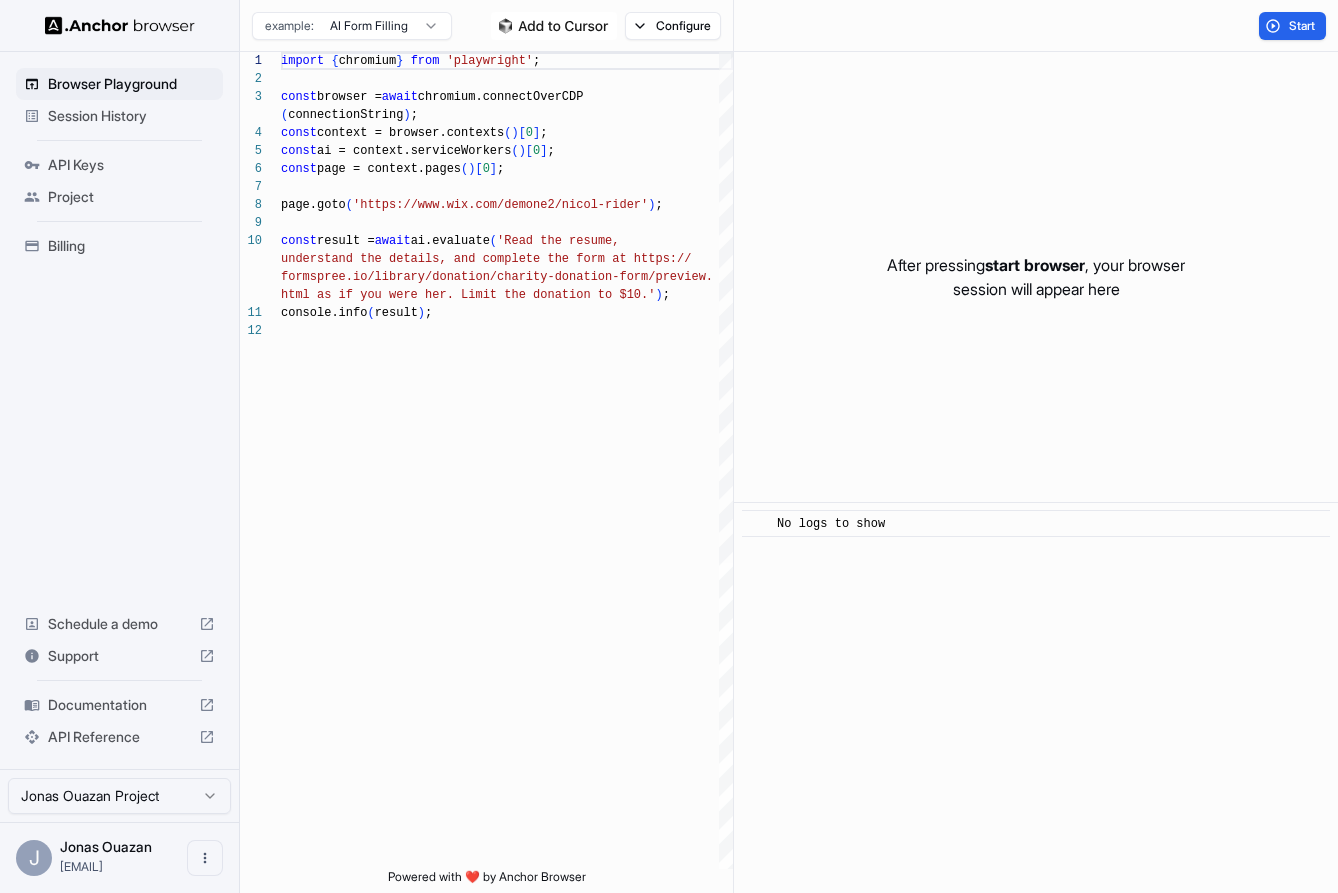 click on "Browser Playground Session History API Keys Project Billing Schedule a demo Support Documentation API Reference Jonas Ouazan Project J Jonas Ouazan jonas@sanso.ai Browser Playground example: AI Form Filling Configure Start 1 2 3 4 5 6 7 8 9 10 11 12 import { chromium } from 'playwright' ; const browser = await chromium.connectOverCDP ( connectionString ) ; const context = browser.contexts ( ) [ 0 ] ; const ai = context.serviceWorkers ( ) [ 0 ] ; const page = context.pages ( ) [ 0 ] ; page.goto ( 'https://www.wix.com/demone2/nicol-rider' ) ; const result = await ai.evaluate ( 'Read the resume, understand the details, and complete the form at h ttps:// formspree.io/library/donation/charity-donation-for m/preview. html as if you were her. Limit the donation to $10 .' ) ; console.info ( result ) ; (method) Worker.evaluate< unknown >(pageFunction: PageFunction< void , R >, arg?: any): Promise< unknown > (+1 overload) pageFunction ." at bounding box center [669, 446] 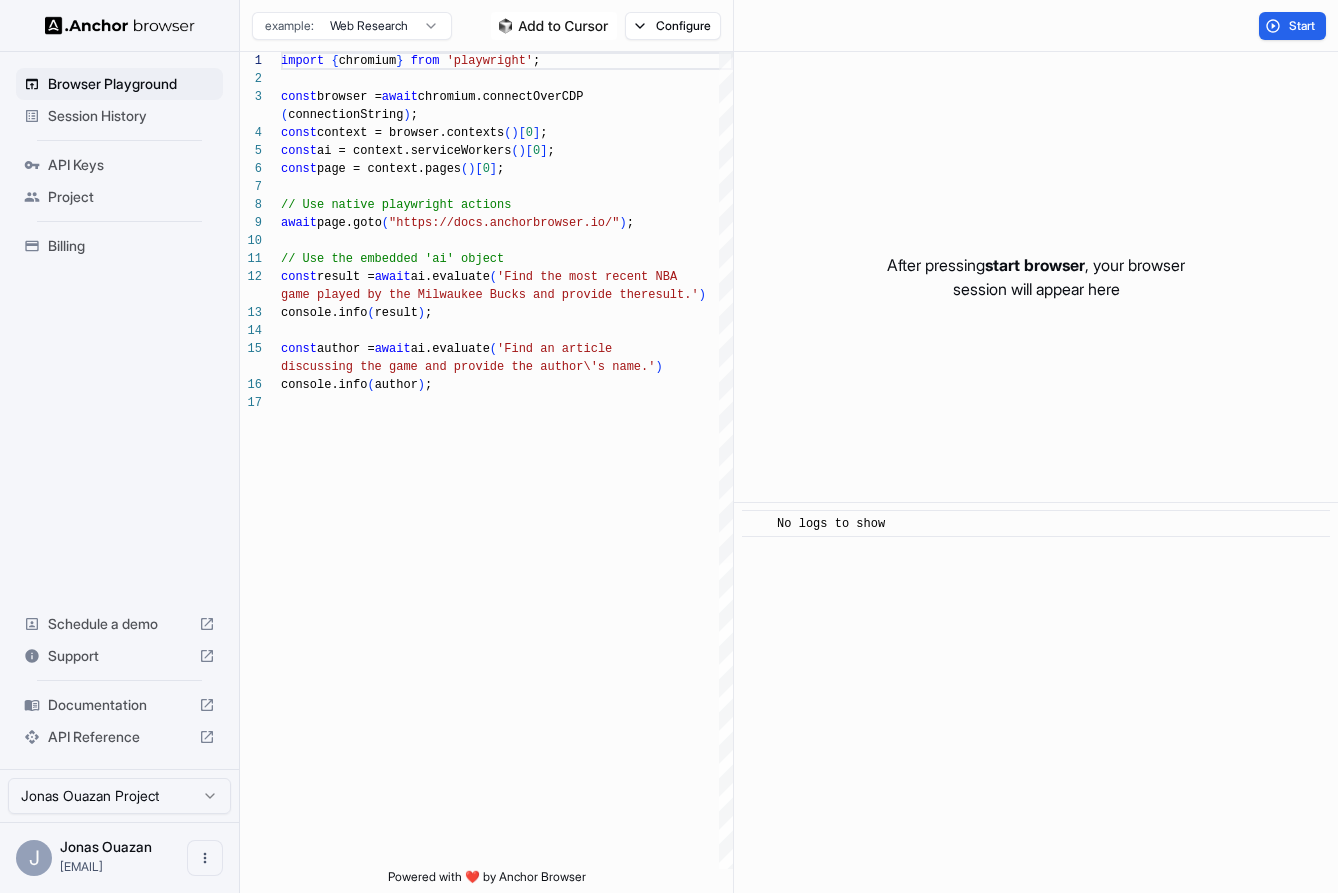 click on "Browser Playground Session History API Keys Project Billing Schedule a demo Support Documentation API Reference [FIRST] [LAST] Project J [FIRST] [LAST] [EMAIL] Browser Playground example: Web Research Configure Start 1 2 3 4 5 6 7 8 9 10 11 12 13 14 15 16 17 import { chromium } from 'playwright'; const browser = await chromium.connectOverCDP(connectionString); const context = browser.contexts()[0]; const ai = context.serviceWorkers()[0]; const page = context.pages()[0]; // Use native playwright actions await page.goto("https://docs.anchorbrowser.io/"); // Use the embedded 'ai' object const result = await ai.evaluate('Find the most recent NBA game played by the Milwaukee Bucks and provide the result.'); console.info(result); const author = await ai.evaluate('Find an article discussing the game and provide the author\'s name .'); console.info(author); (alias) const" at bounding box center (669, 446) 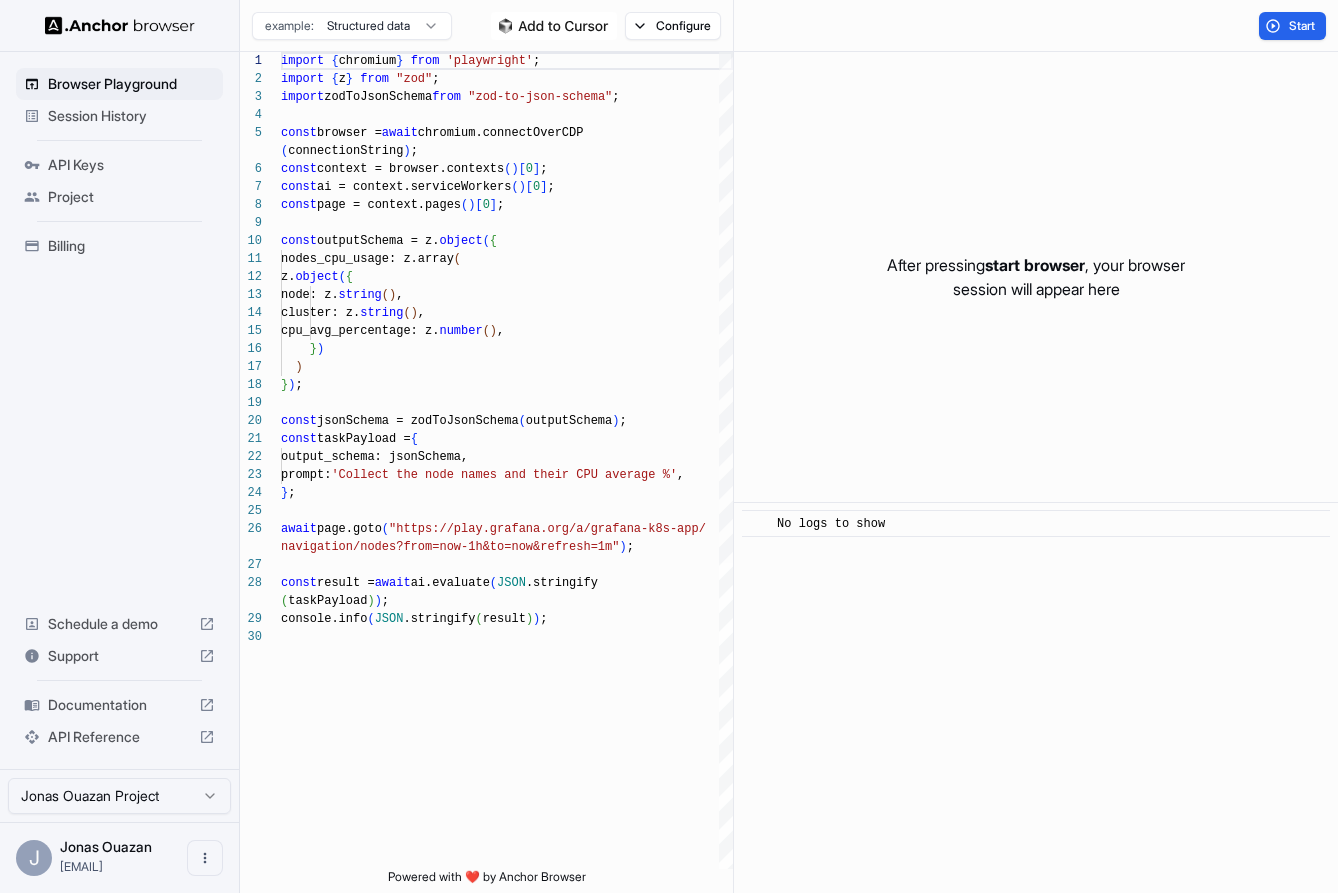 click on "Browser Playground Session History API Keys Project Billing Schedule a demo Support Documentation API Reference [FIRST] [LAST] Project J [FIRST] [LAST] [EMAIL] Browser Playground example: Structured data Configure Start 1 2 3 4 5 6 7 8 9 10 11 12 13 14 15 16 17 18 19 20 21 22 23 24 25 26 27 28 29 30 import { chromium } from 'playwright'; import { z } from "zod"; import zodToJsonSchema from "zod-to-json-schema"; const browser= await chromium.connectOverCDP ( connectionString ); const context=browser.contexts()[0]; const ai=context.serviceWorkers()[0]; const page=context.pages()[0]; const outputSchema= z.object({ nodes_cpu_usage: z.array( z.object({ node: z.string(), cluster: z.string(), cpu_avg_percentage: z.number(), }) ) }); const jsonSchema=zodToJsonSchema(outputSchema); const taskPayload= { prompt: "" at bounding box center [669, 446] 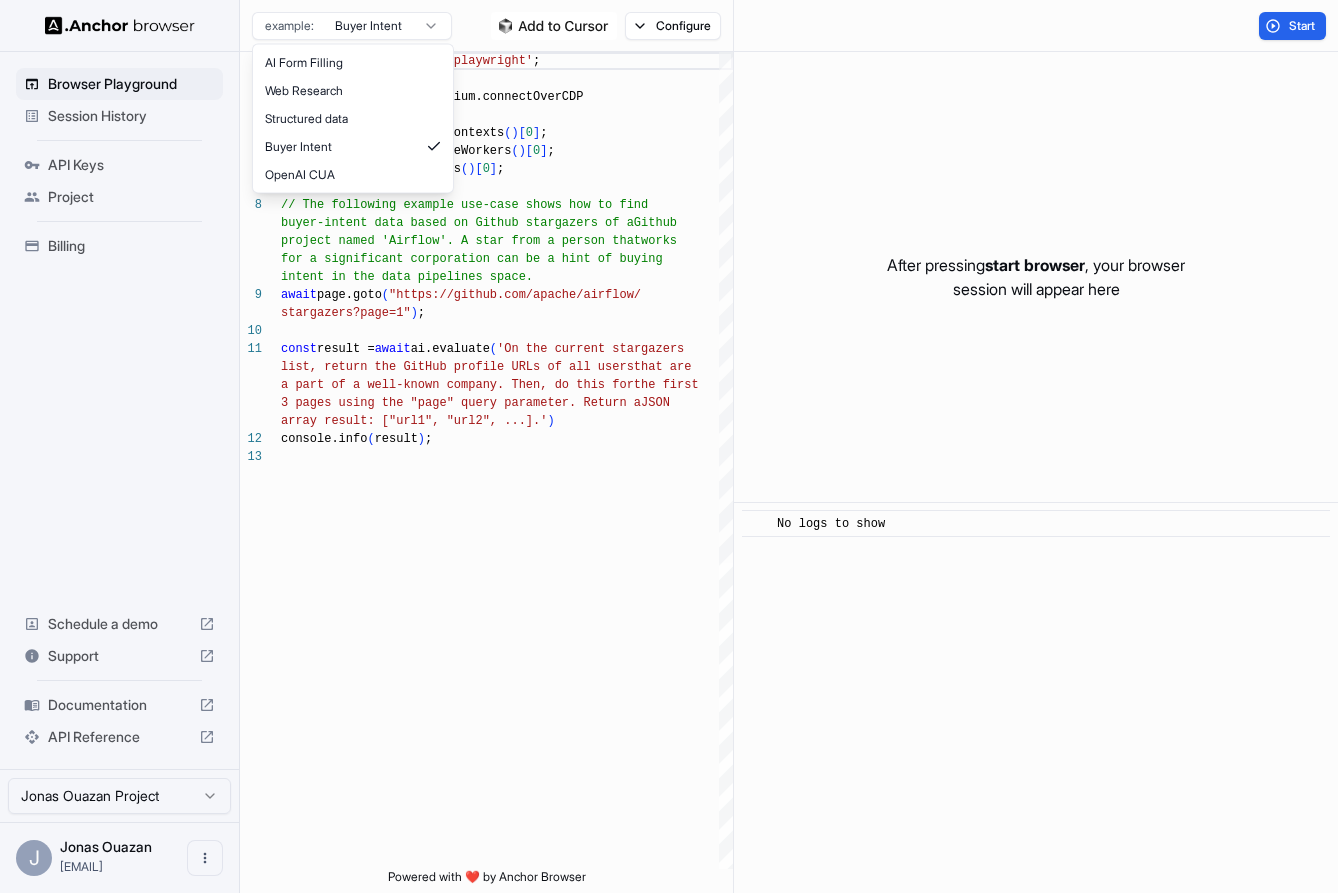 click on "Browser Playground Session History API Keys Project Billing Schedule a demo Support Documentation API Reference Jonas Ouazan Project J Jonas Ouazan jonas@sanso.ai Browser Playground example:  Buyer Intent Configure Start 1 2 3 4 5 6 7 8 9 10 11 12 13 import   {  chromium  }   from   'playwright' ; const  browser =  await  chromium.connectOverCDP ( connectionString ) ; const  context = browser.contexts ( ) [ 0 ] ; const  ai = context.serviceWorkers ( ) [ 0 ] ; const  page = context.pages ( ) [ 0 ] ; // The following example use-case shows how to fin d  buyer-intent data based on Github stargazers of a  Github  project named 'Airflow'. A star from a person that  works  for a significant corporation can be a hint of buy ing  intent in the data pipelines space. await  page.goto ( "https://github.com/apache/airflow/ stargazers?page=1" ) ; const  result =  await  ai.evaluate ( 'On the current stargazers  that are  the first  ) ( ) ;" at bounding box center [669, 446] 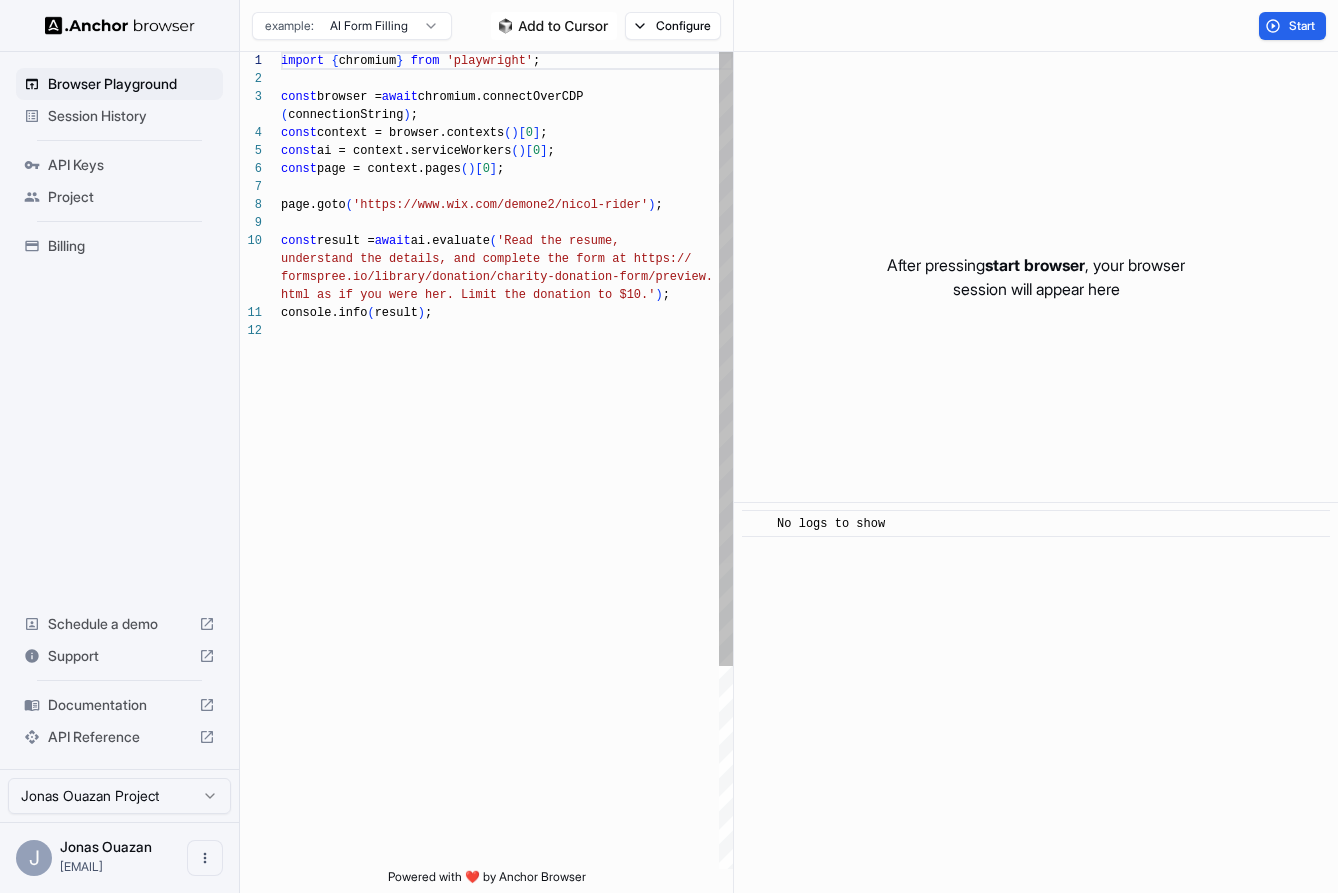 scroll, scrollTop: 90, scrollLeft: 0, axis: vertical 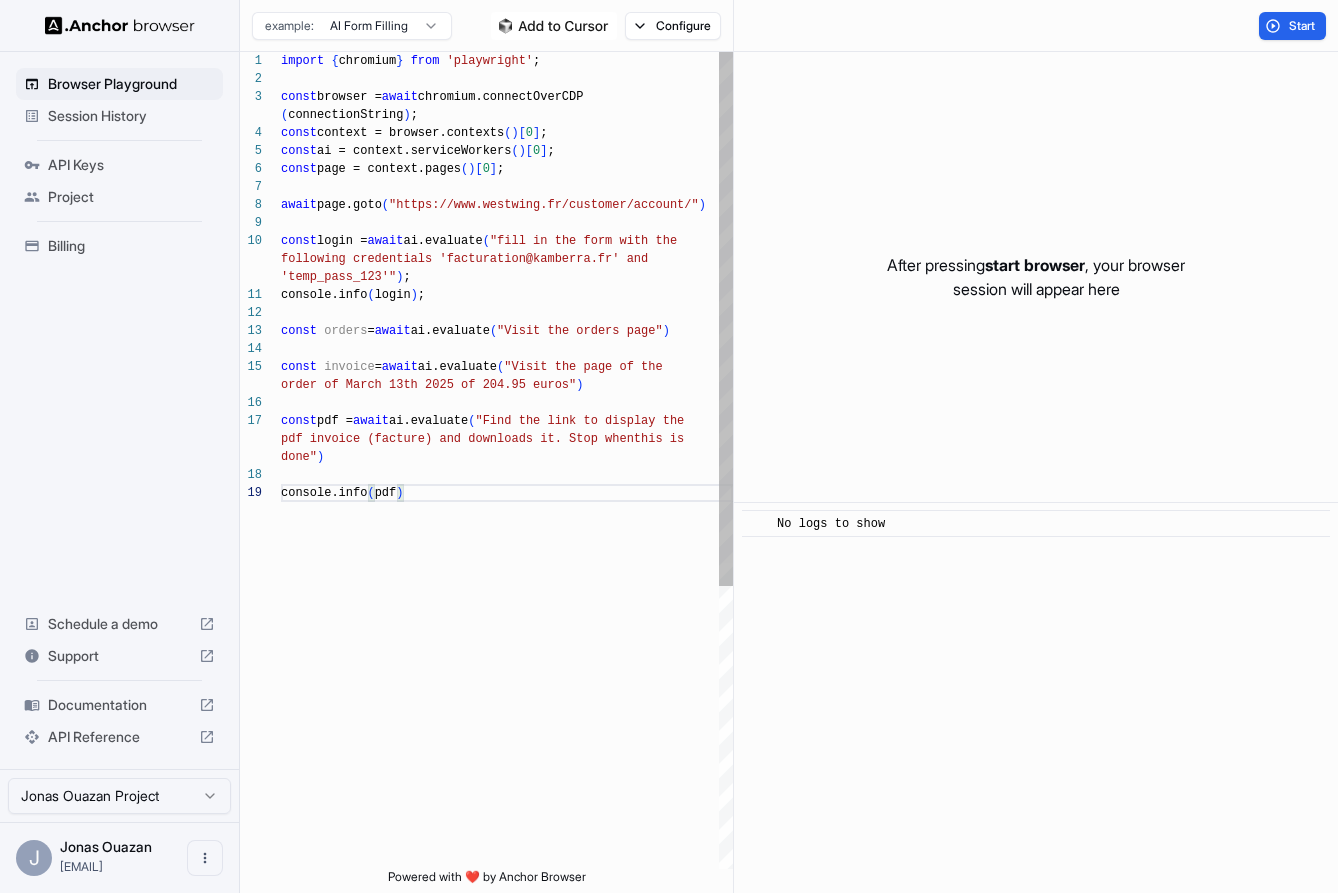 click on "import   {  chromium  }   from   'playwright' ; const  browser =  await  chromium.connectOverCDP ( connectionString ) ; const  context = browser.contexts ( ) [ 0 ] ; const  ai = context.serviceWorkers ( ) [ 0 ] ; const  page = context.pages ( ) [ 0 ] ; await  page.goto ( "https://www.westwing.fr/customer/account/" ) const  login =  await  ai.evaluate ( "fill in the form with the  following credentials 'facturation@example.com' an d  'temp_pass_123'" ) ; console.info ( login ) ; const   orders  =  await  ai.evaluate ( "Visit the orders page" )   const   invoice  =  await  ai.evaluate ( "Visit the page of the  order of March 13th 2025 of 204.95 euros" ) const  pdf =  await  ai.evaluate ( "Find the link to display the  pdf invoice (facture) and downloads it. Stop when  this is  done" ) console.info ( pdf )" at bounding box center [507, 676] 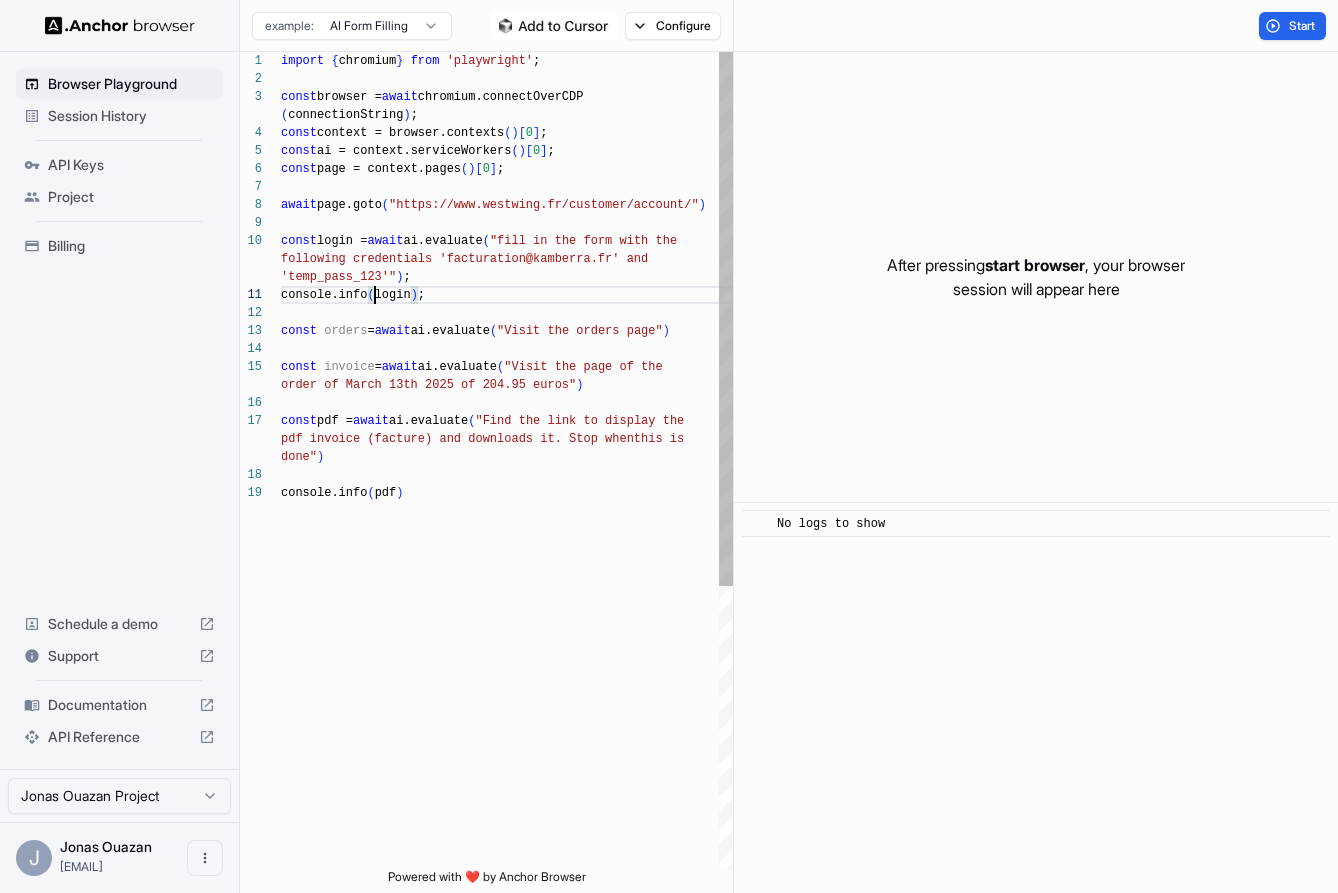 click on "import   {  chromium  }   from   'playwright' ; const  browser =  await  chromium.connectOverCDP ( connectionString ) ; const  context = browser.contexts ( ) [ 0 ] ; const  ai = context.serviceWorkers ( ) [ 0 ] ; const  page = context.pages ( ) [ 0 ] ; await  page.goto ( "https://www.westwing.fr/customer/account/" ) const  login =  await  ai.evaluate ( "fill in the form with the  following credentials 'facturation@example.com' an d  'temp_pass_123'" ) ; console.info ( login ) ; const   orders  =  await  ai.evaluate ( "Visit the orders page" )   const   invoice  =  await  ai.evaluate ( "Visit the page of the  order of March 13th 2025 of 204.95 euros" ) const  pdf =  await  ai.evaluate ( "Find the link to display the  pdf invoice (facture) and downloads it. Stop when  this is  done" ) console.info ( pdf )" at bounding box center [507, 676] 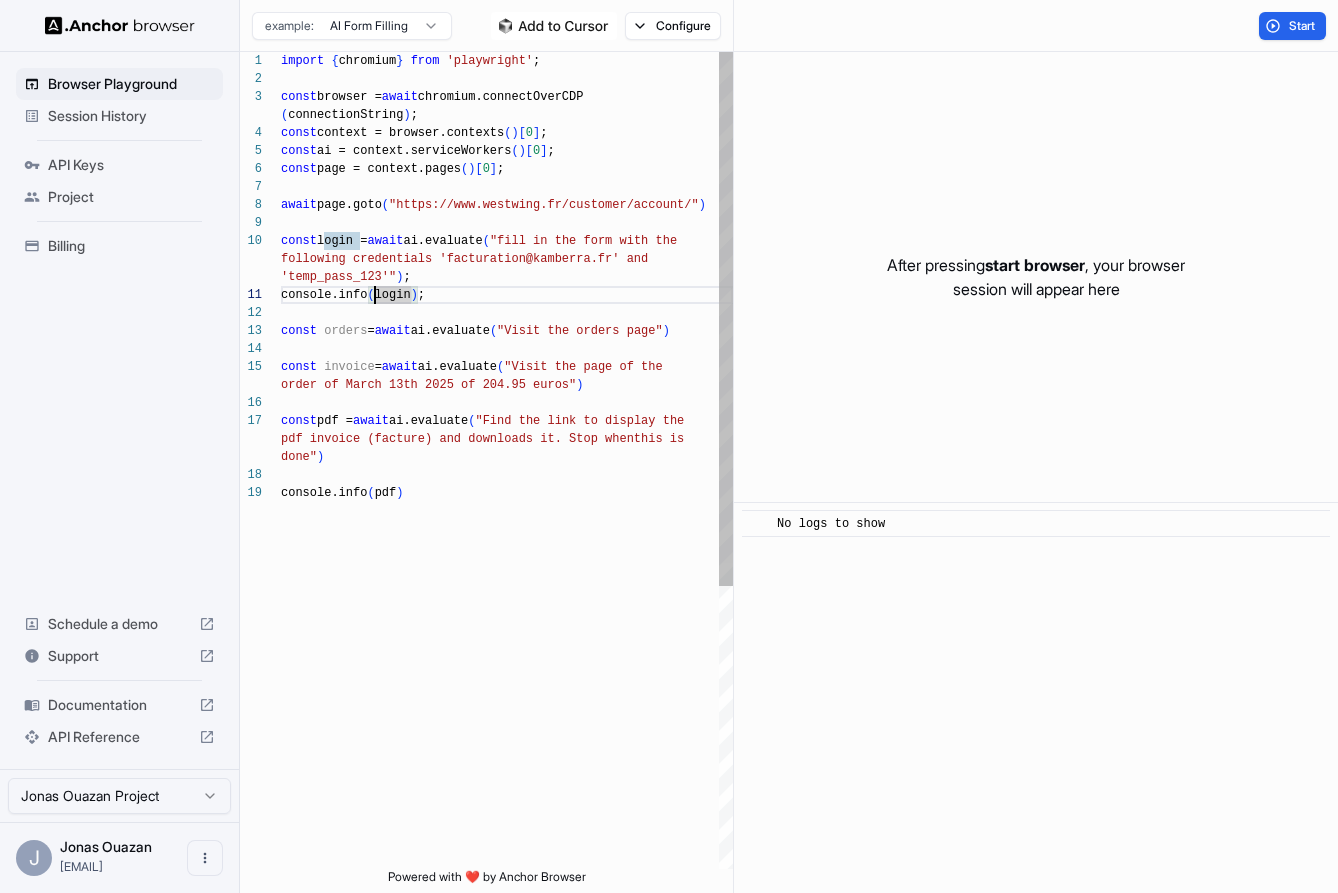 scroll, scrollTop: 0, scrollLeft: 0, axis: both 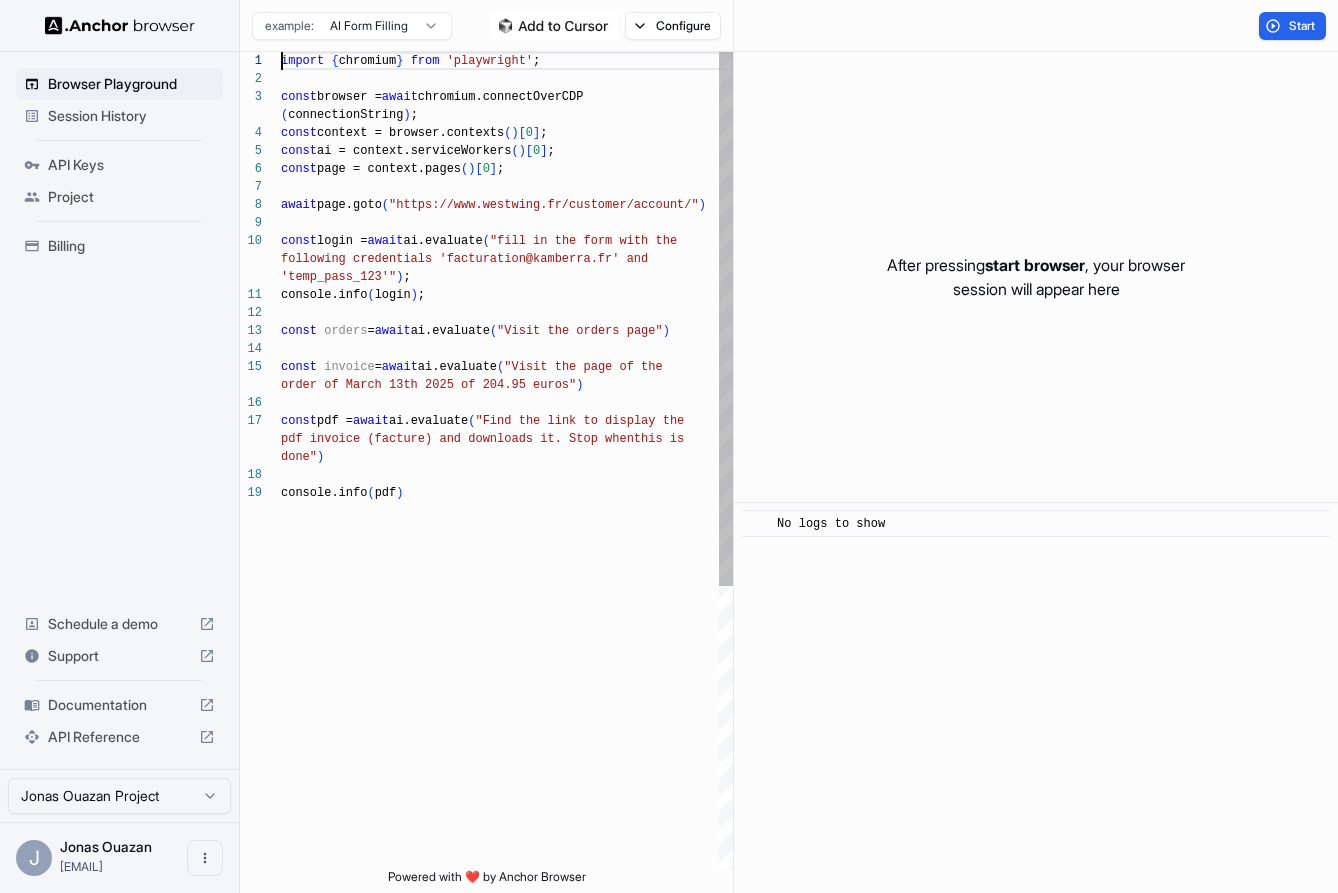 type on "**********" 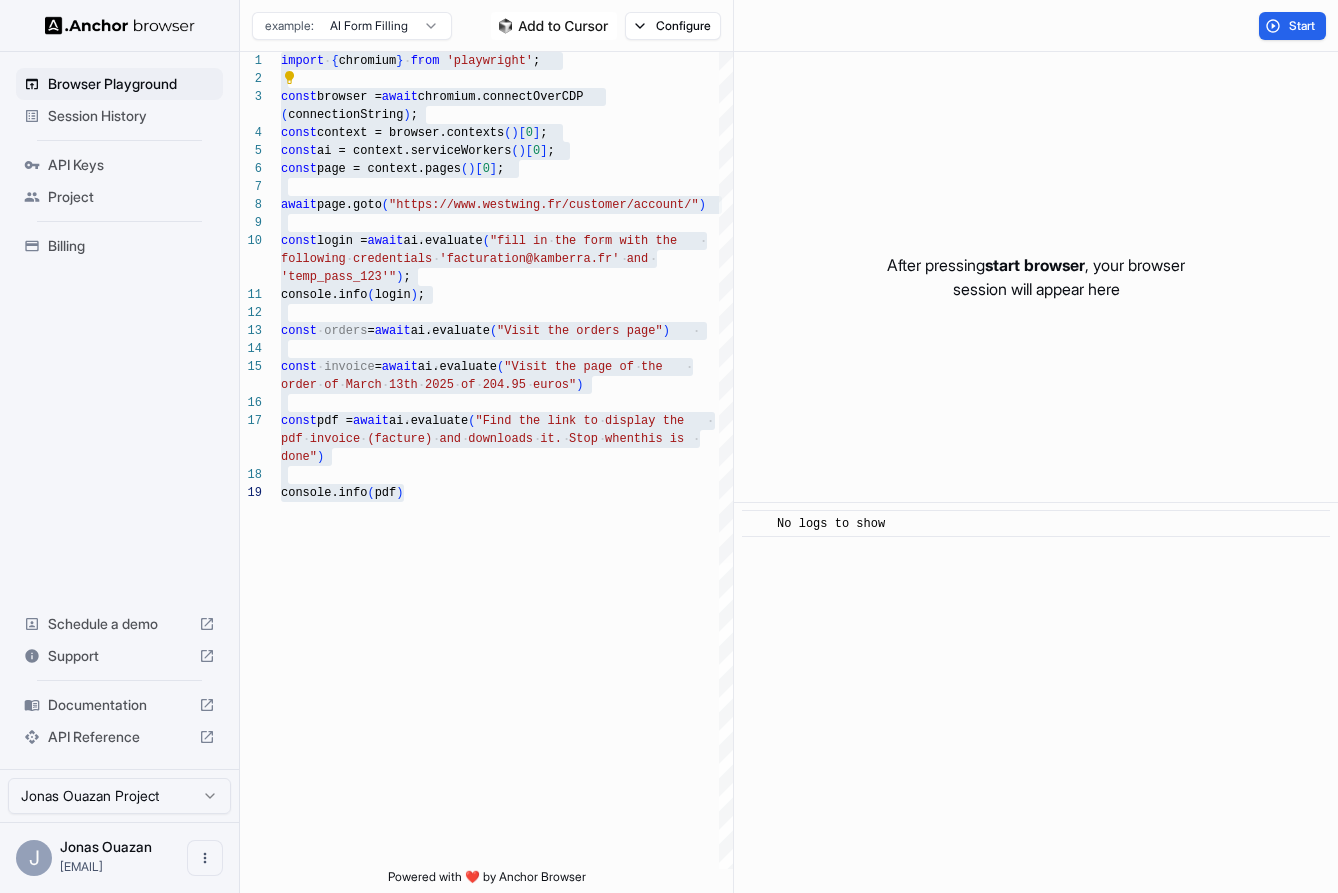 click on "Billing" at bounding box center [131, 246] 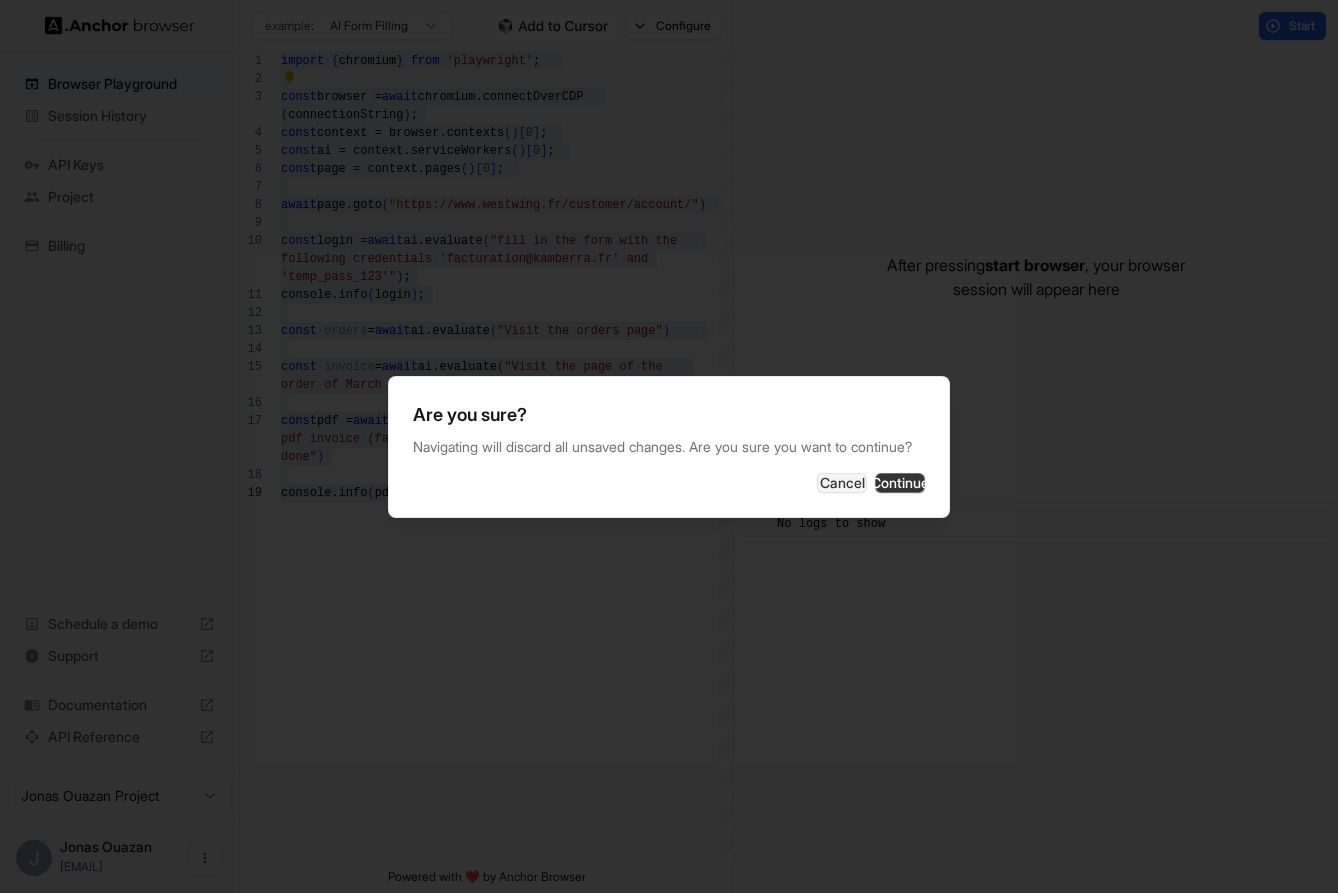 click on "Continue" at bounding box center (900, 483) 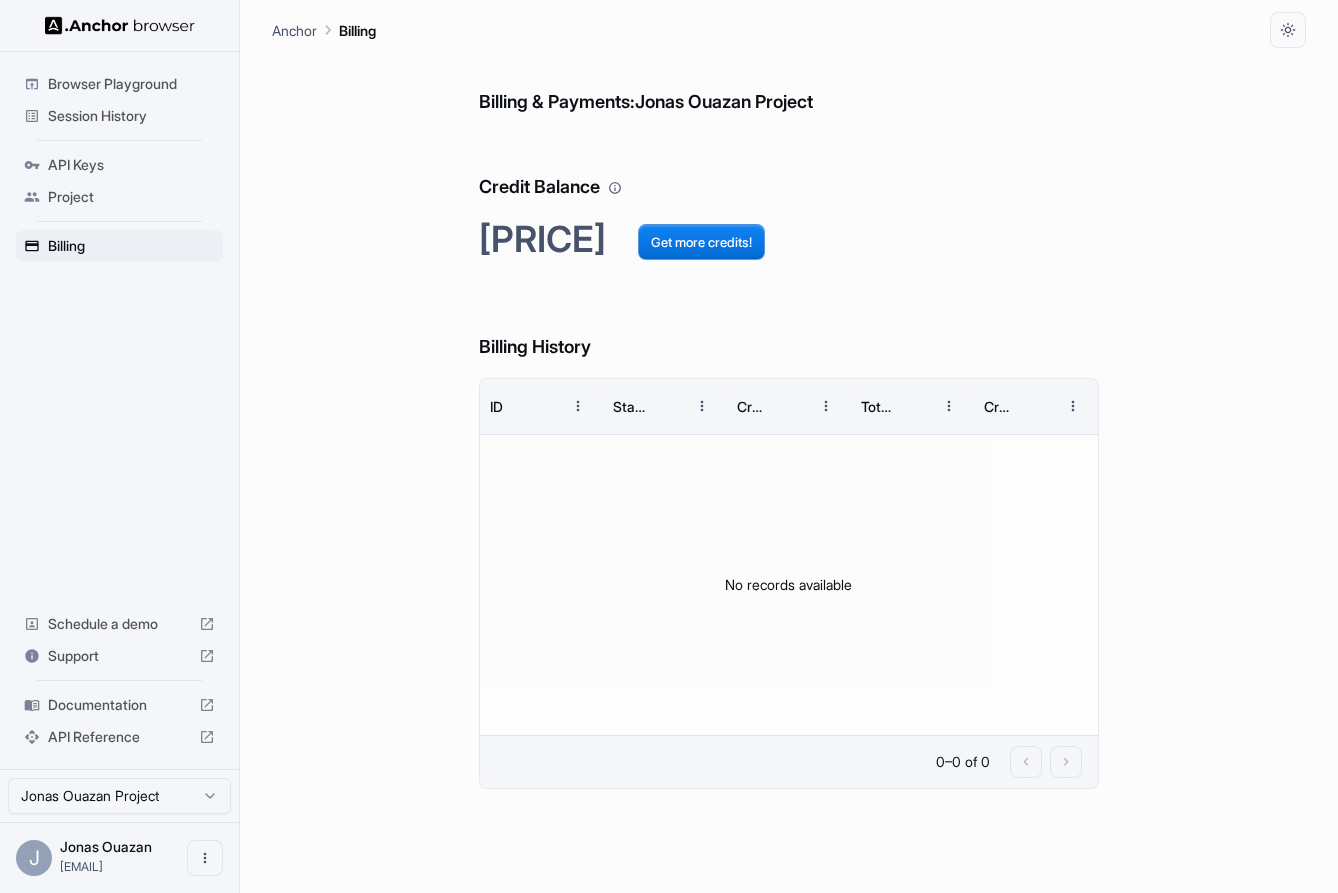 click on "Session History" at bounding box center (131, 116) 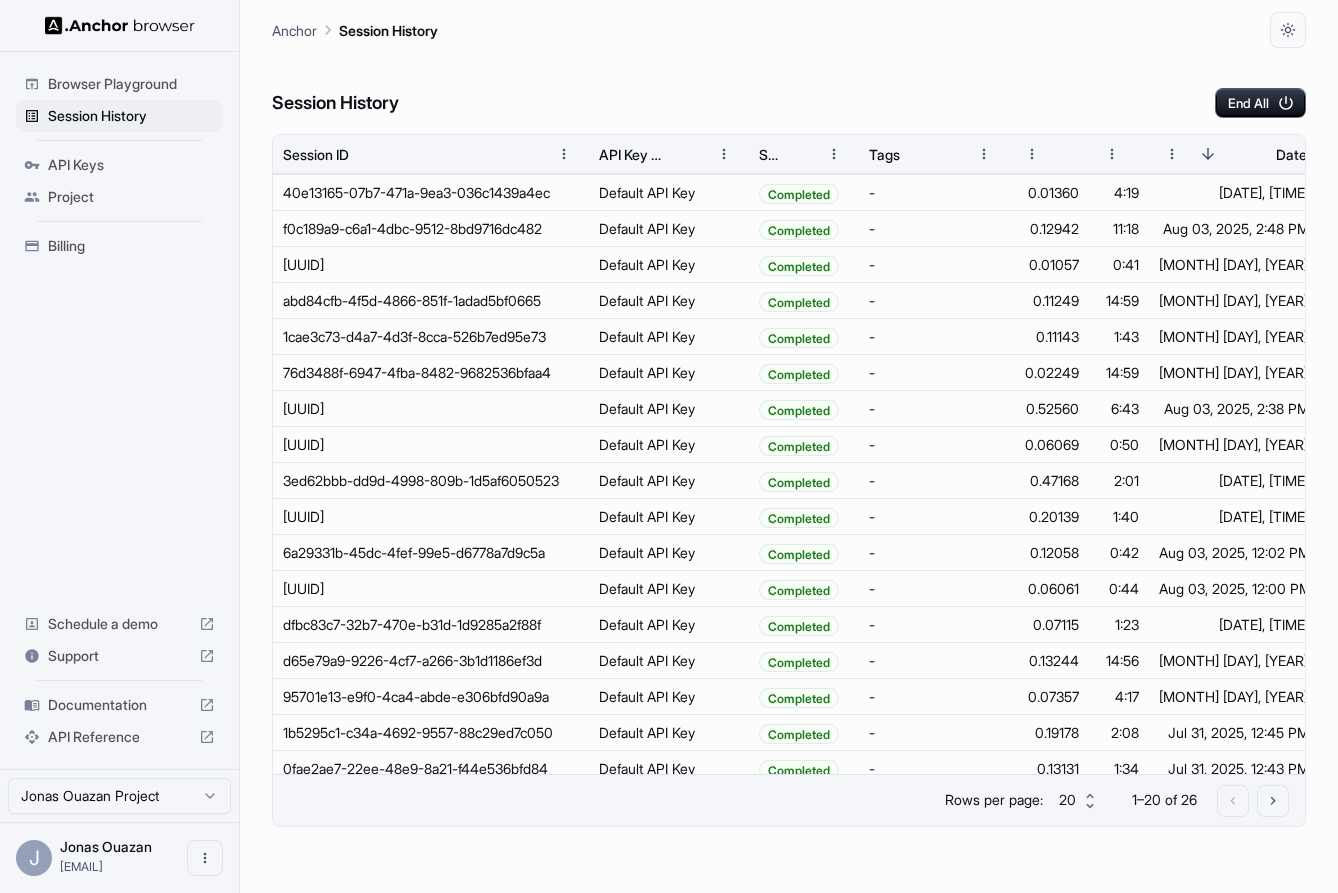 click on "Browser Playground" at bounding box center [131, 84] 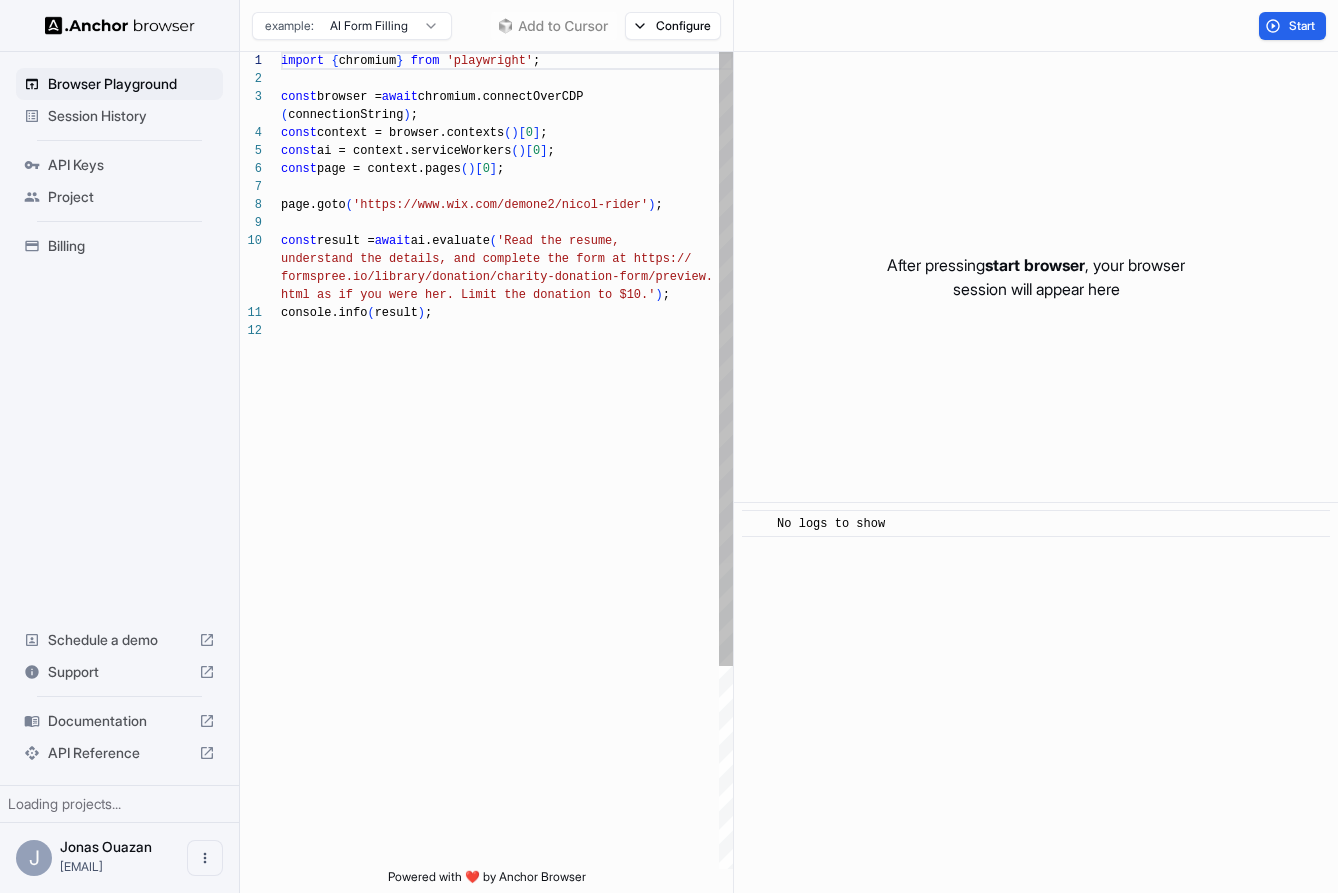 scroll, scrollTop: 0, scrollLeft: 0, axis: both 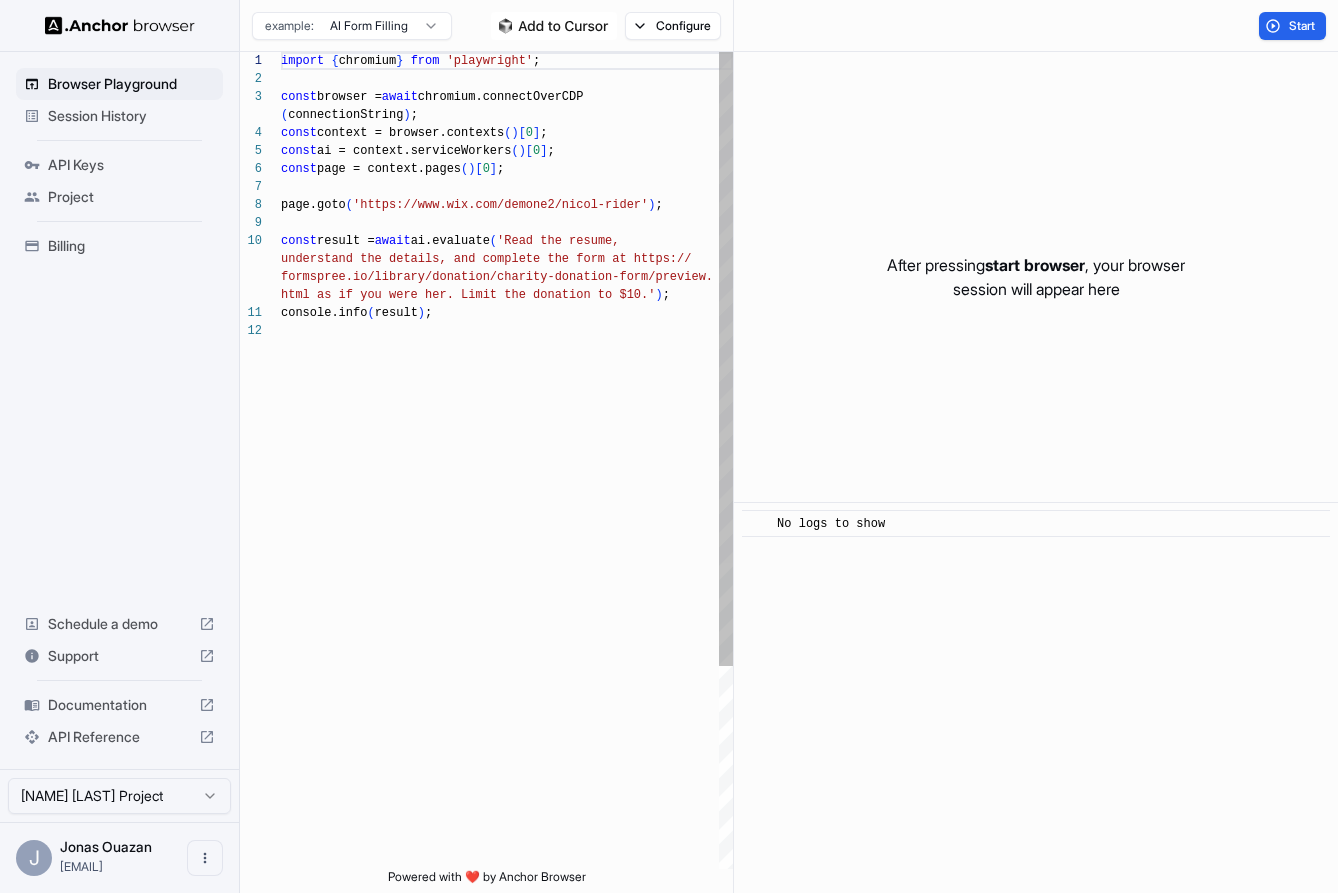click on "import   {  chromium  }   from   'playwright' ; const  browser =  await  chromium.connectOverCDP ( connectionString ) ; const  context = browser.contexts ( ) [ 0 ] ; const  ai = context.serviceWorkers ( ) [ 0 ] ; const  page = context.pages ( ) [ 0 ] ; page.goto ( 'https://www.wix.com/demone2/nicol-rider' ) ; const  result =  await  ai.evaluate ( 'Read the resume,  understand the details, and complete the form at h ttps:// formspree.io/library/donation/charity-donation-for m/preview. html as if you were her. Limit the donation to $10 .' ) ; console.info ( result ) ;" at bounding box center [507, 595] 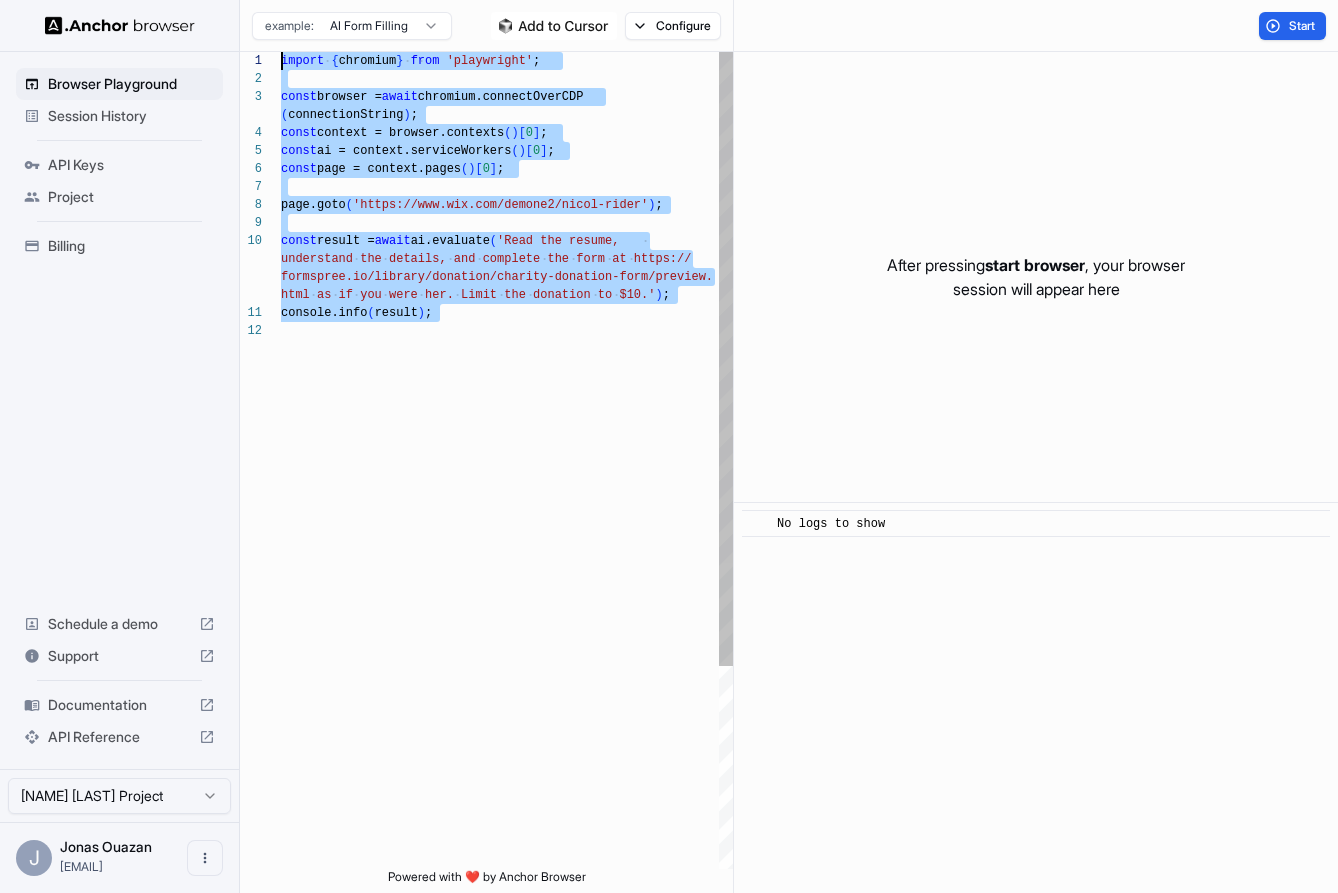 scroll, scrollTop: 0, scrollLeft: 0, axis: both 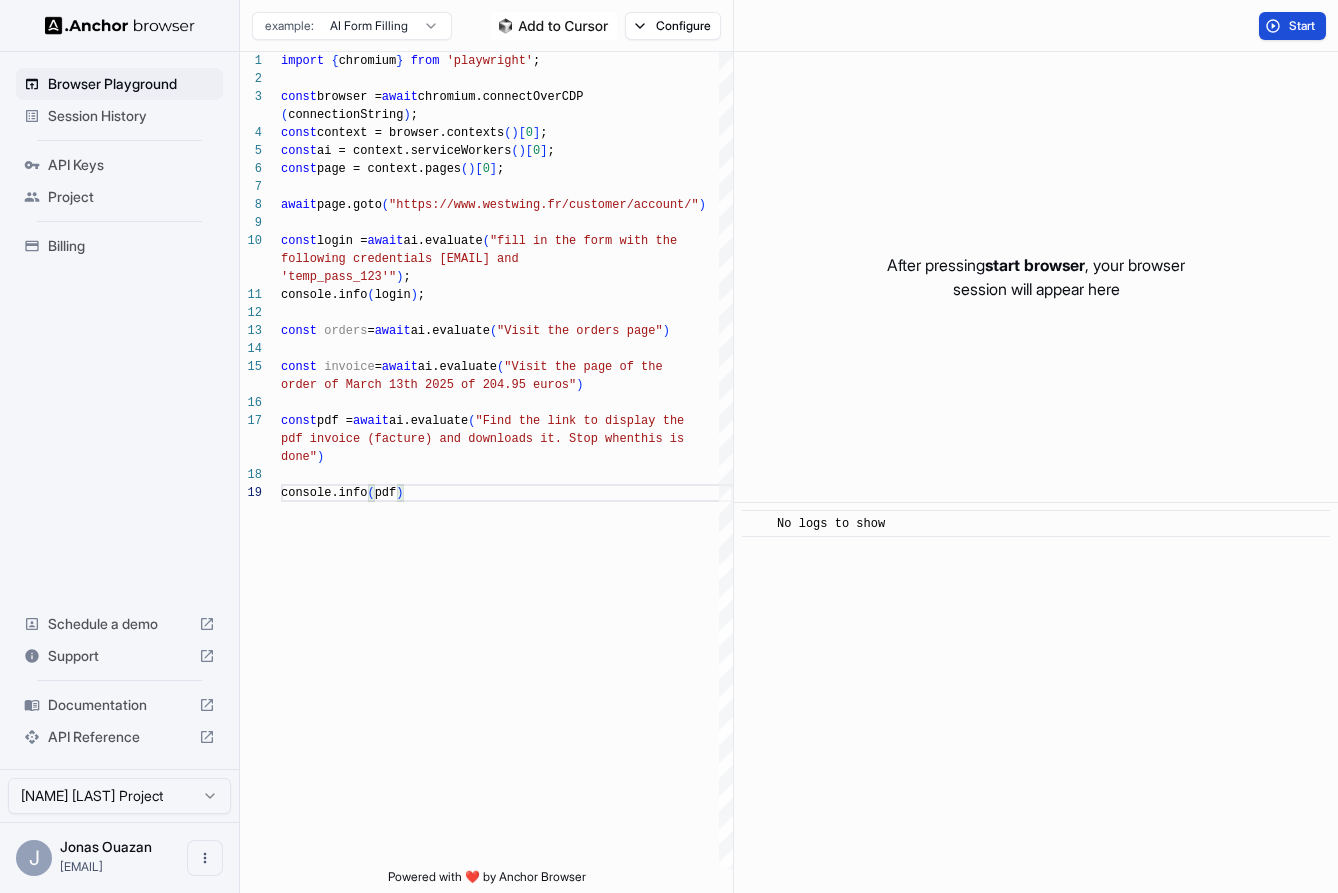click on "Start" at bounding box center (1292, 26) 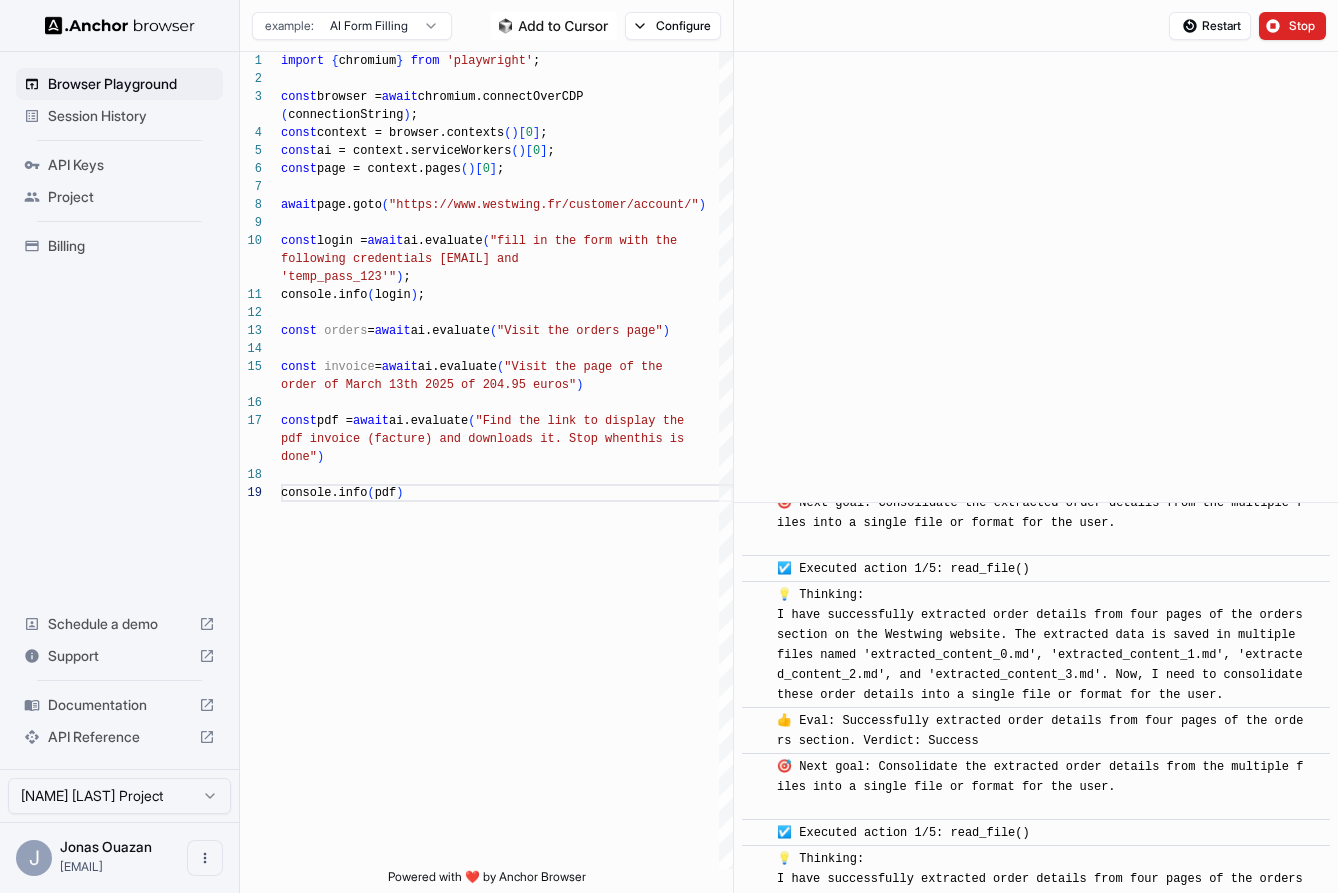scroll, scrollTop: 3201, scrollLeft: 0, axis: vertical 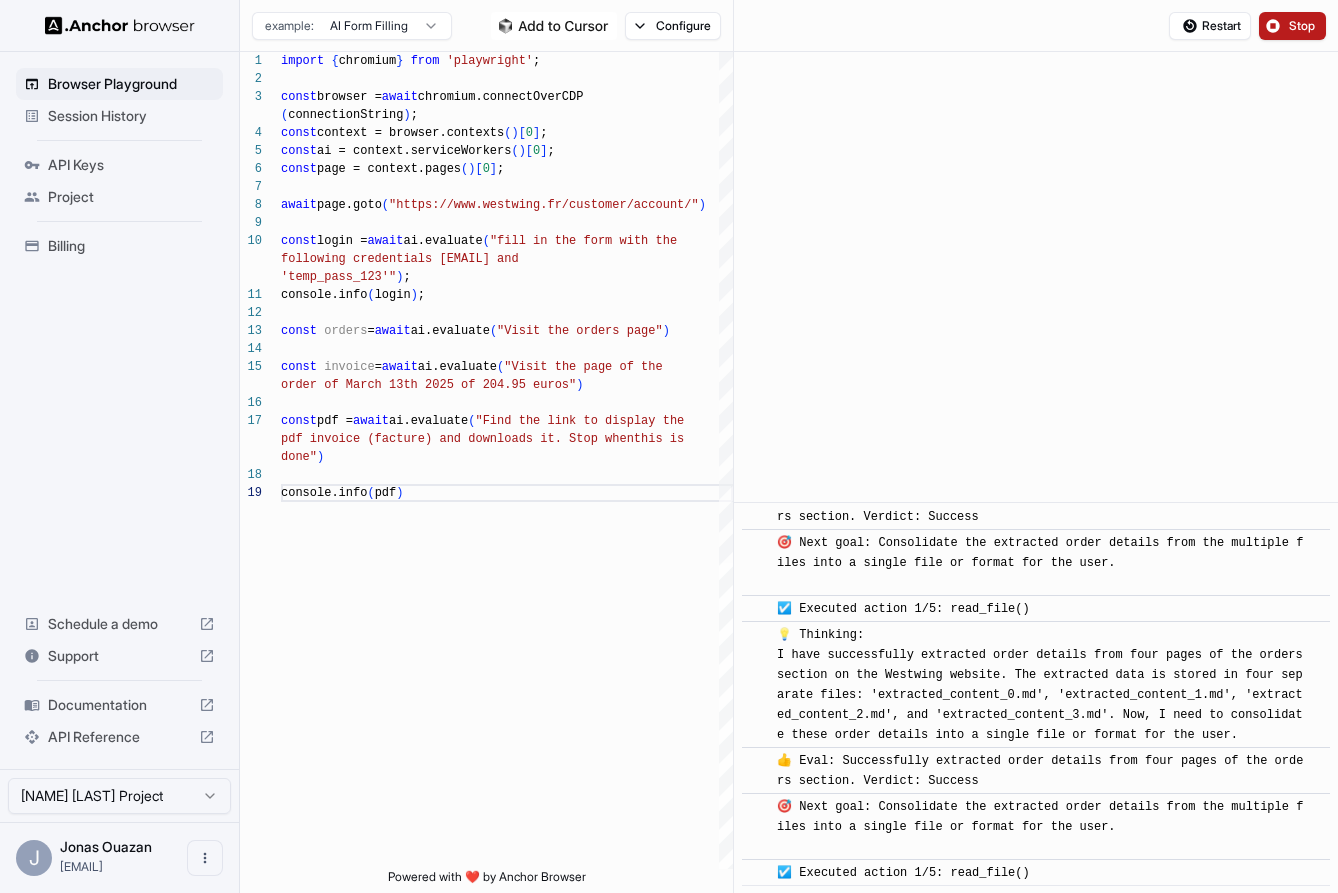 click on "Stop" at bounding box center [1303, 26] 